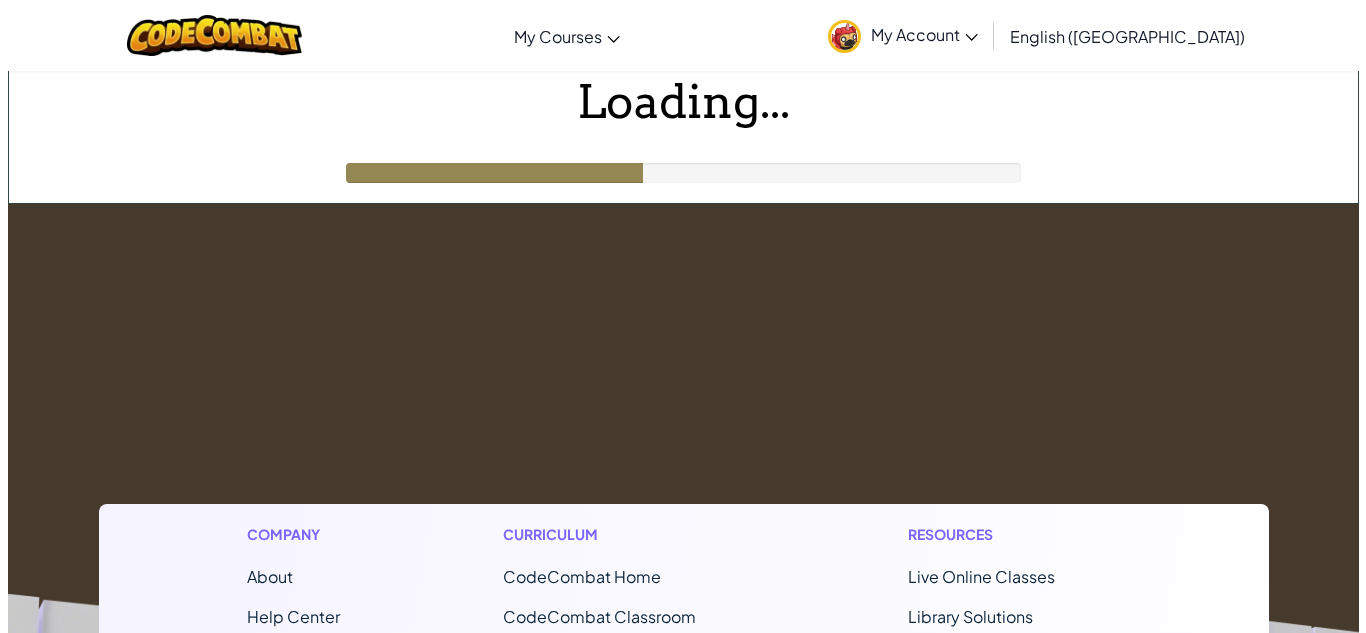 scroll, scrollTop: 0, scrollLeft: 0, axis: both 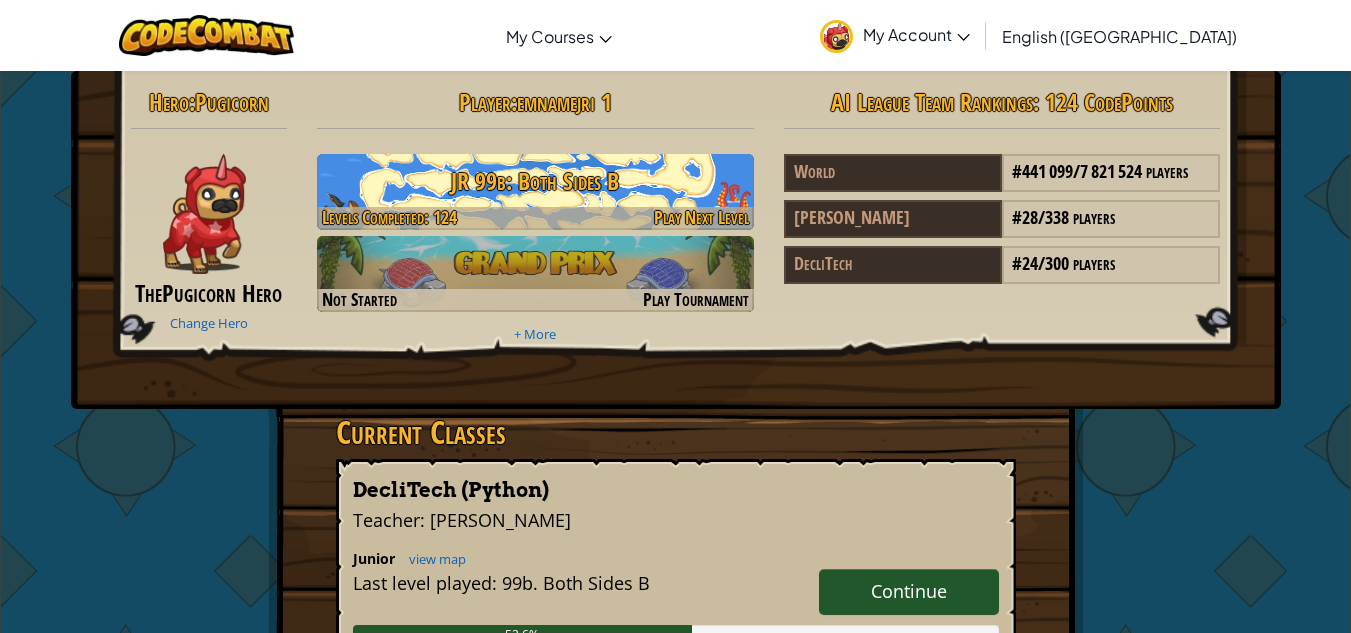 click on "JR 99b: Both Sides B" at bounding box center [535, 181] 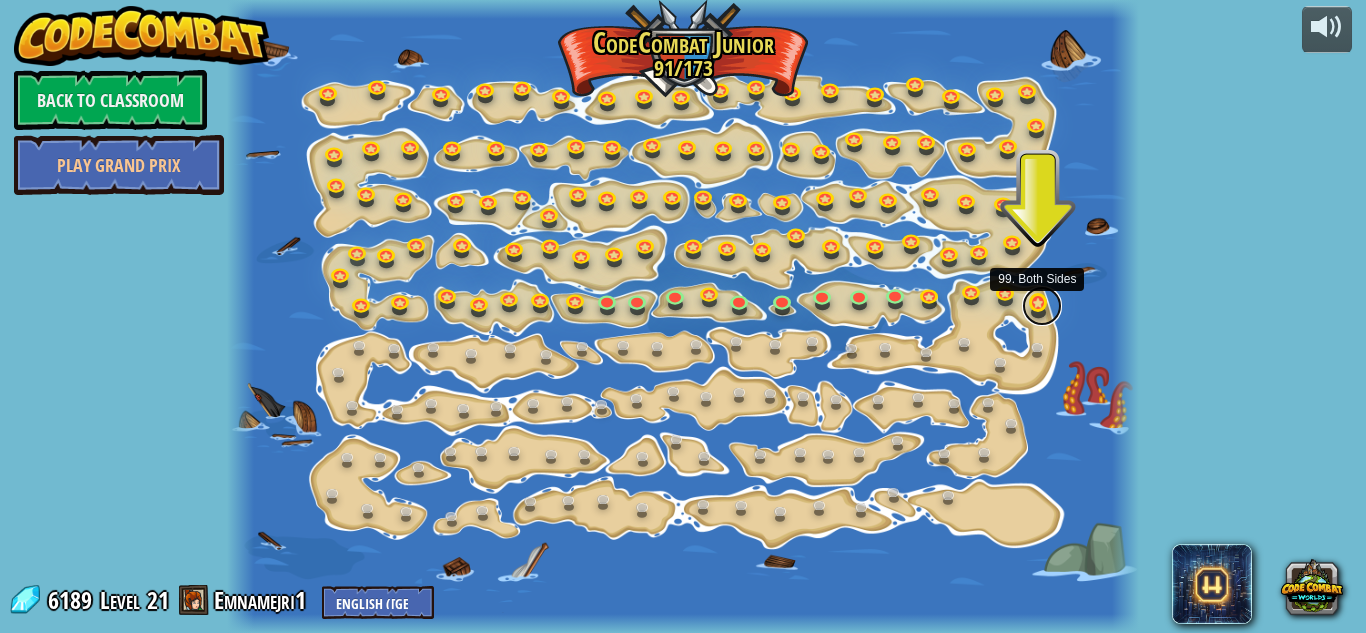 click at bounding box center (1042, 306) 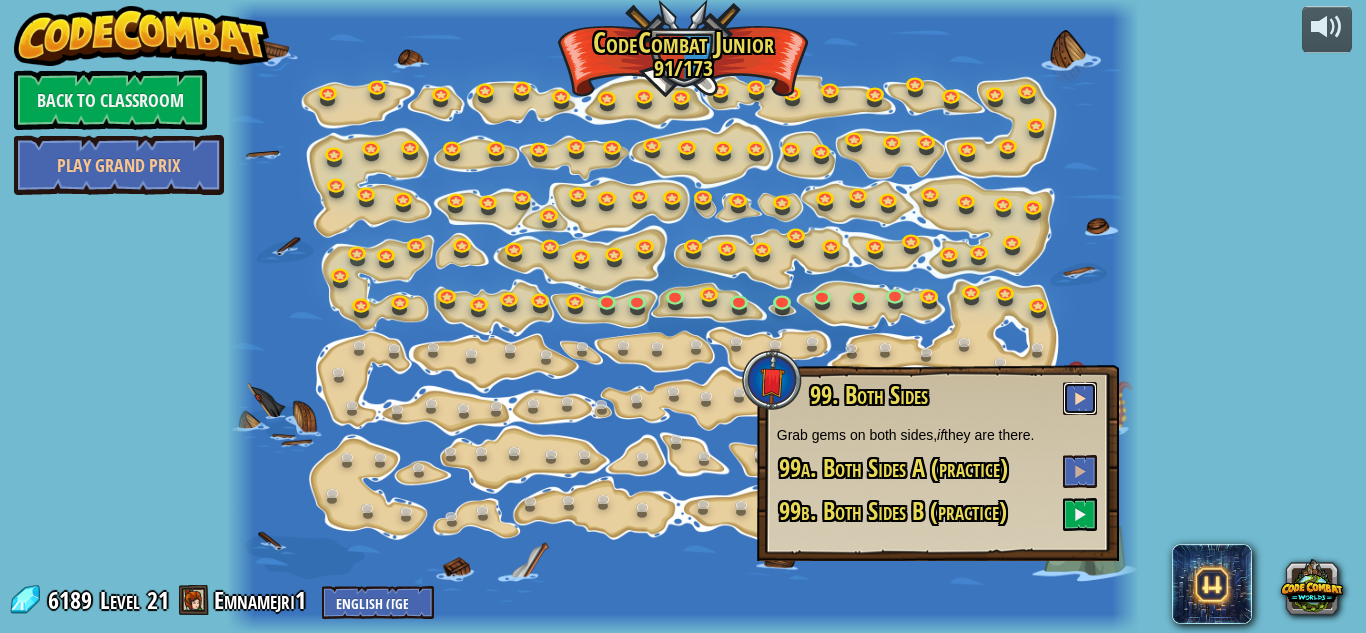 click at bounding box center (1080, 398) 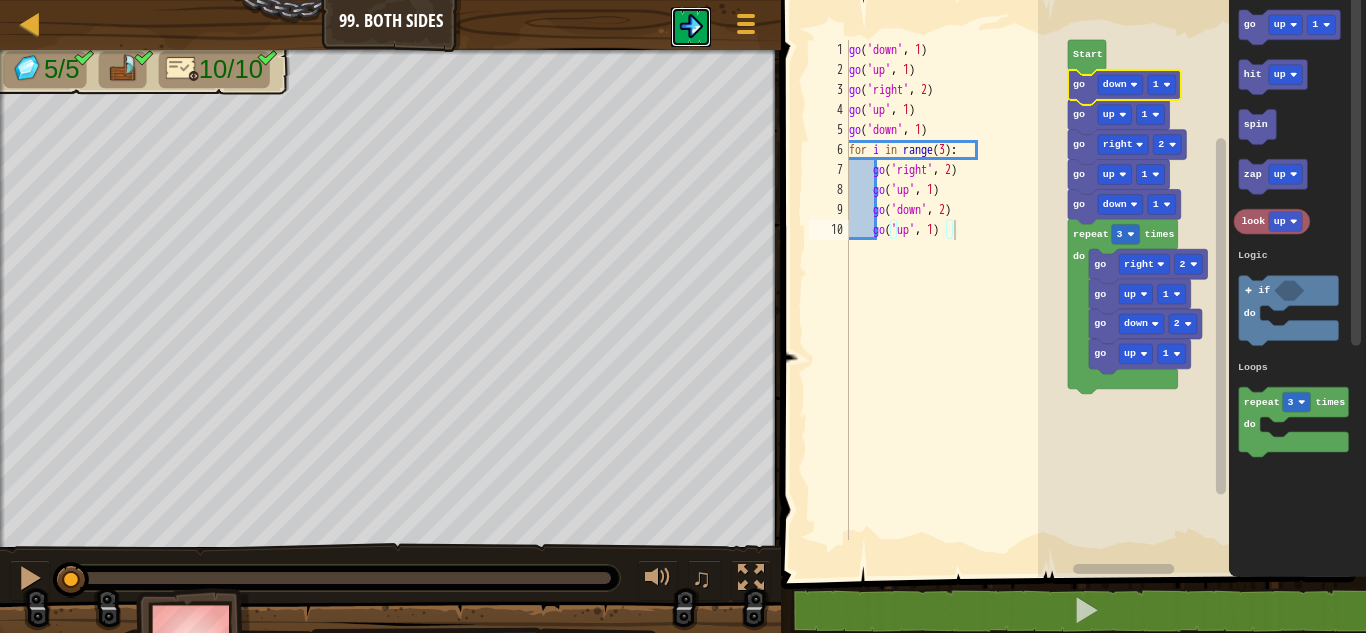 click at bounding box center (691, 27) 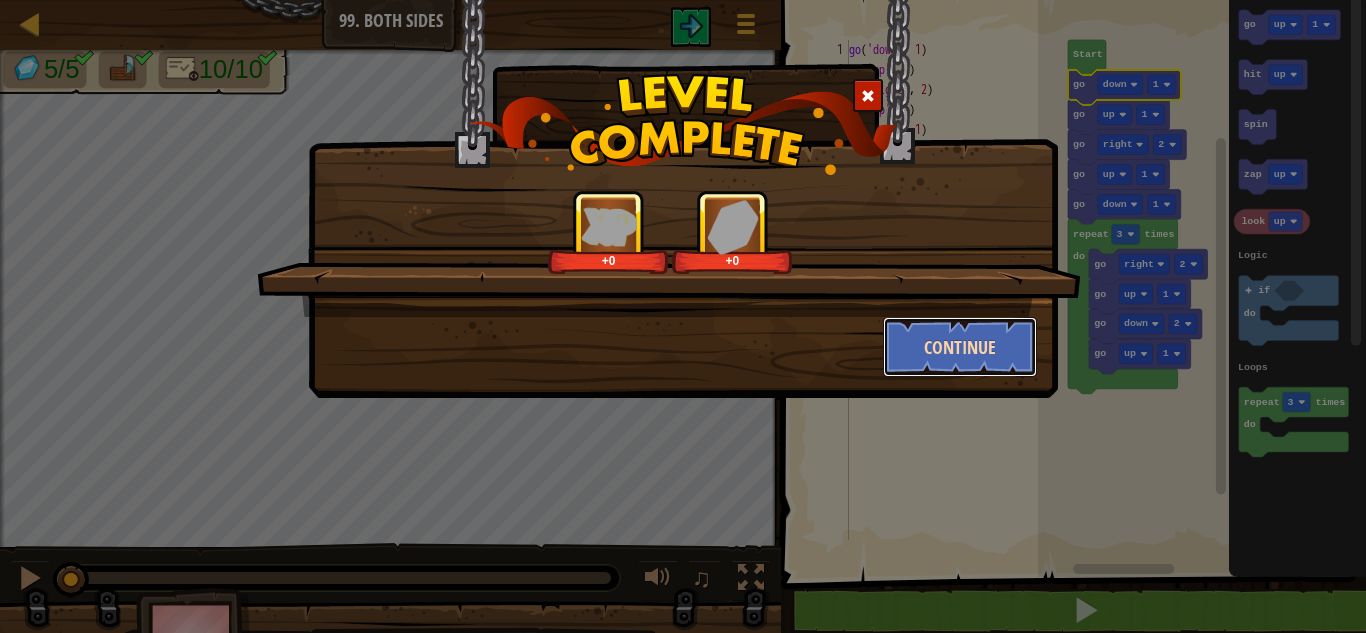 click on "Continue" at bounding box center [960, 347] 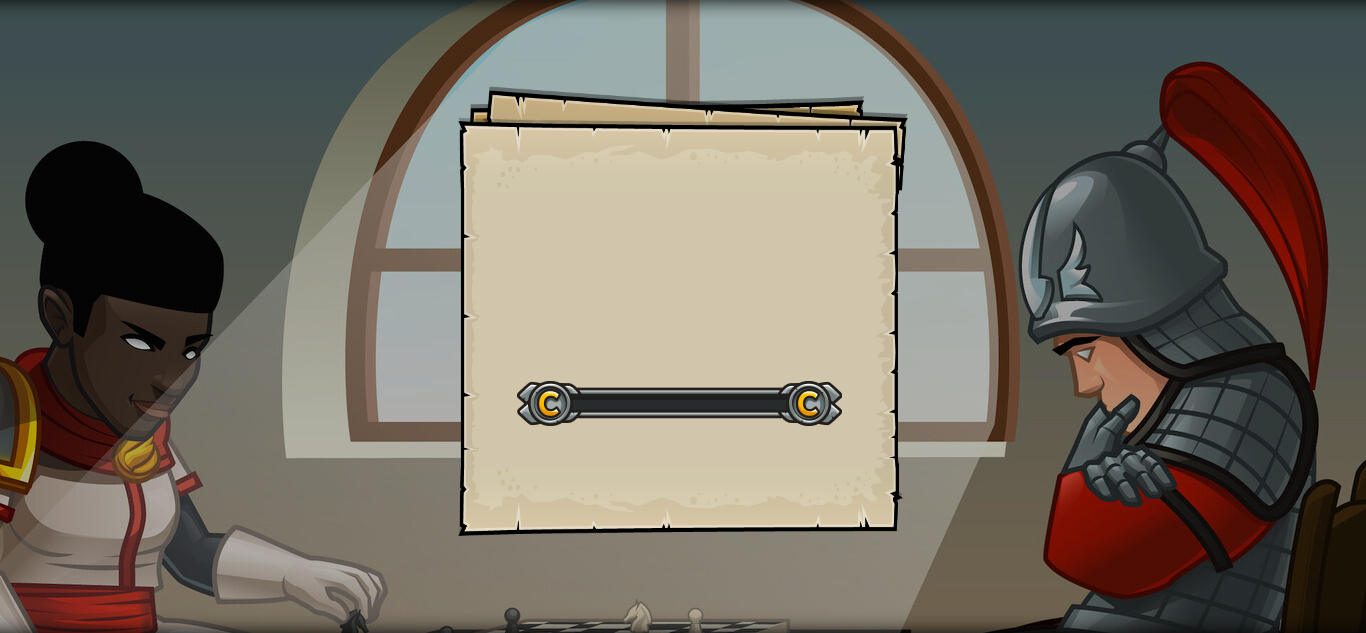 click on "Goals Start Level Error loading from server. Try refreshing the page. You'll need a subscription to play this level. Subscribe You'll need to join a course to play this level. Back to my courses Ask your teacher to assign a license to you so you can continue to play CodeCombat! Back to my courses This level is locked. Back to my courses First, solve the problem. Then, write the code. - [PERSON_NAME]" at bounding box center (683, 316) 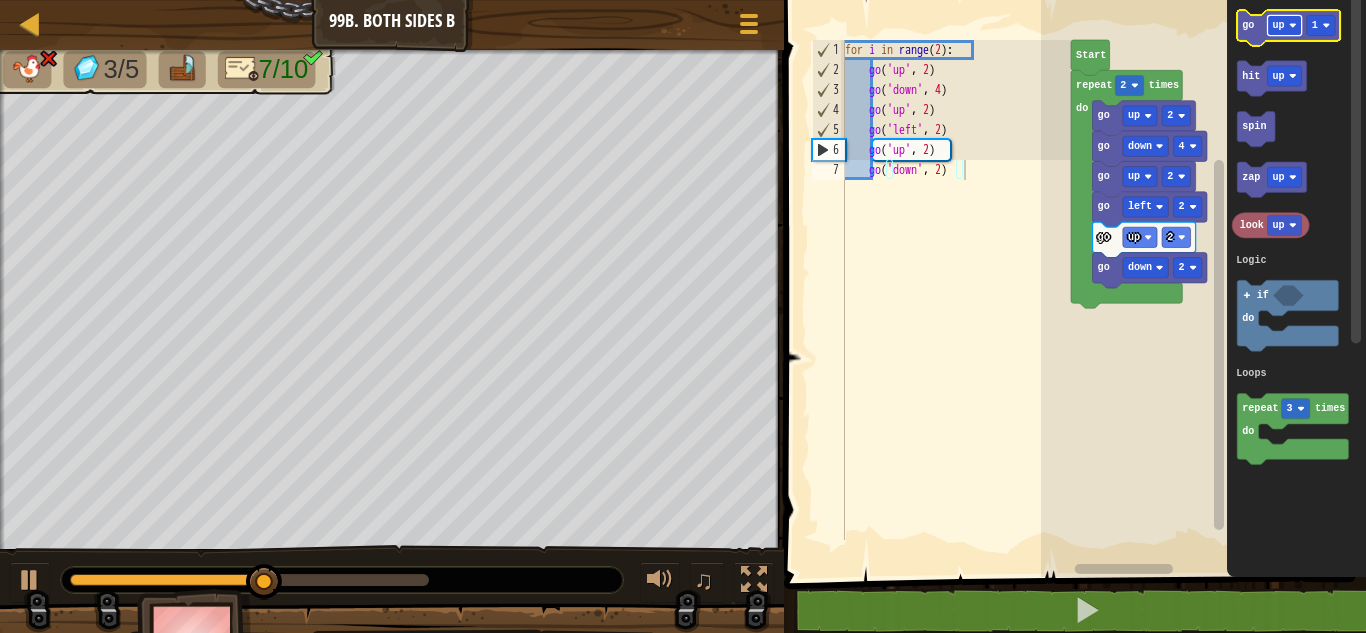 click 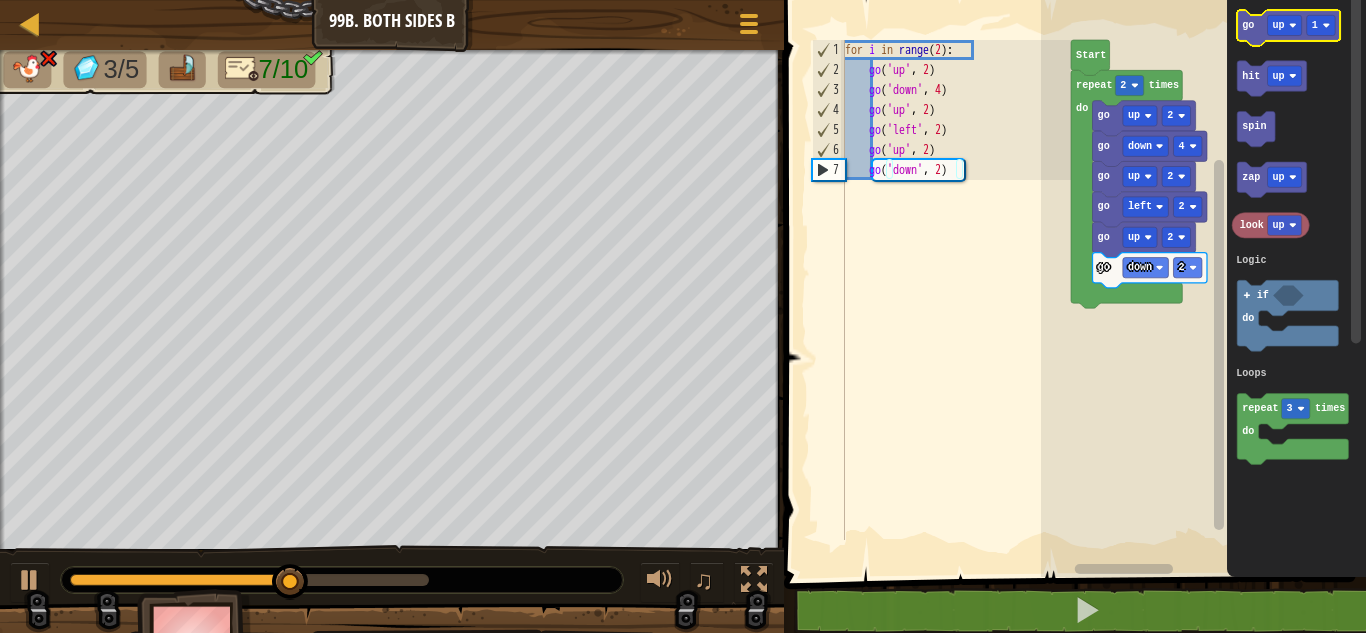 click on "go" 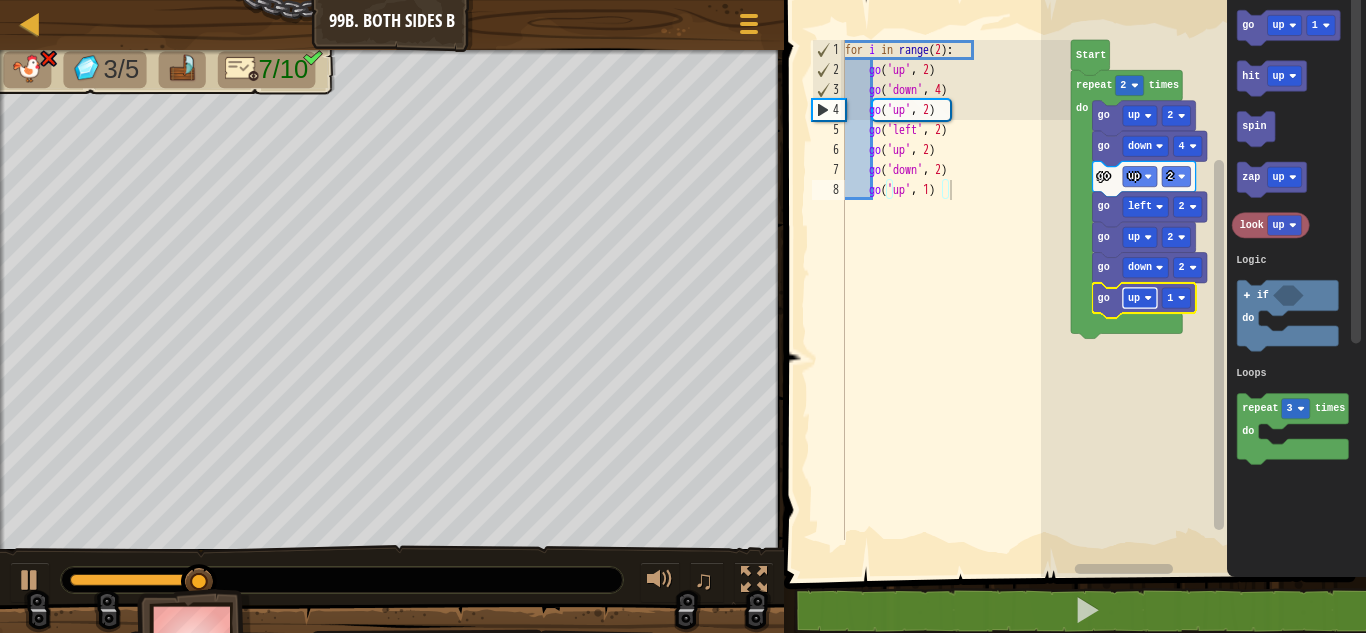 click 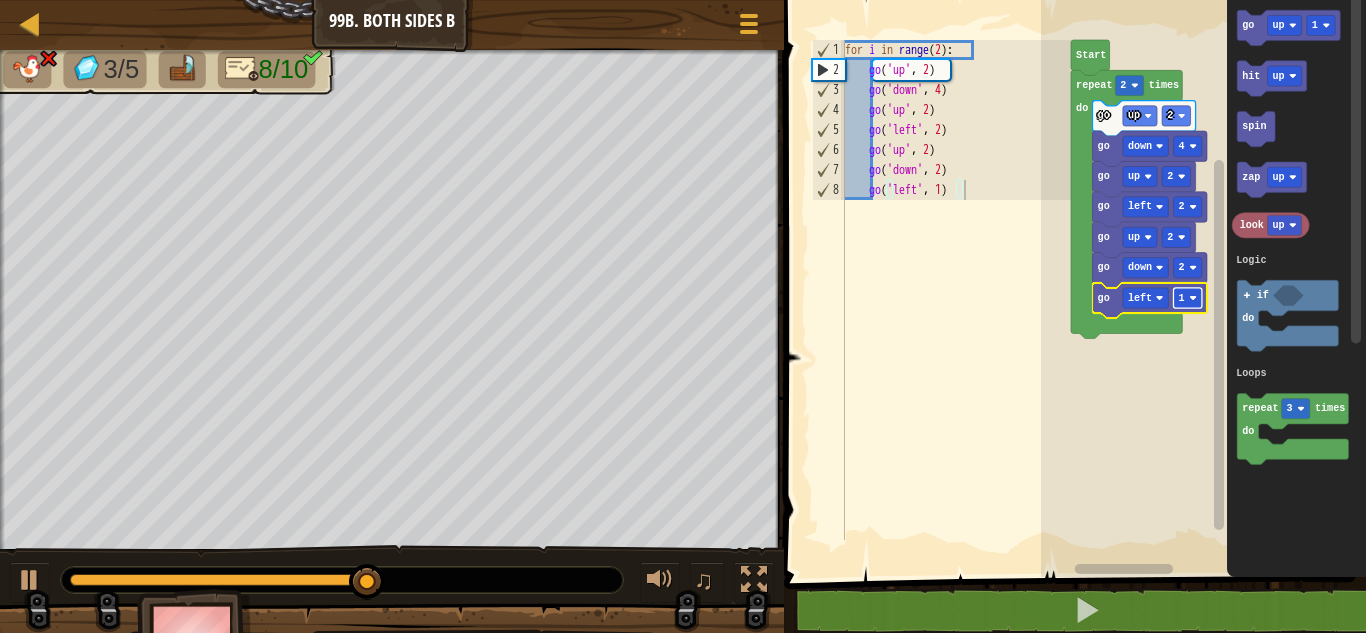 click 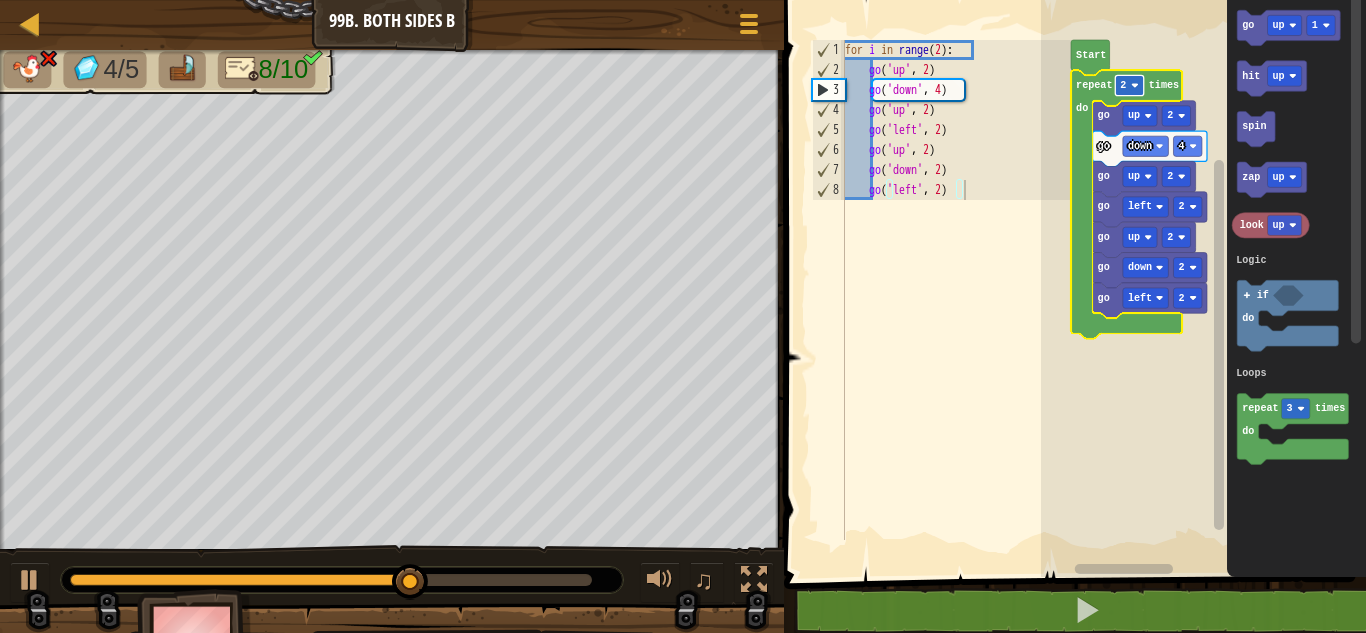 click 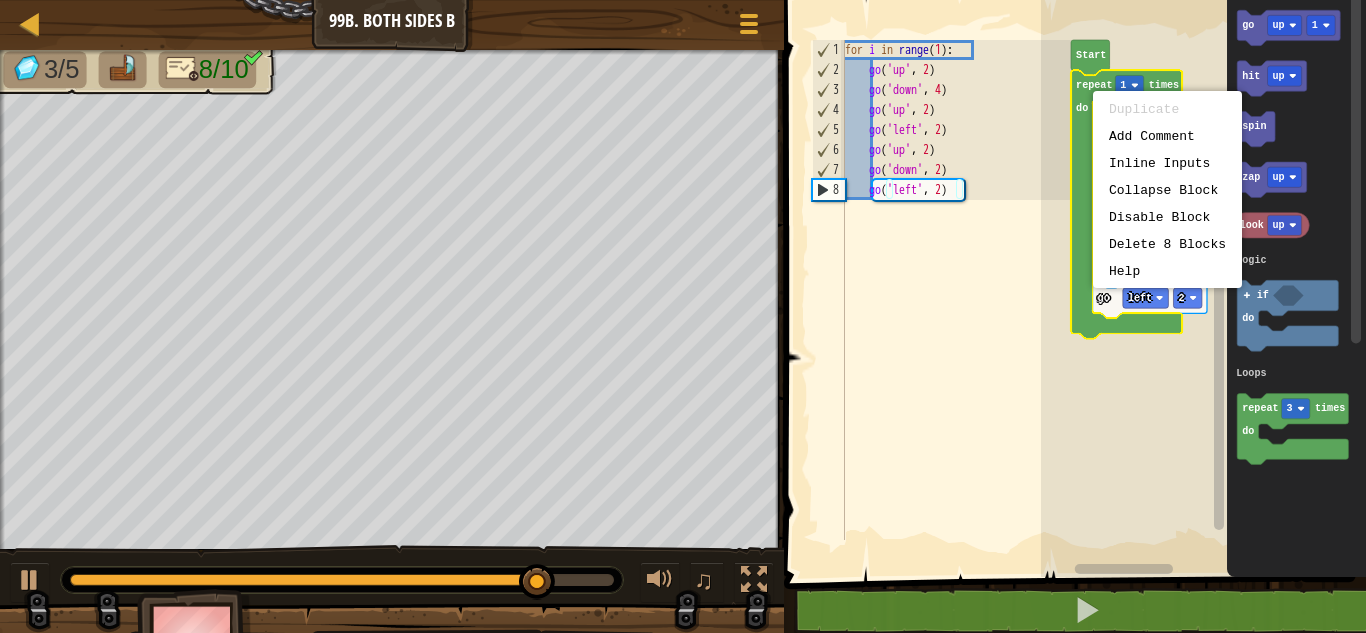 click on "Duplicate" at bounding box center [1167, 109] 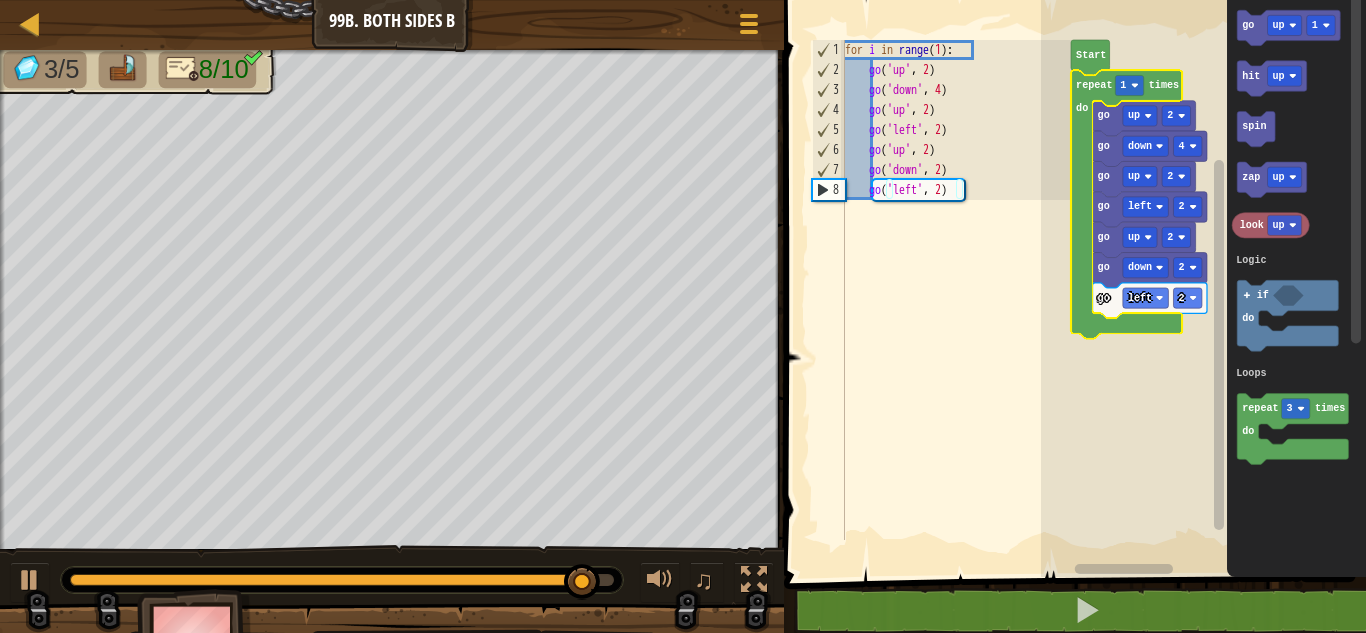 click 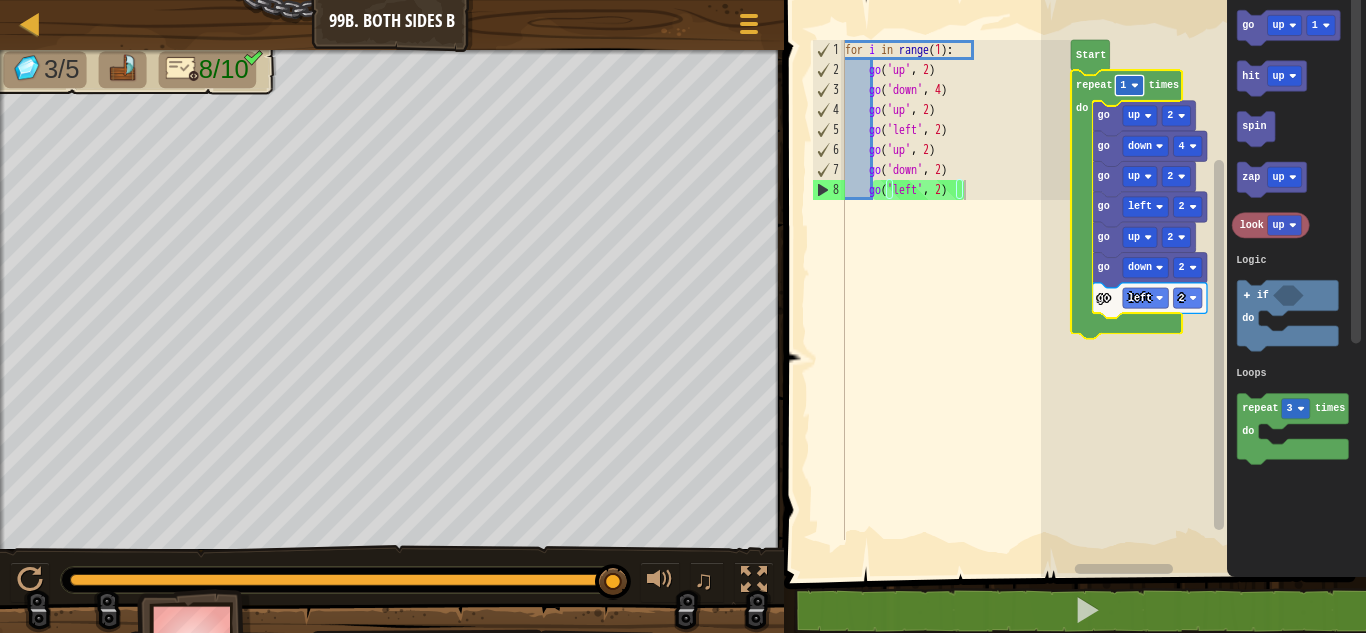 click 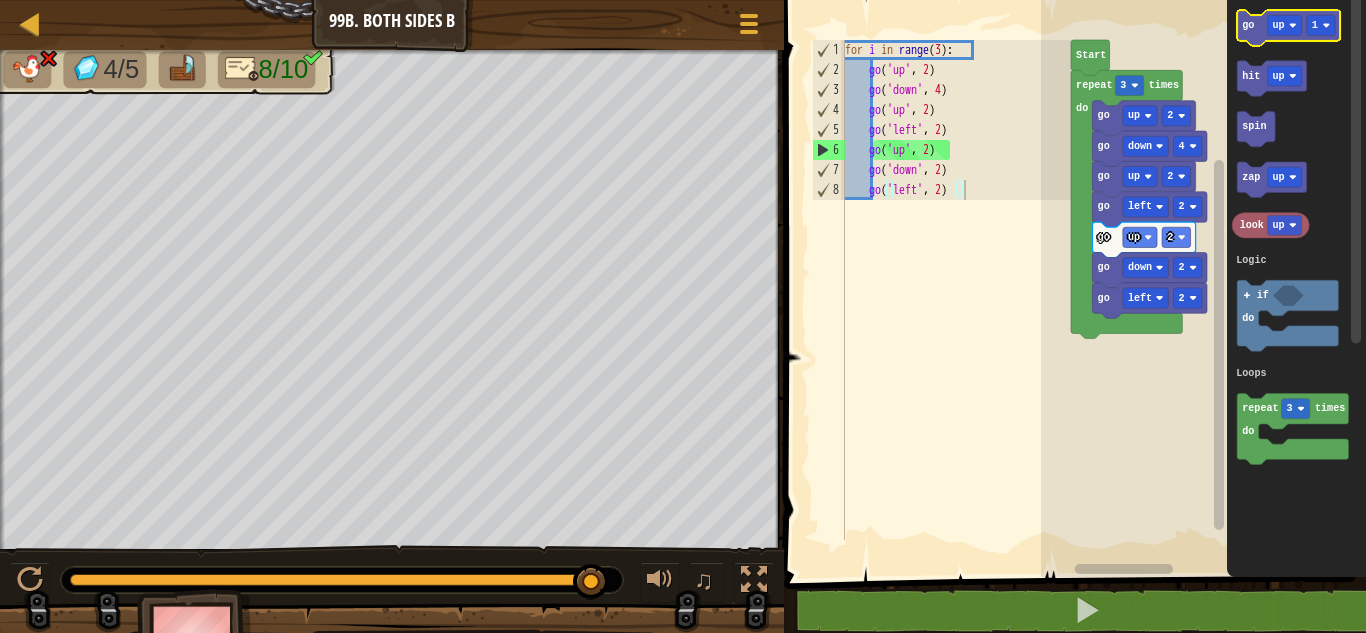 click on "go" 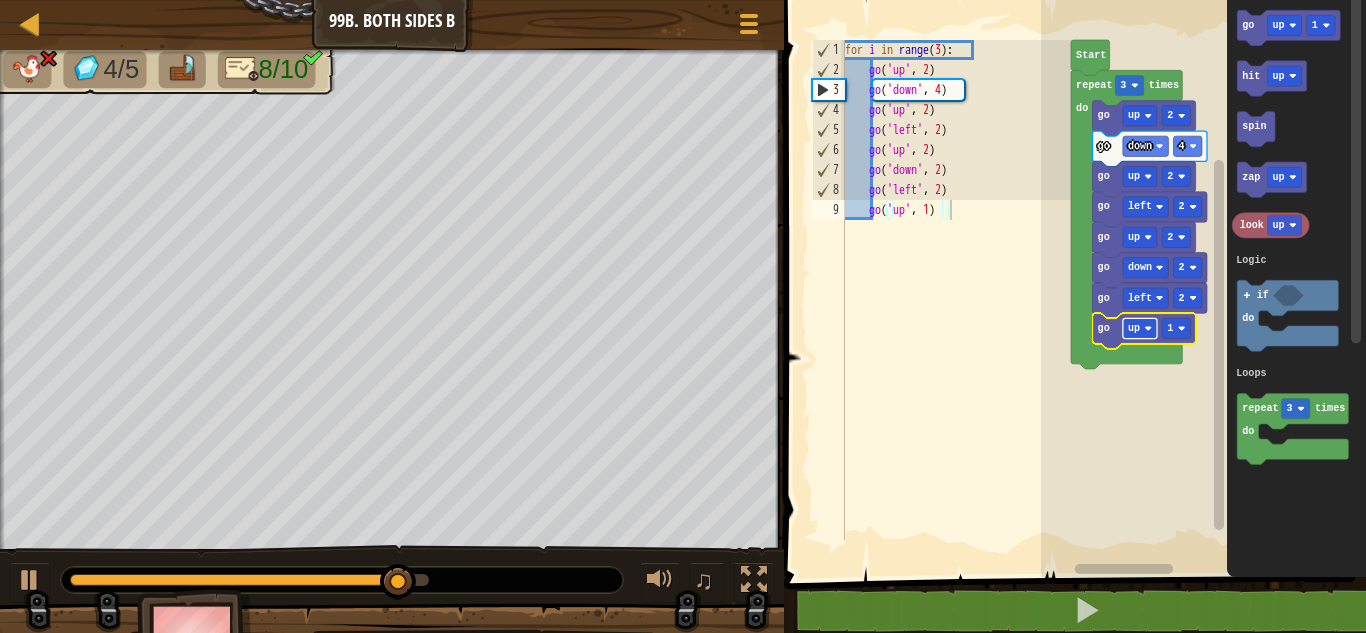 click on "up" 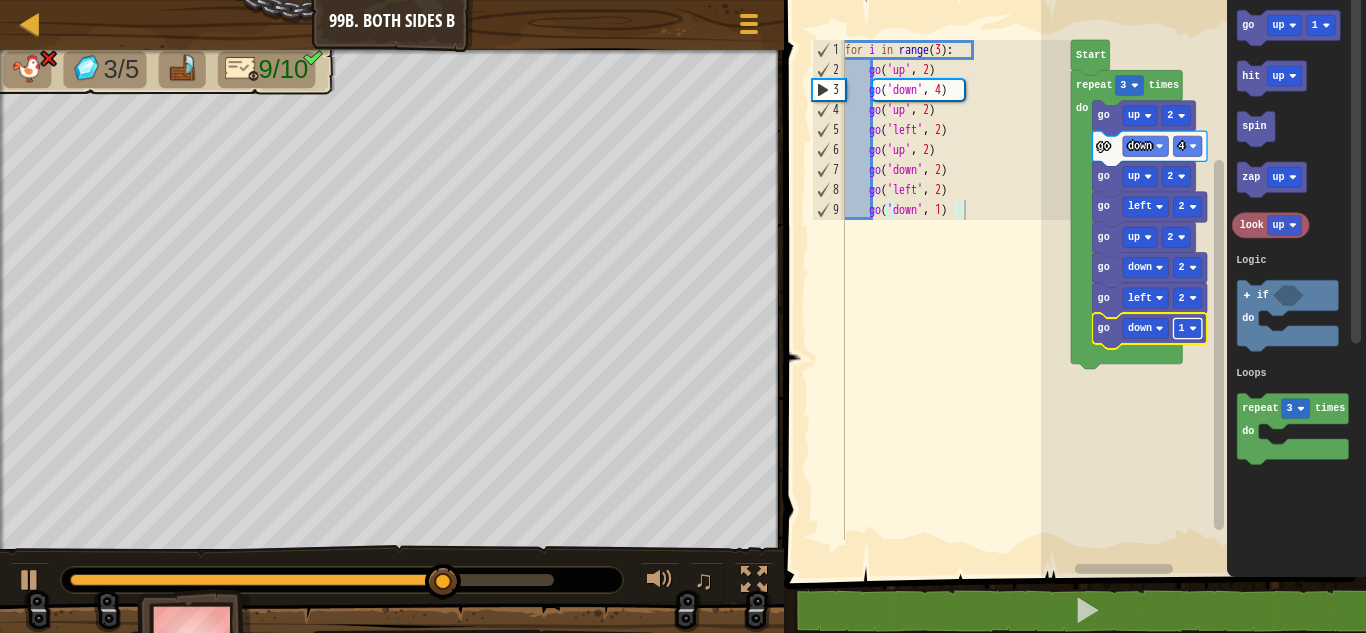 click 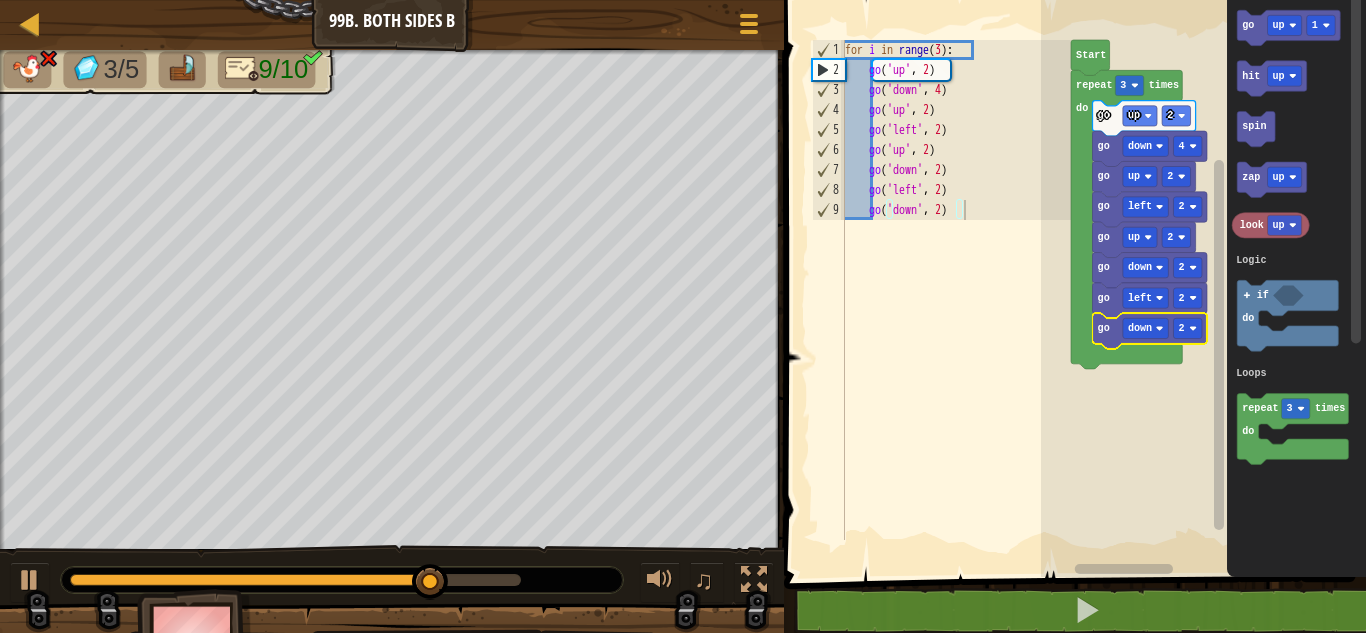 click on "go" 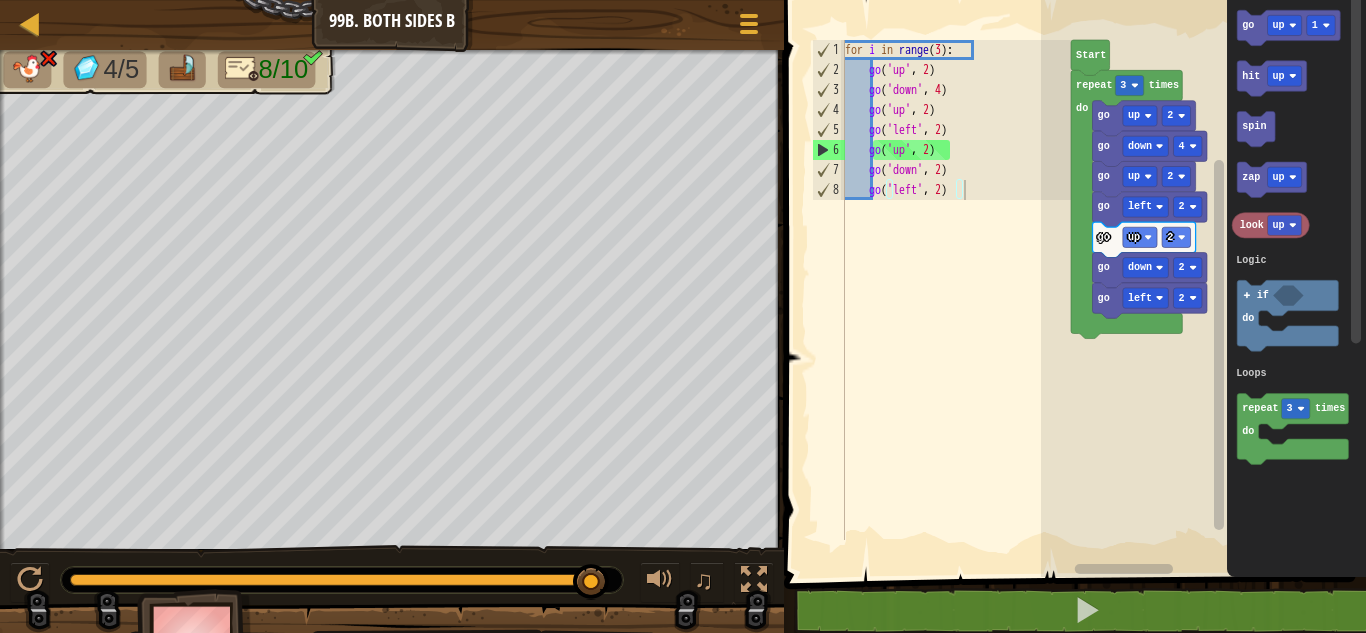 type on "go('left', 2)" 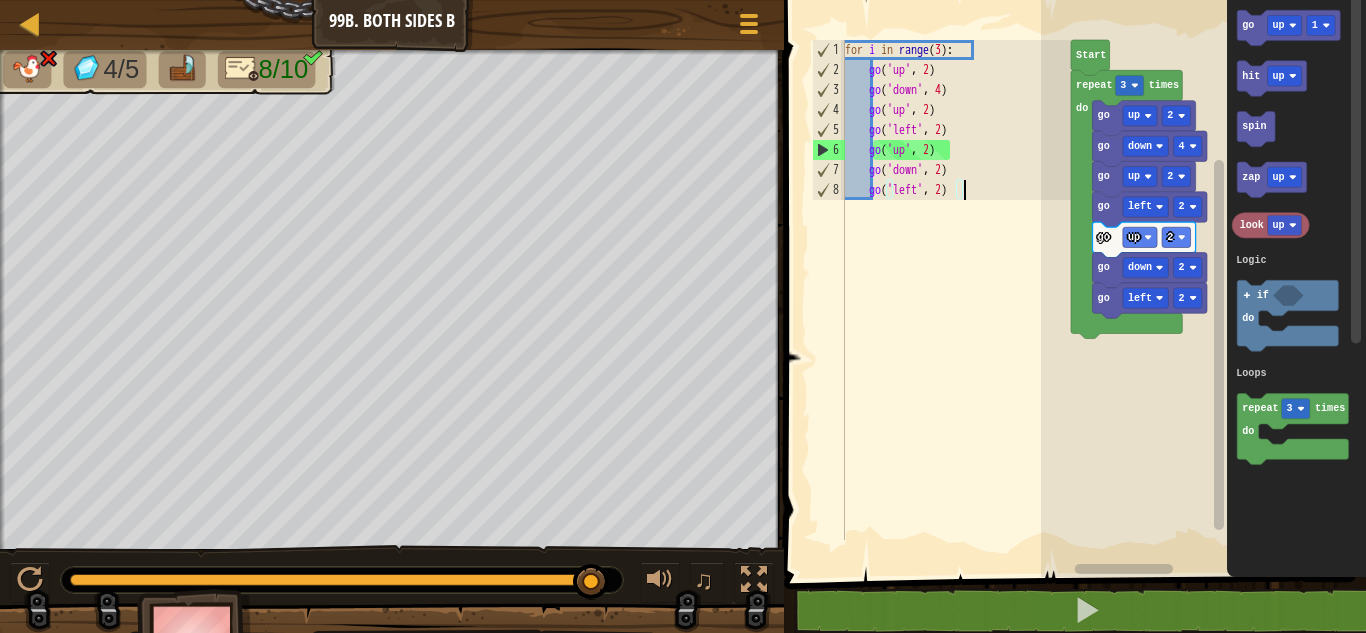 click on "for   i   in   range ( 3 ) :      go ( 'up' ,   2 )      go ( 'down' ,   4 )      go ( 'up' ,   2 )      go ( 'left' ,   2 )      go ( 'up' ,   2 )      go ( 'down' ,   2 )      go ( 'left' ,   2 )" at bounding box center (956, 310) 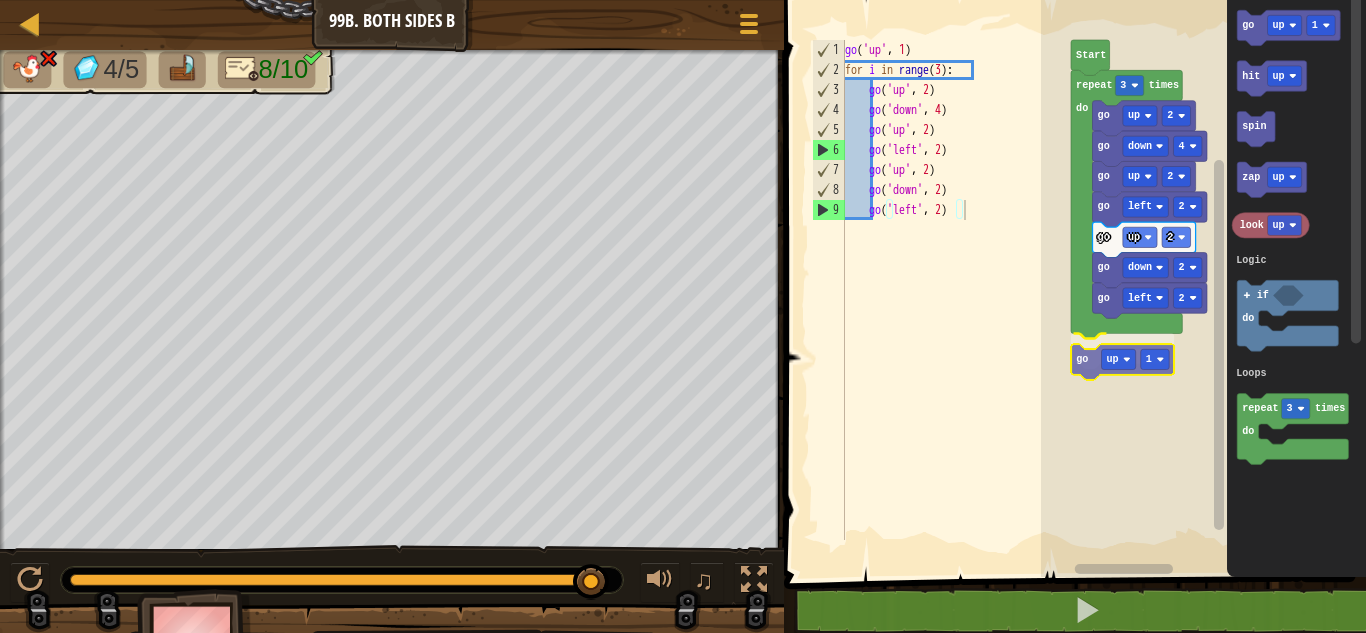 click on "Logic Loops Start repeat 3 times do go up 2 go down 4 go up 2 go left 2 go up 2 go down 2 go left 2 go up 1 go up 1 hit up spin zap up look up repeat 3 times do if do Logic Loops go up 1" at bounding box center [1203, 283] 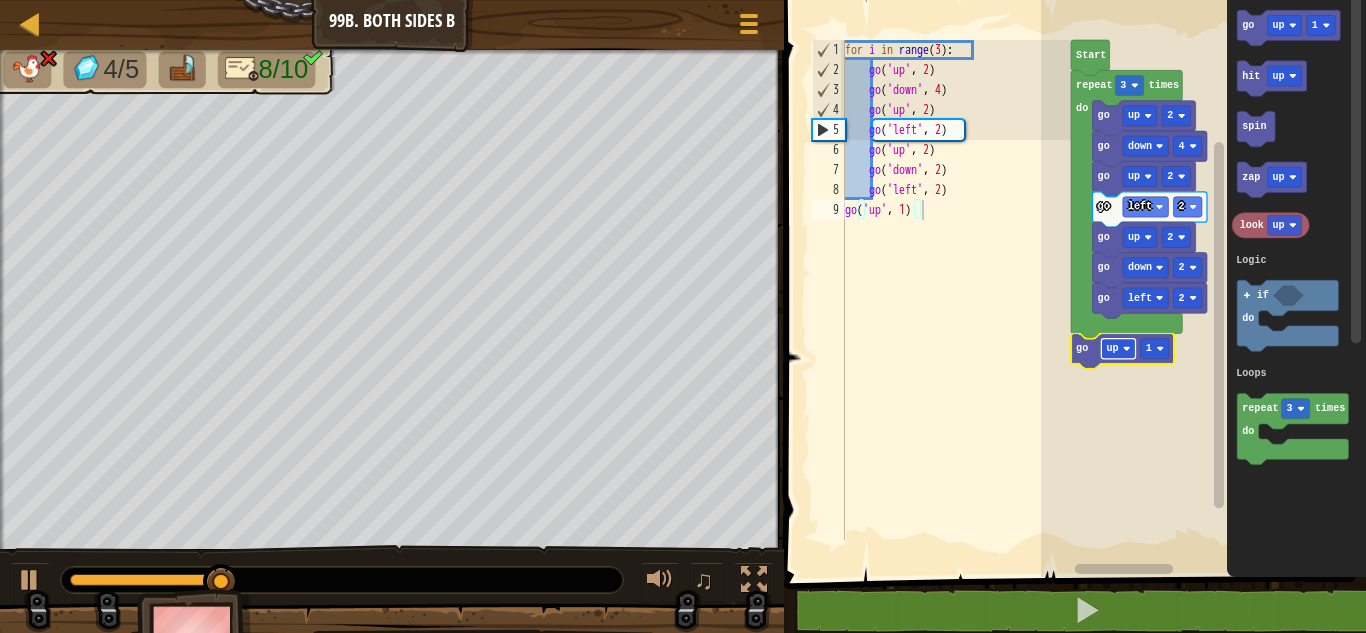 click 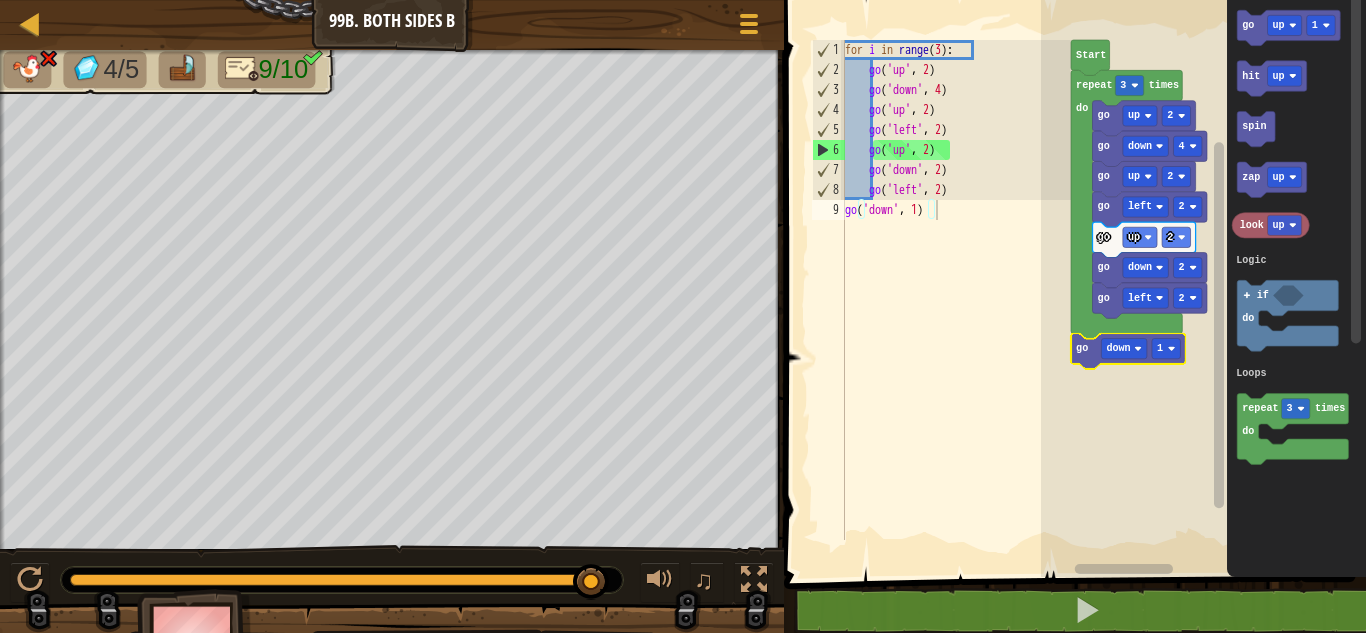click on "go" 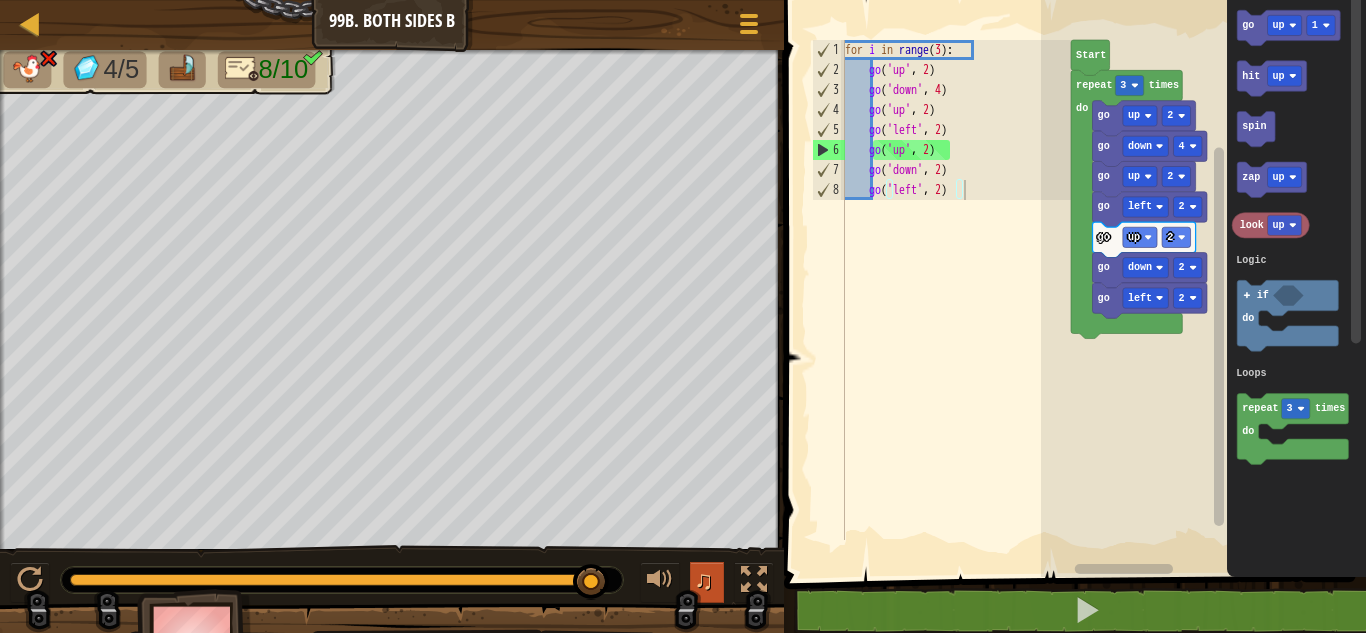 click on "♫" at bounding box center [704, 580] 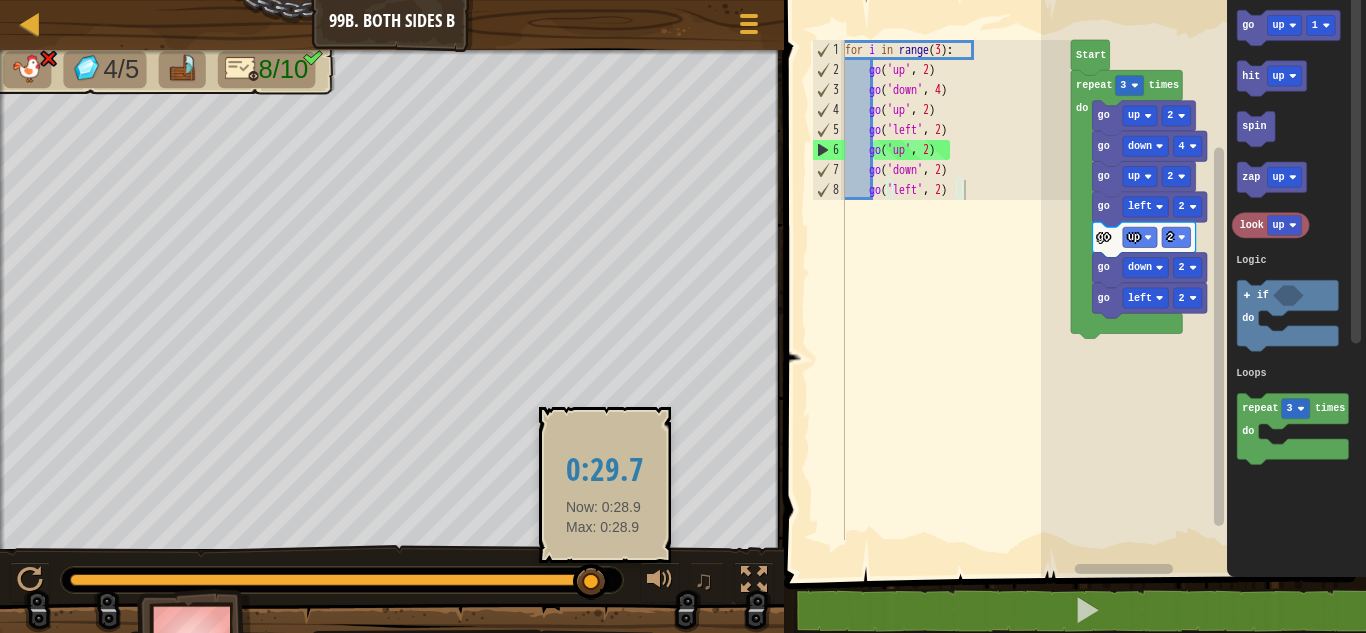 drag, startPoint x: 595, startPoint y: 583, endPoint x: 606, endPoint y: 583, distance: 11 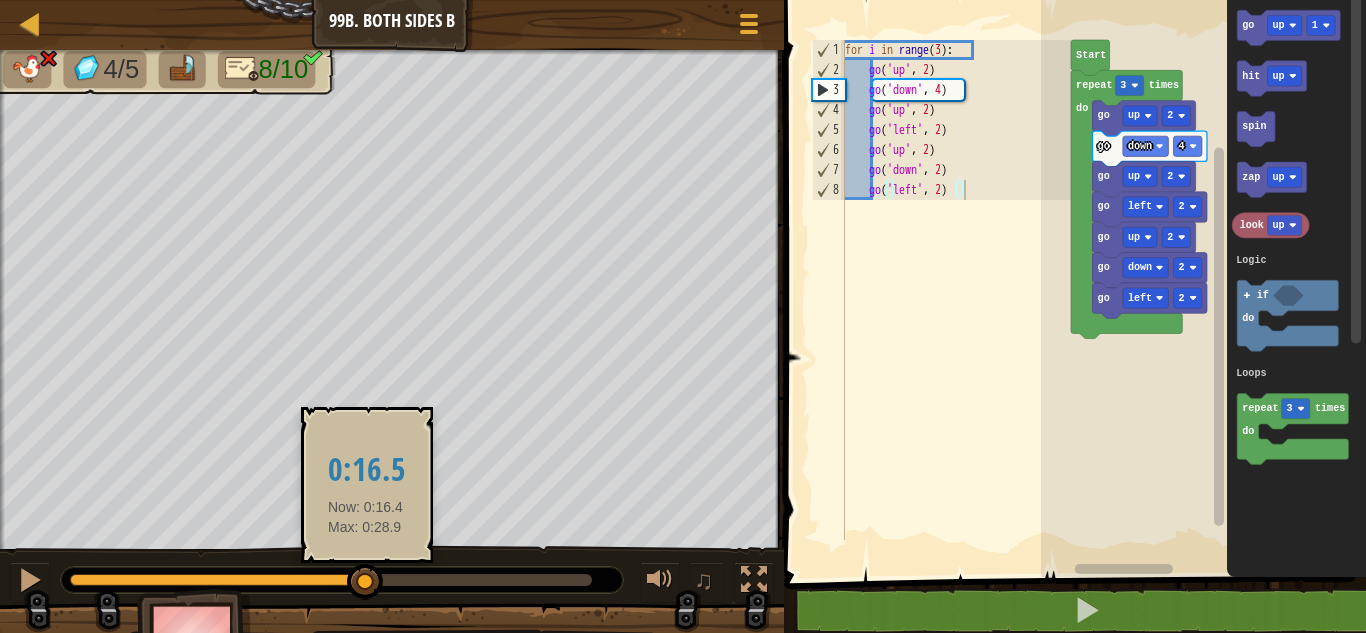 drag, startPoint x: 596, startPoint y: 574, endPoint x: 326, endPoint y: 580, distance: 270.06665 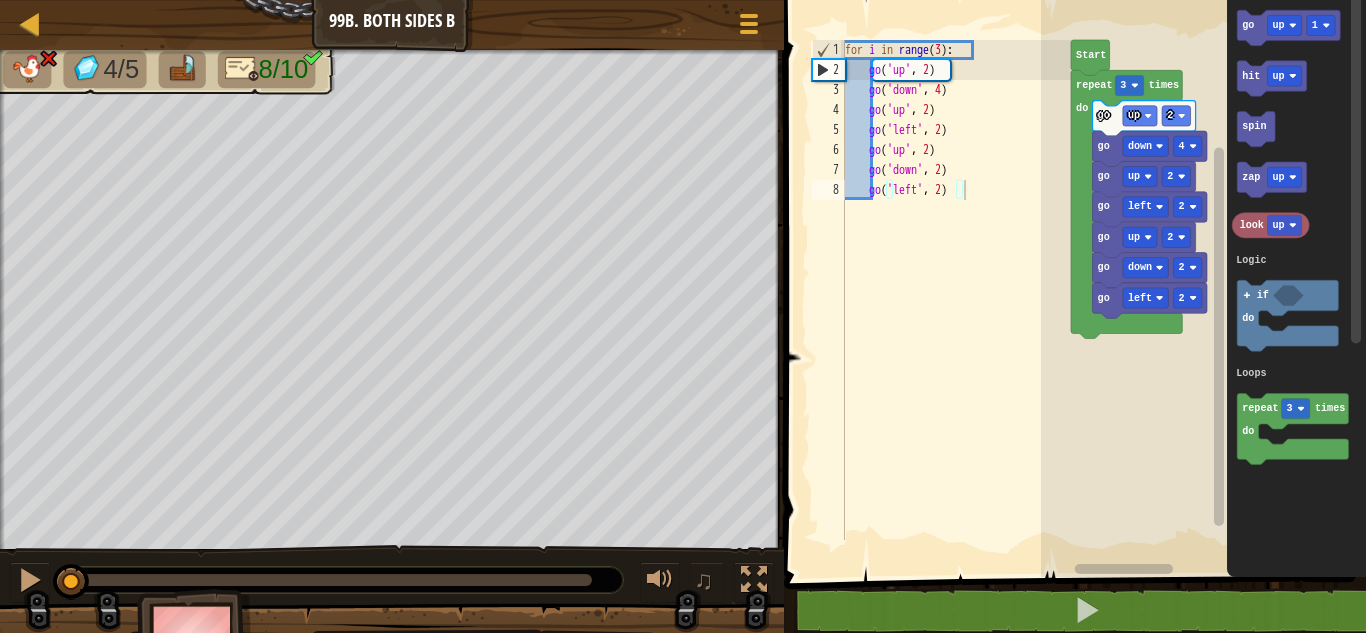 drag, startPoint x: 194, startPoint y: 577, endPoint x: 4, endPoint y: 566, distance: 190.31816 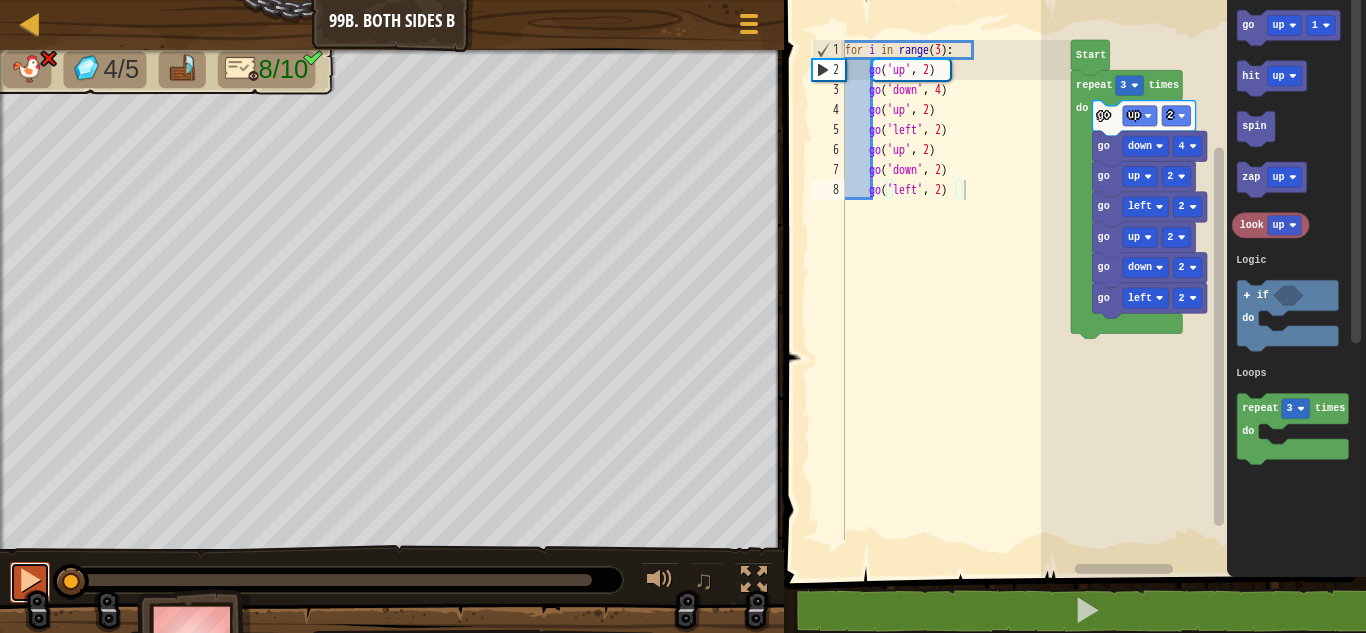 click at bounding box center [30, 580] 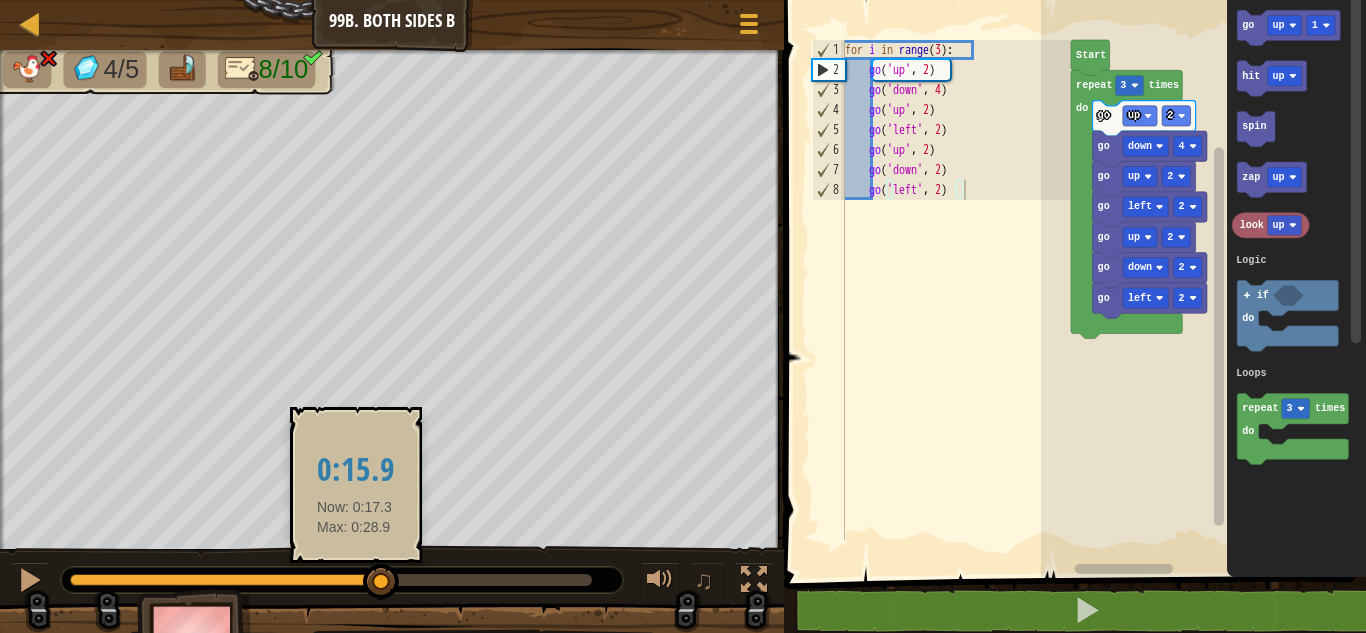 drag, startPoint x: 76, startPoint y: 571, endPoint x: 426, endPoint y: 581, distance: 350.14282 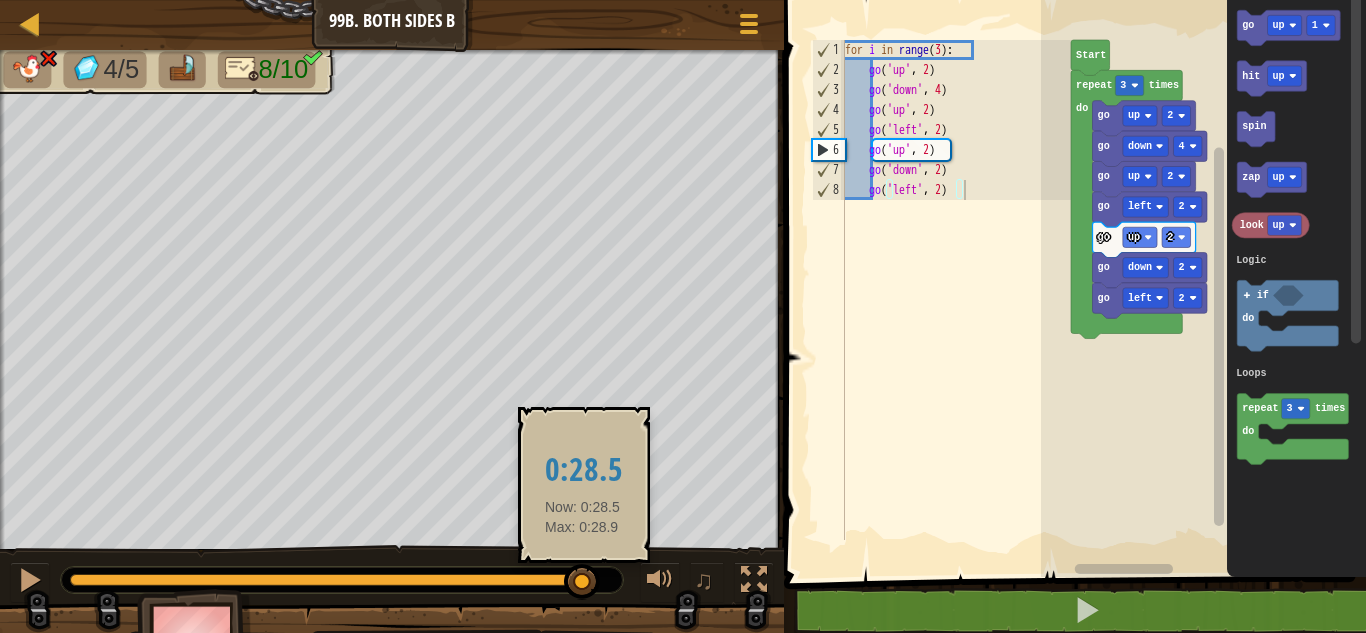 drag, startPoint x: 483, startPoint y: 579, endPoint x: 588, endPoint y: 569, distance: 105.47511 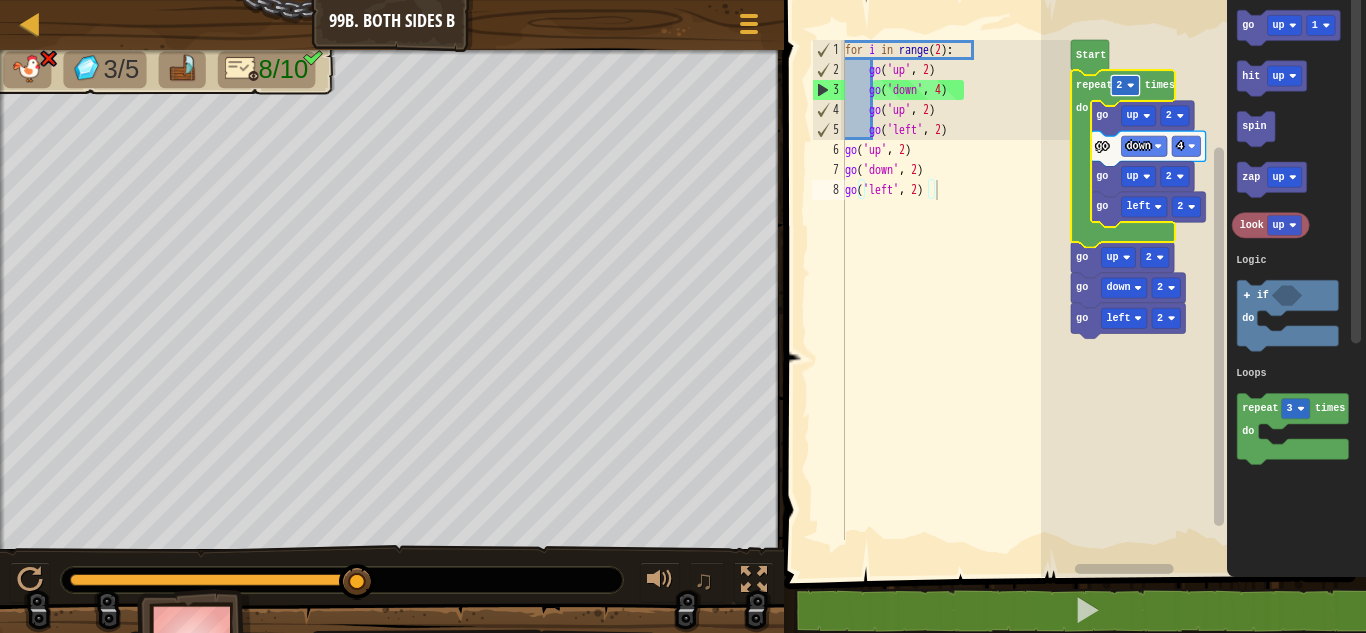 click 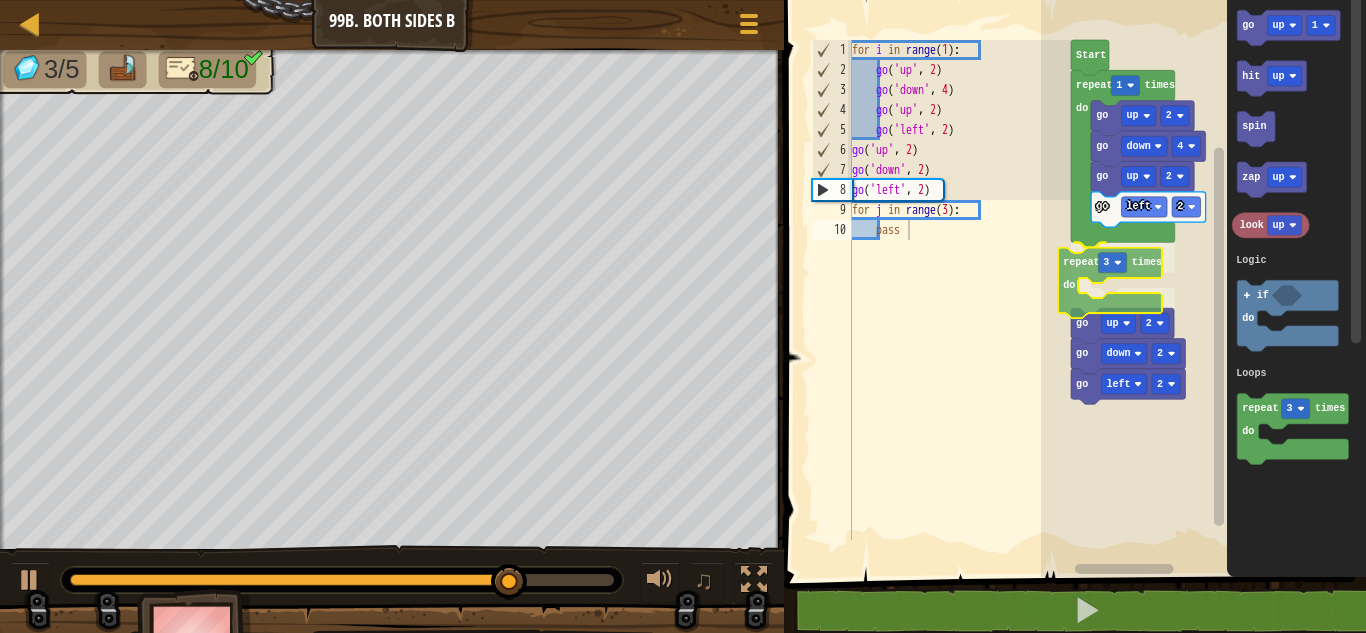 click on "Logic Loops Start go left 2 go up 2 go down 4 go up 2 repeat 1 times do repeat 3 times do go down 2 go left 2 go up 2 go up 1 hit up spin zap up look up repeat 3 times do if do Logic Loops repeat 3 times do" at bounding box center [1203, 283] 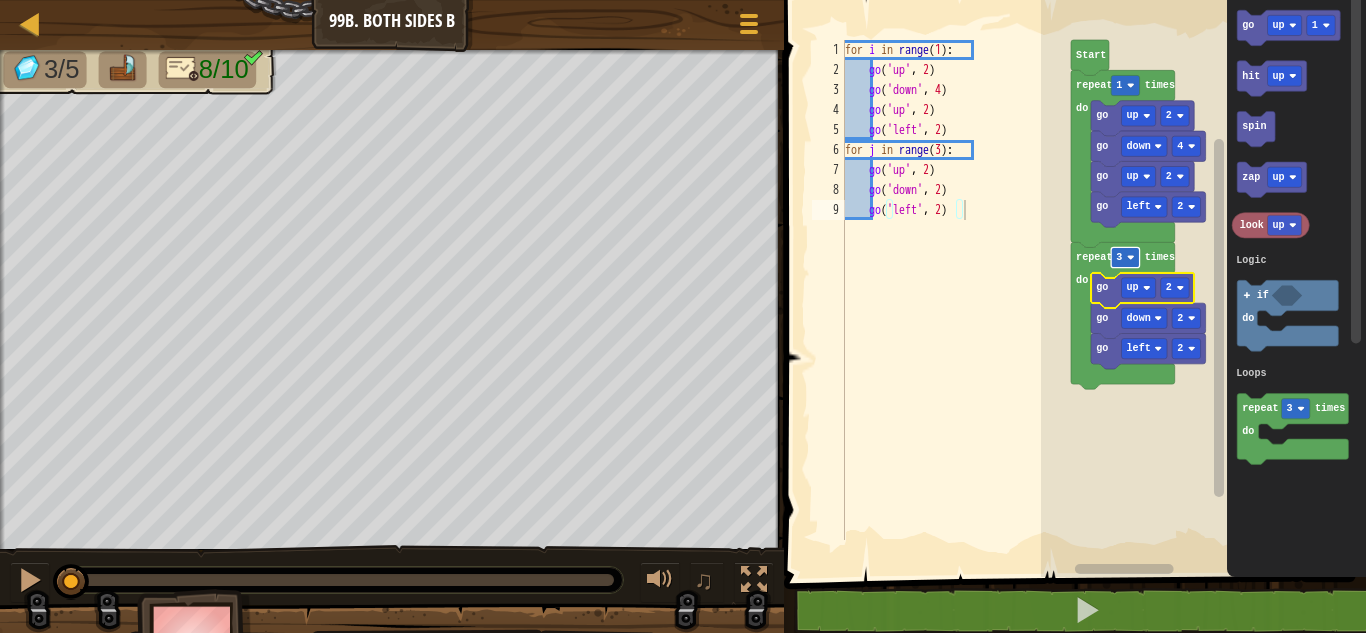 click 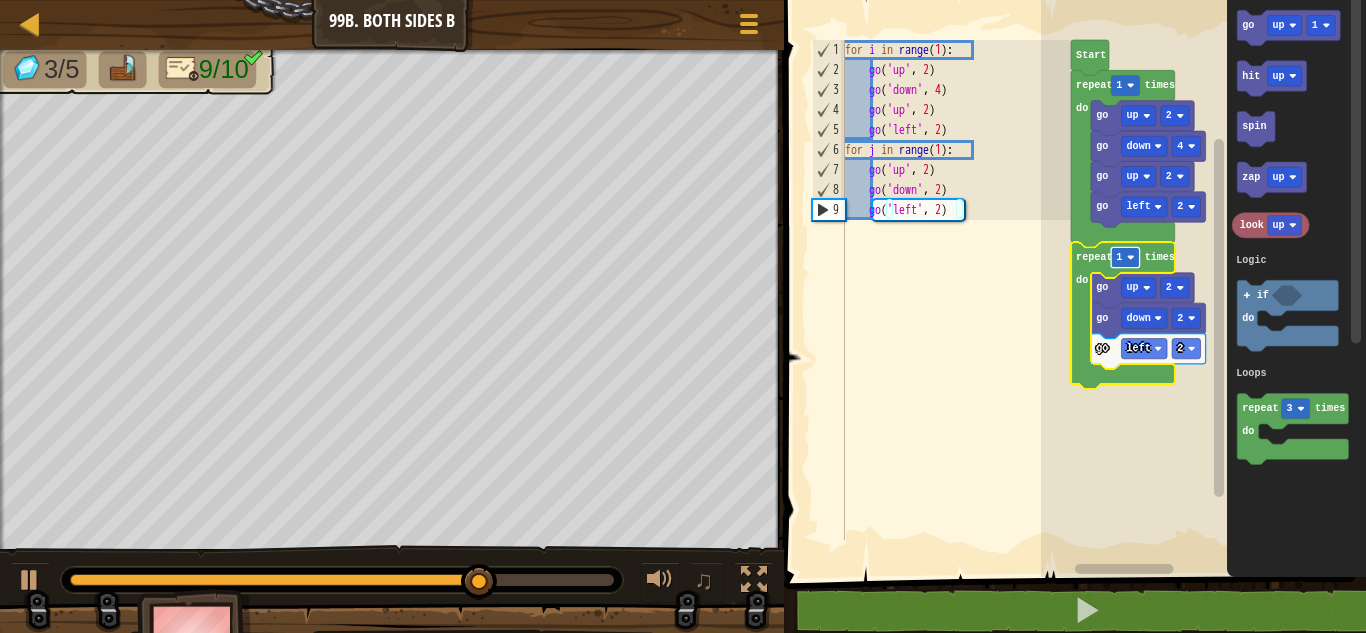 click 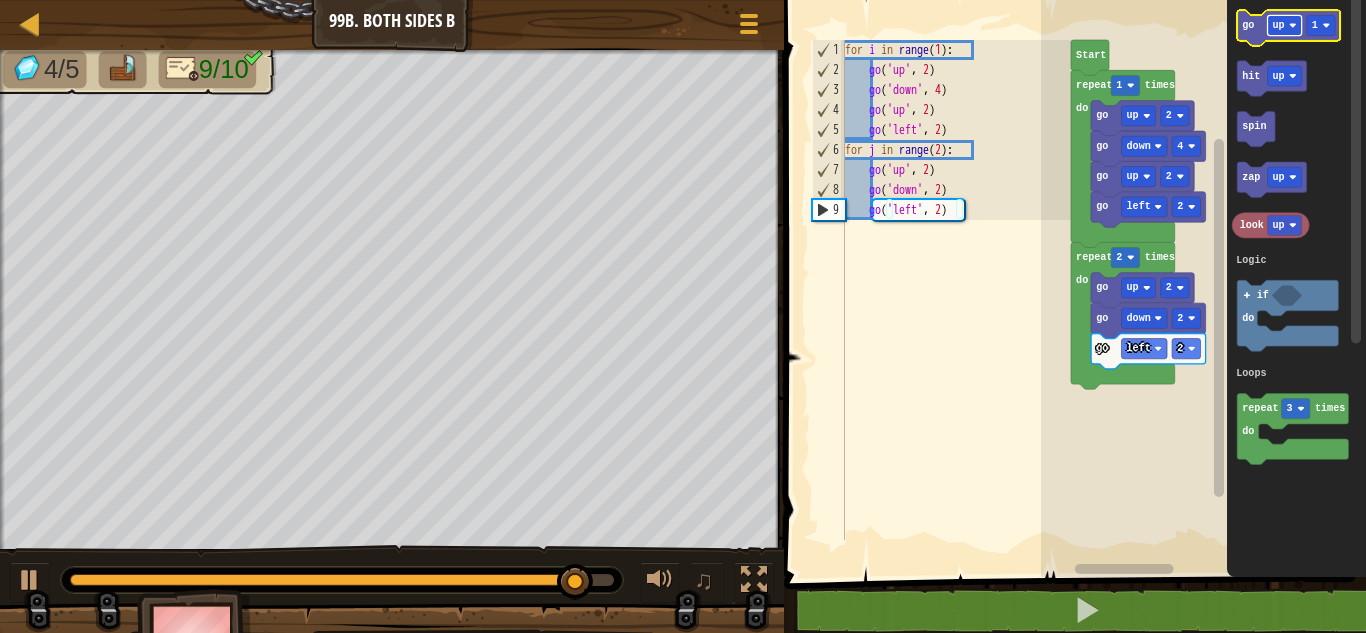 click 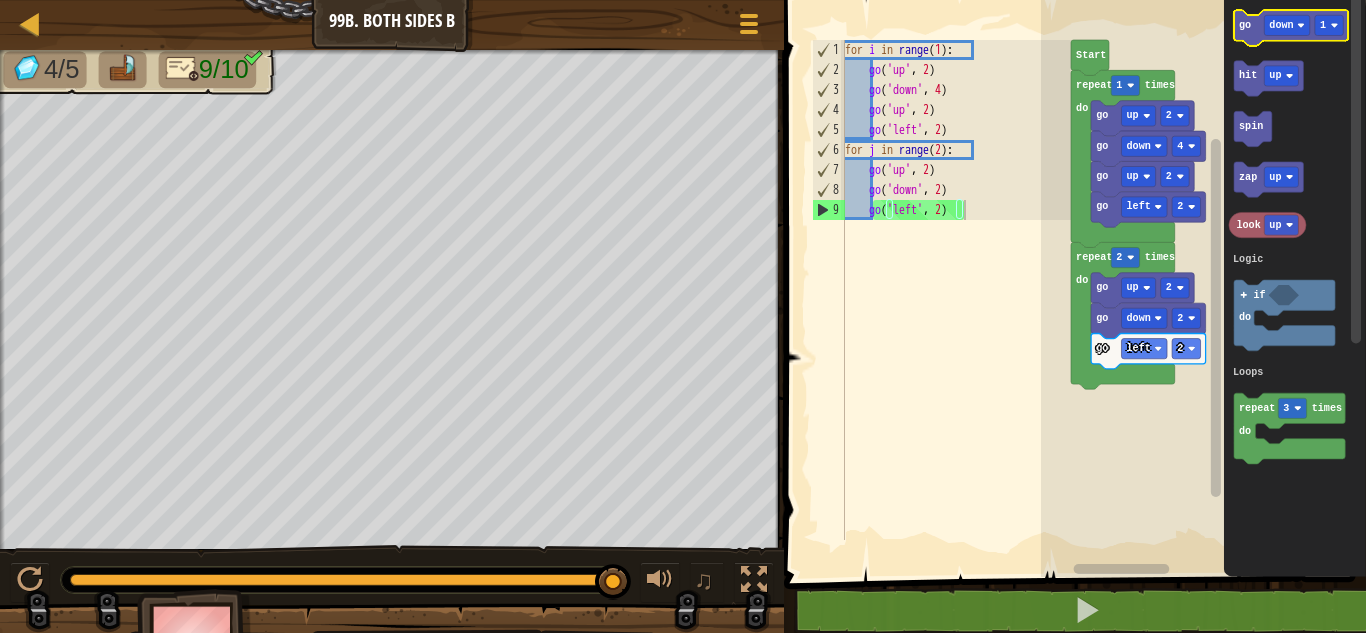 click 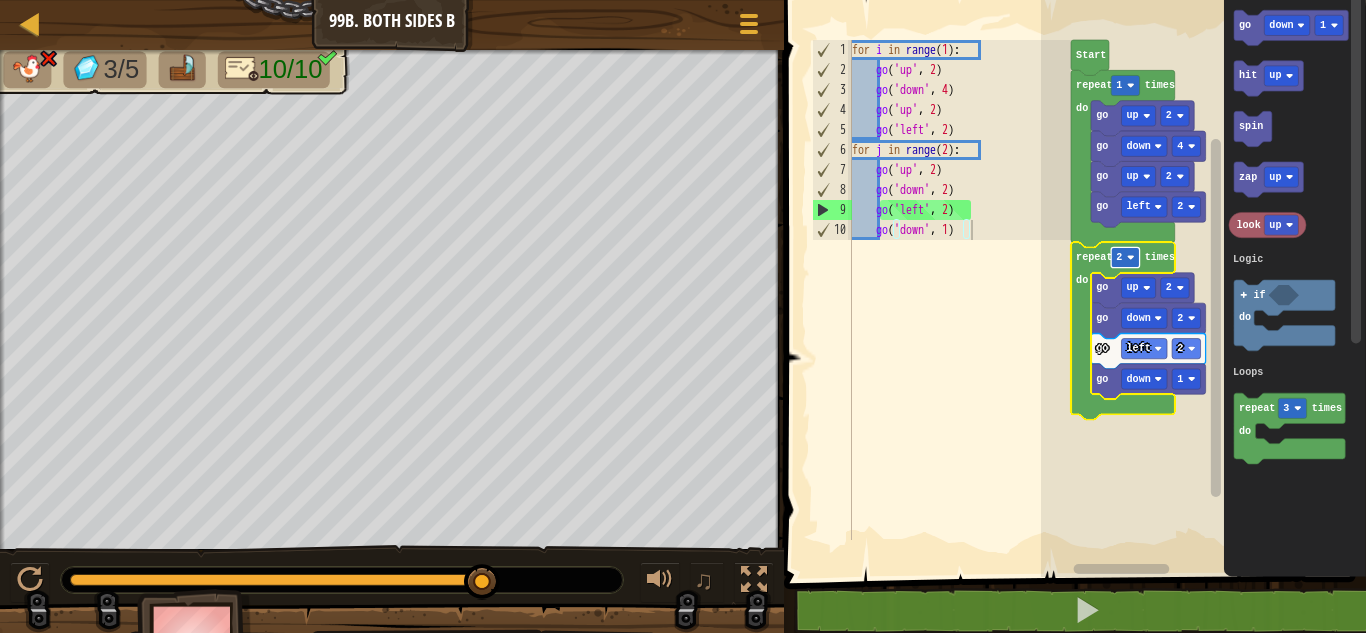 click 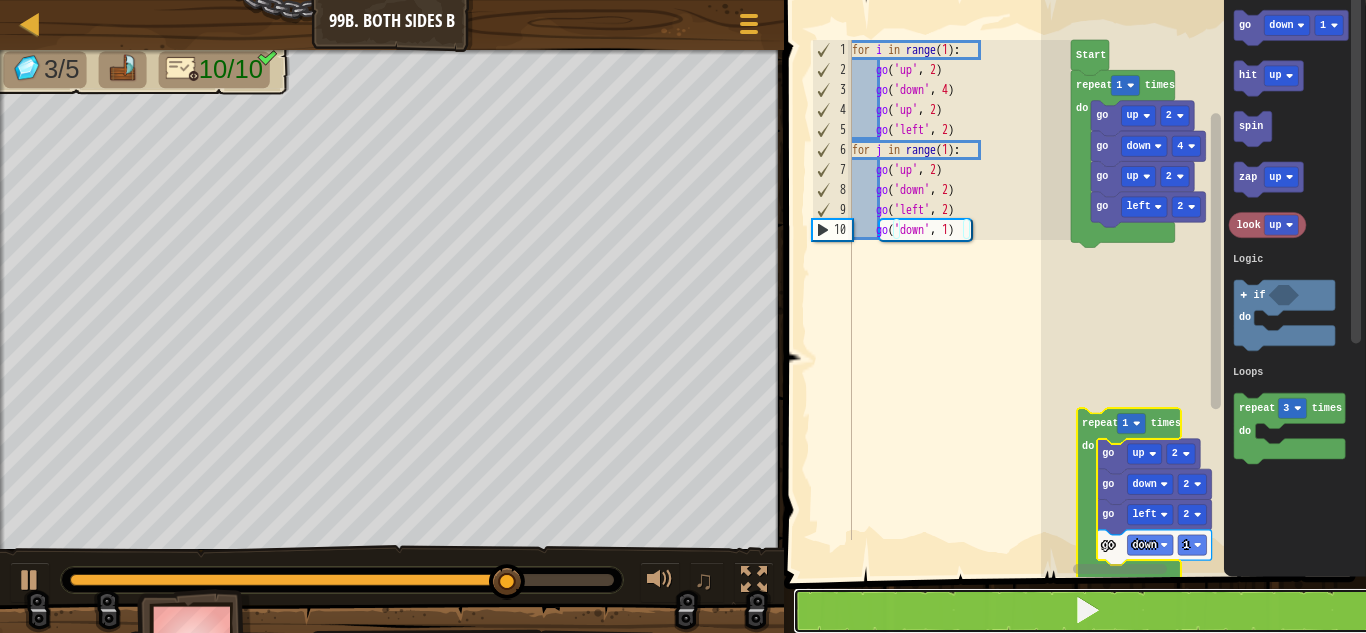 click at bounding box center (1087, 611) 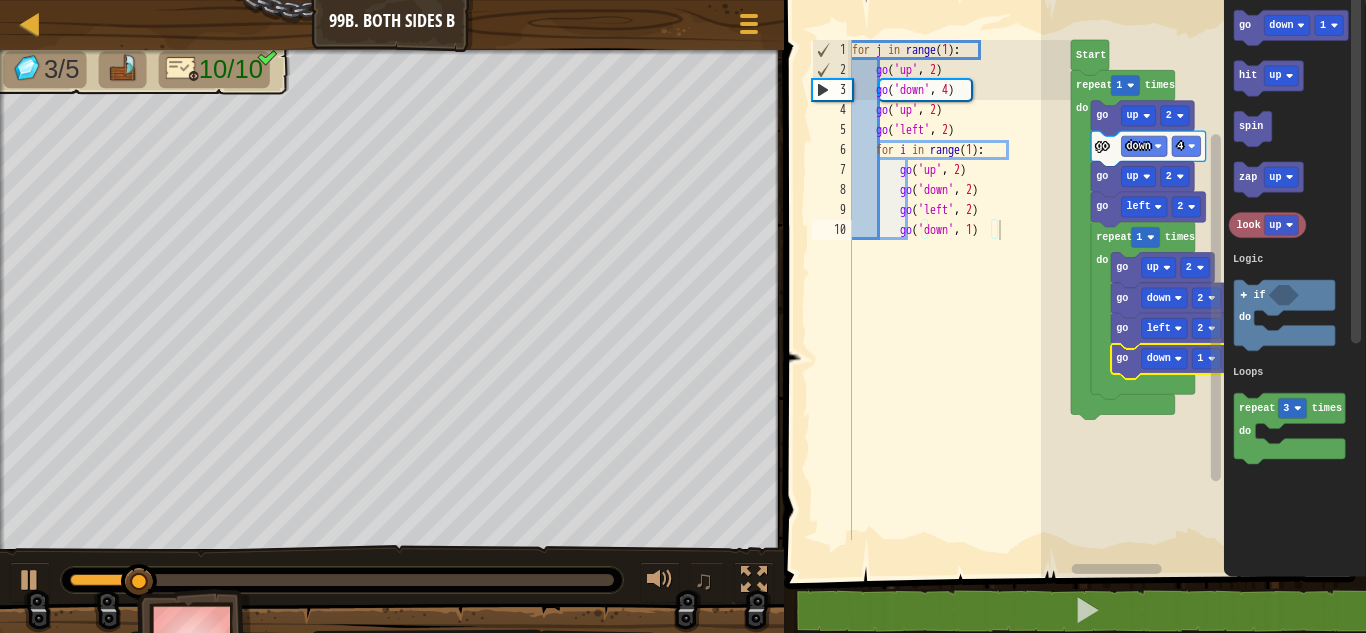 click on "go" 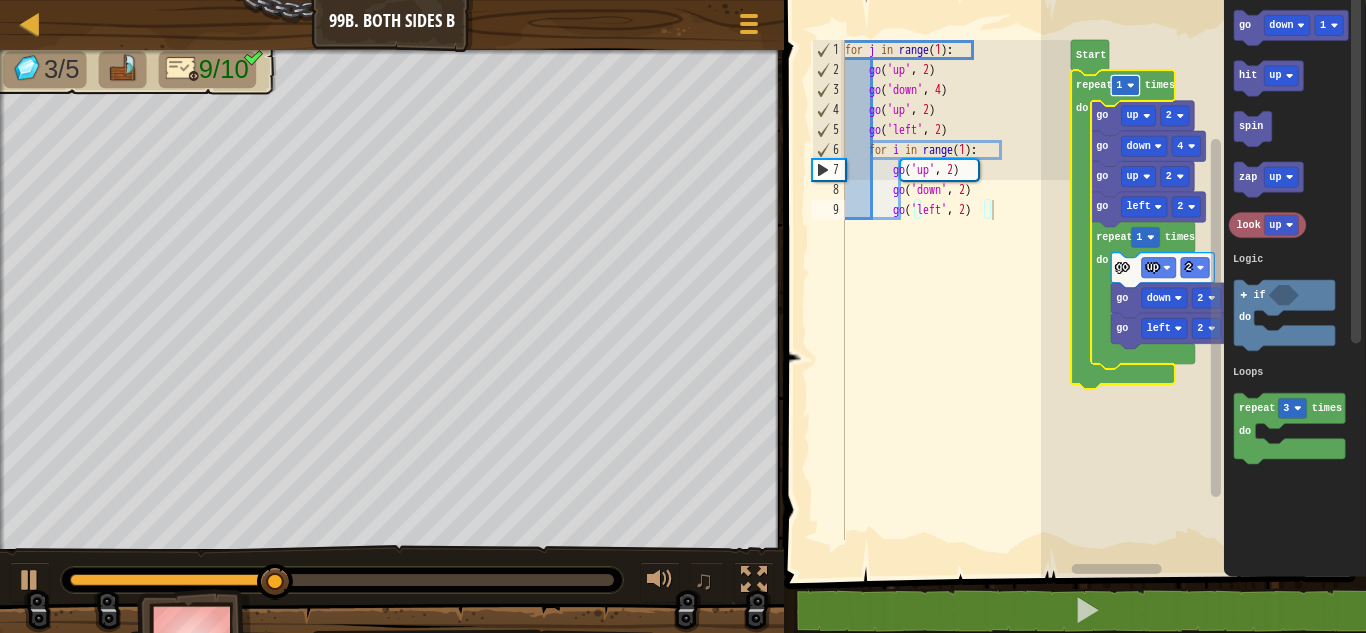 click 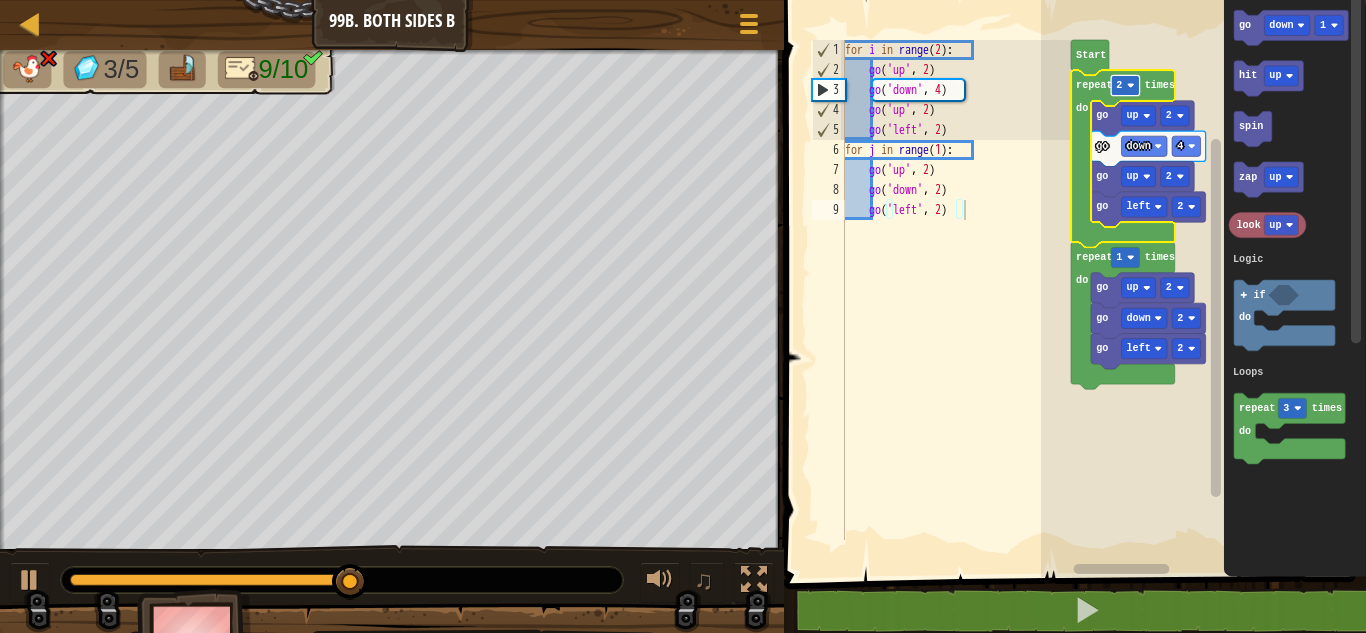click 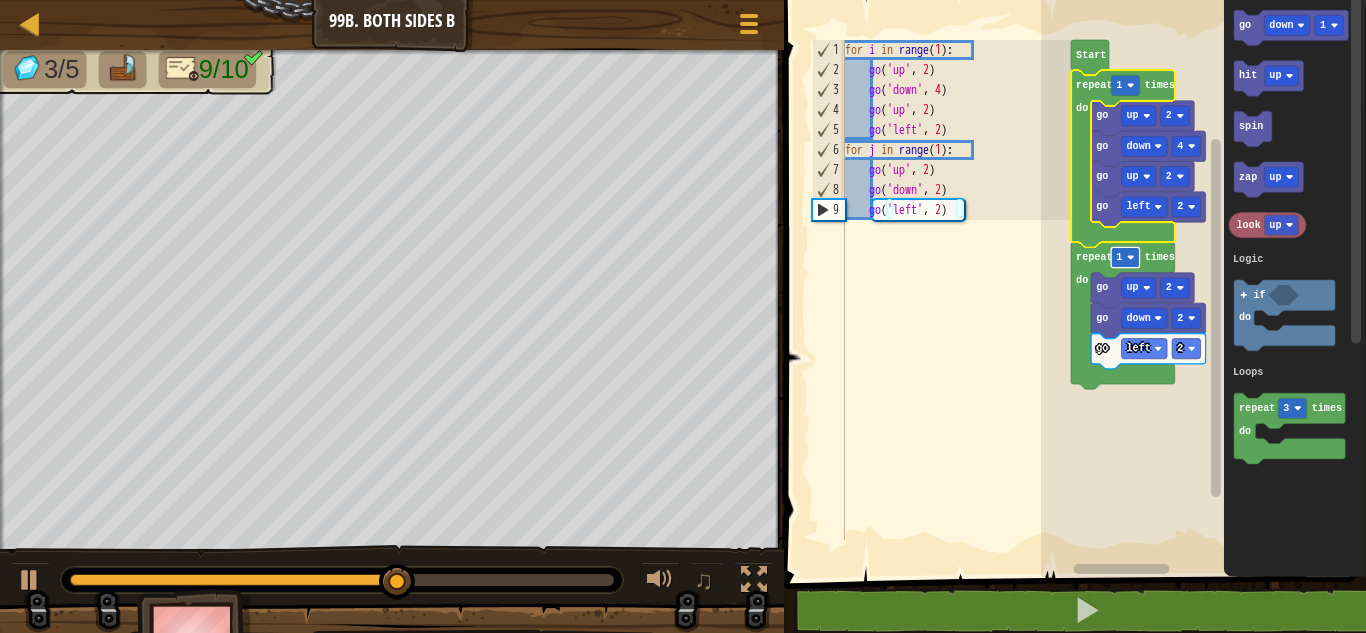 click 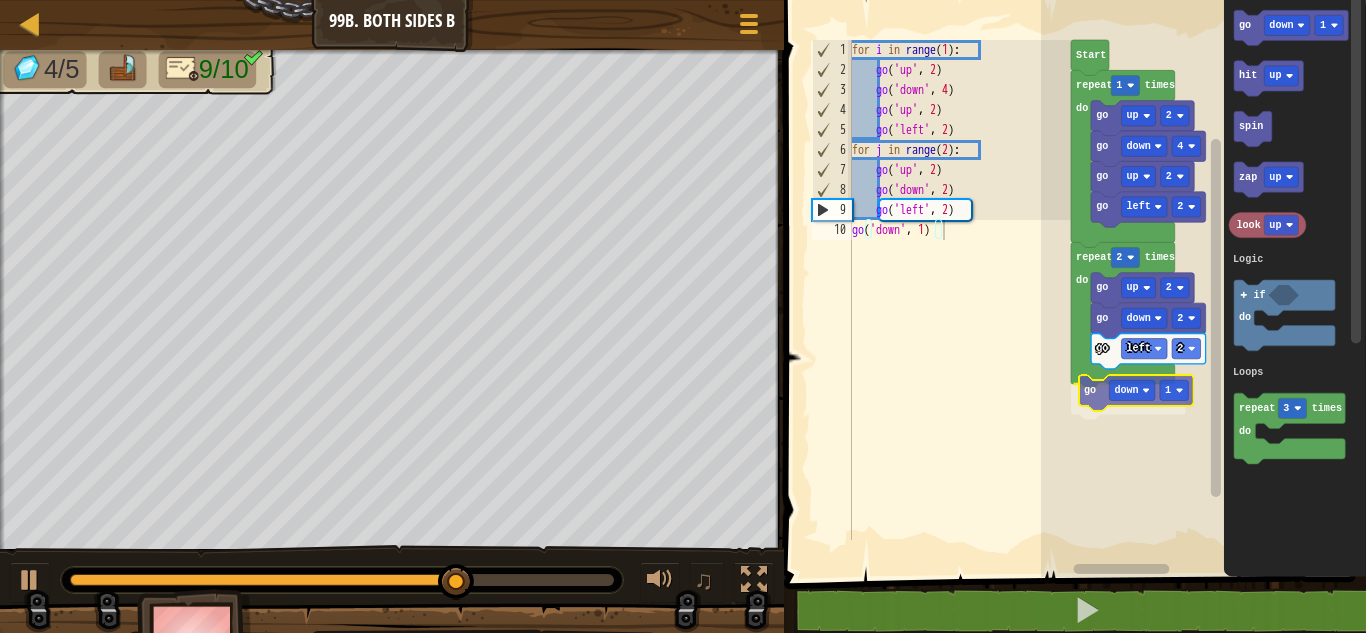 click on "Logic Loops Start repeat 1 times do go up 2 go down 4 go up 2 go left 2 repeat 2 times do go up 2 go down 2 go left 2 go down 1 go down 1 hit up spin zap up look up repeat 3 times do if do Logic Loops go down 1" at bounding box center (1203, 283) 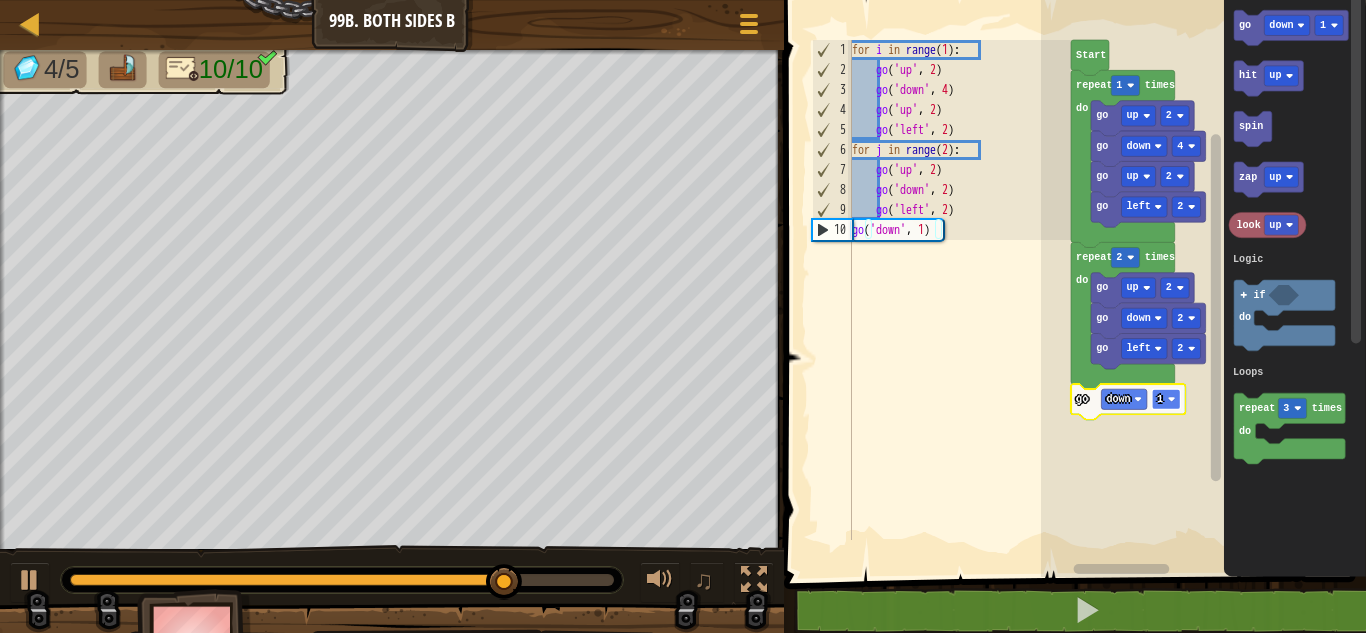 click 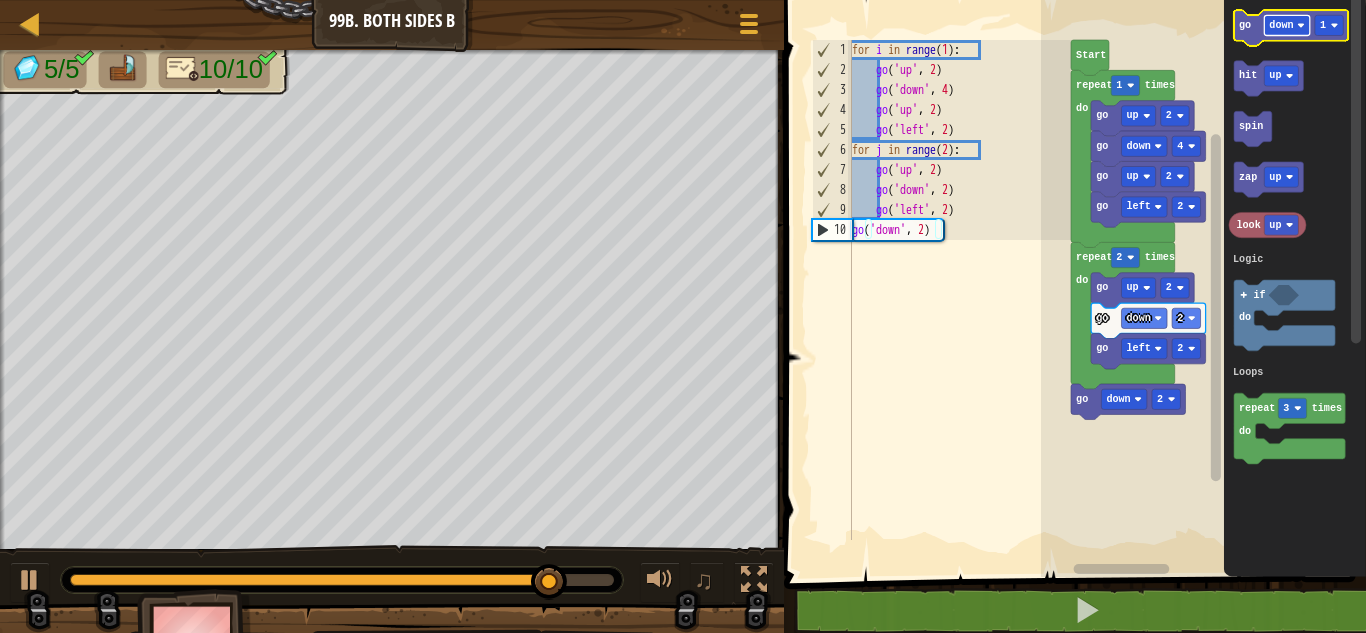 click on "down" 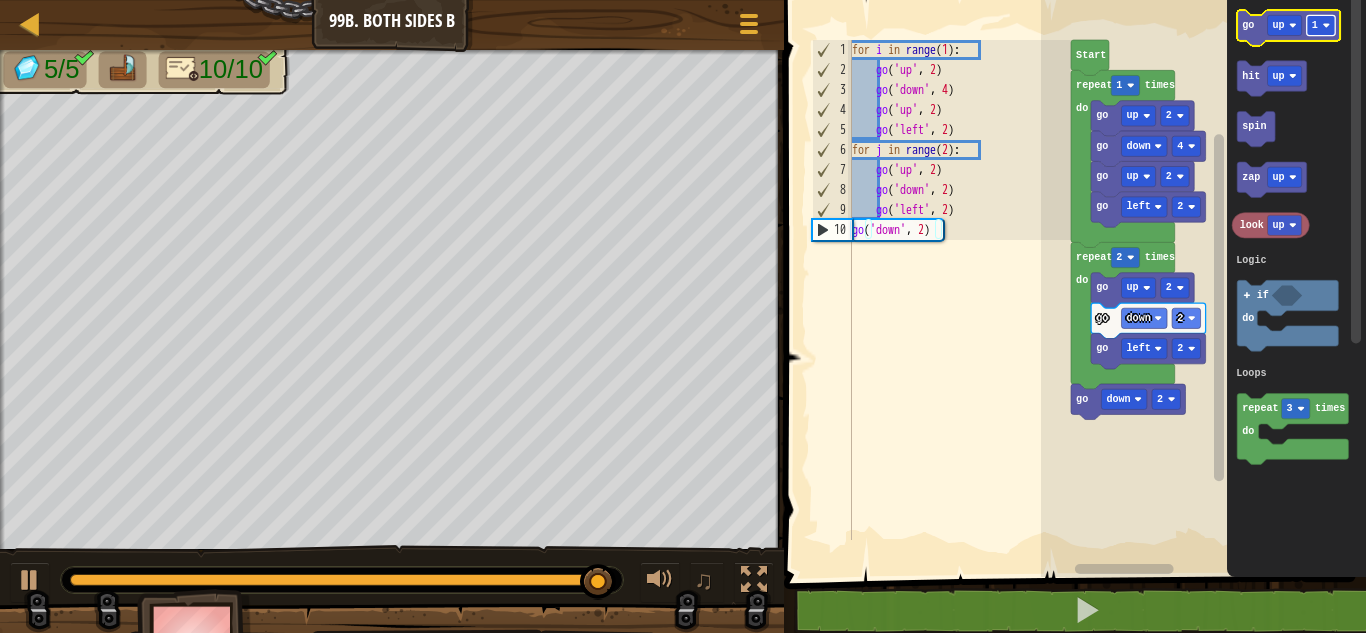 click 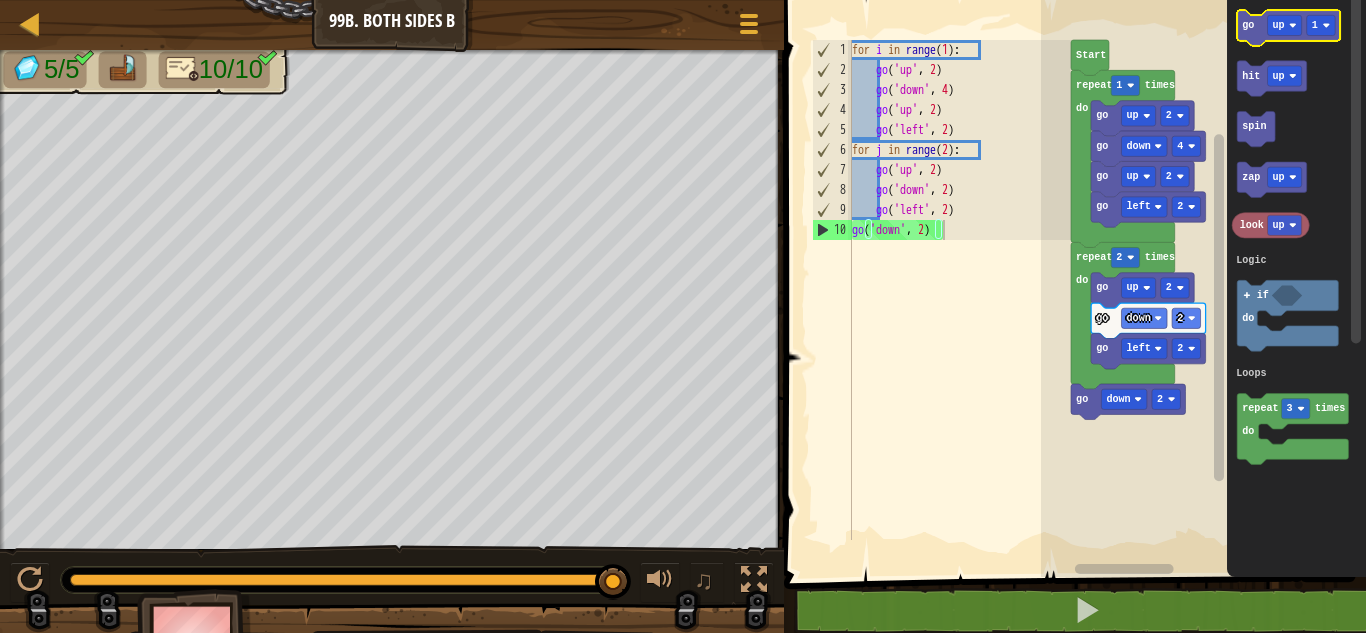 click 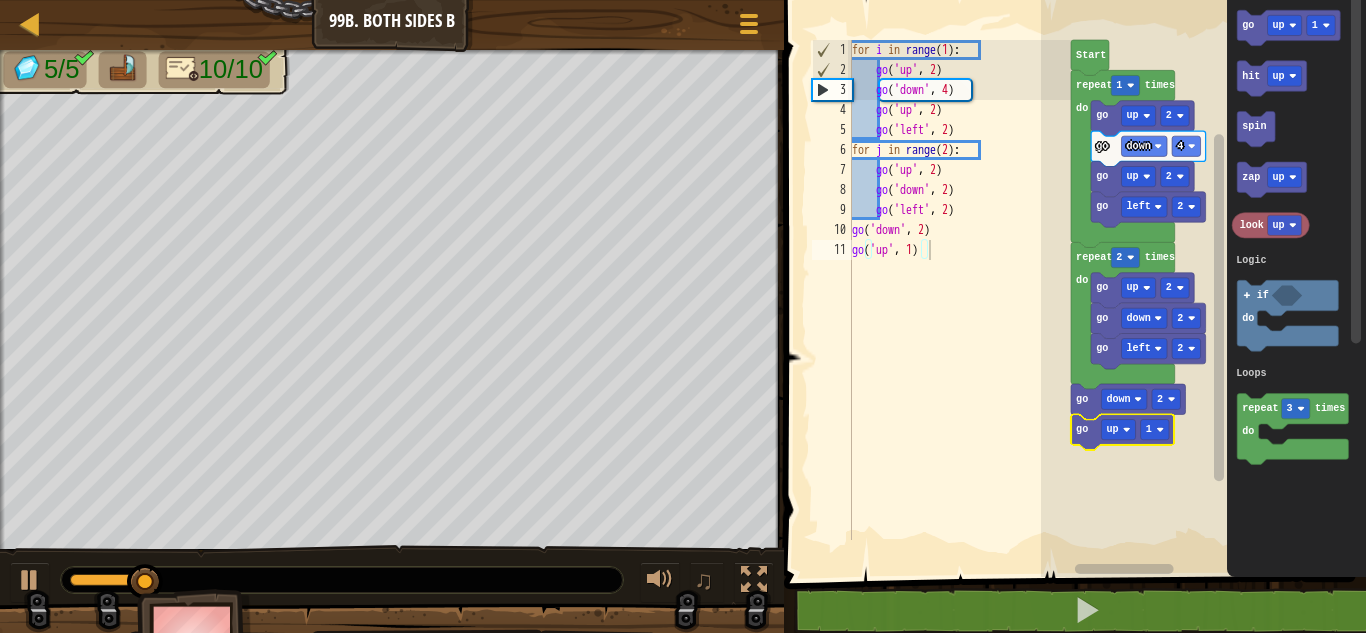 click 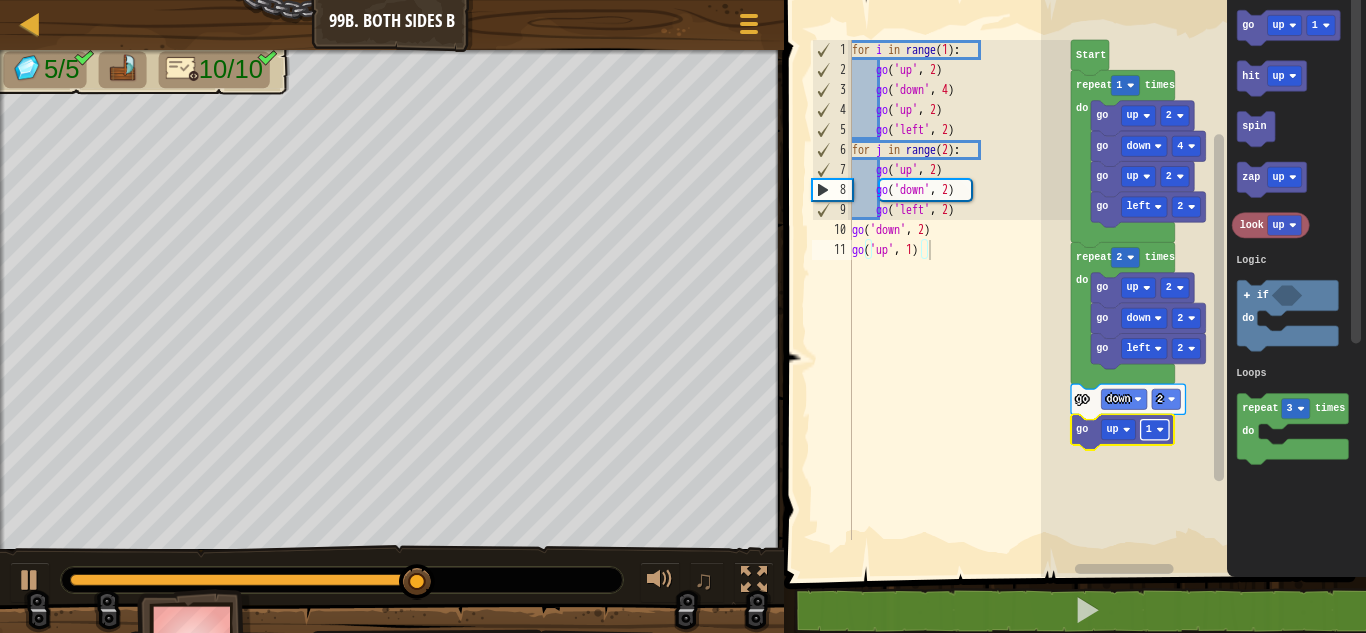 click 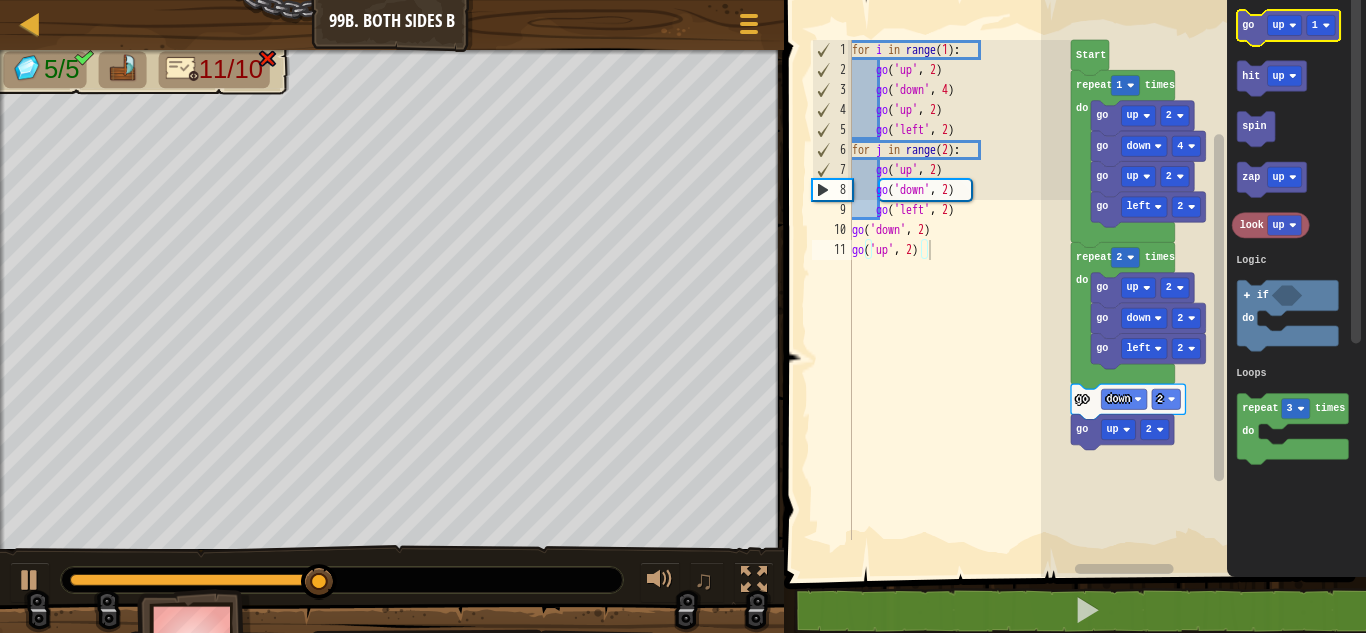 click 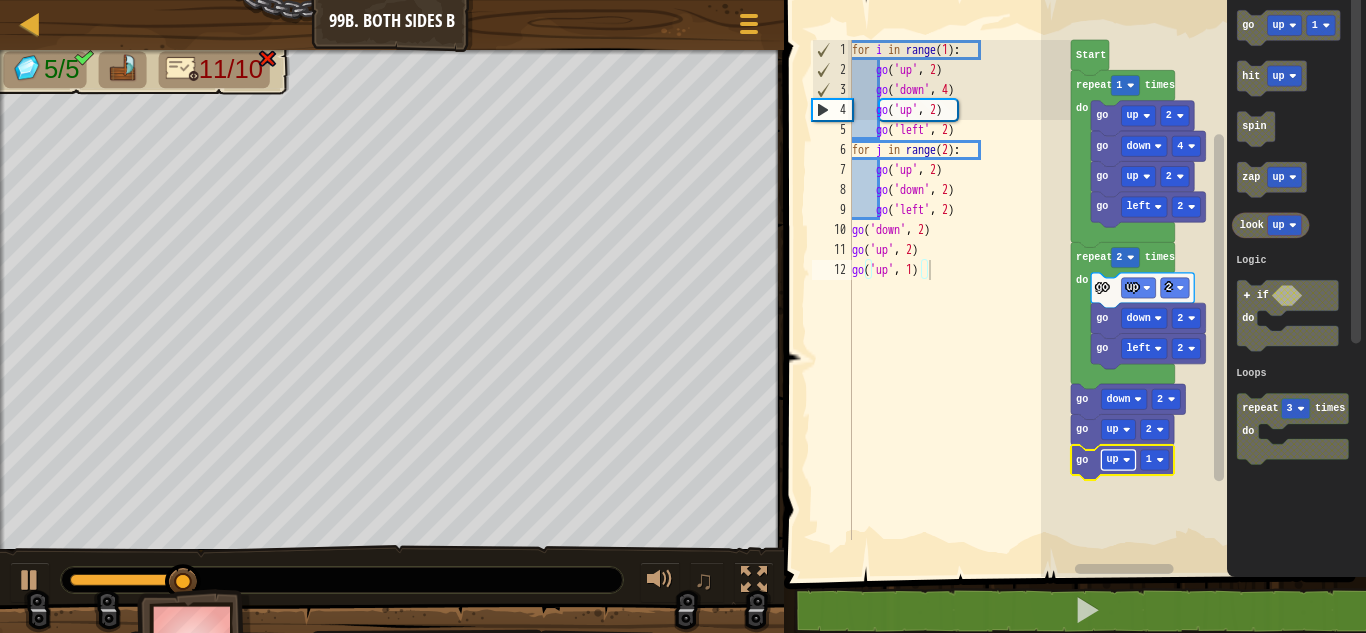 click 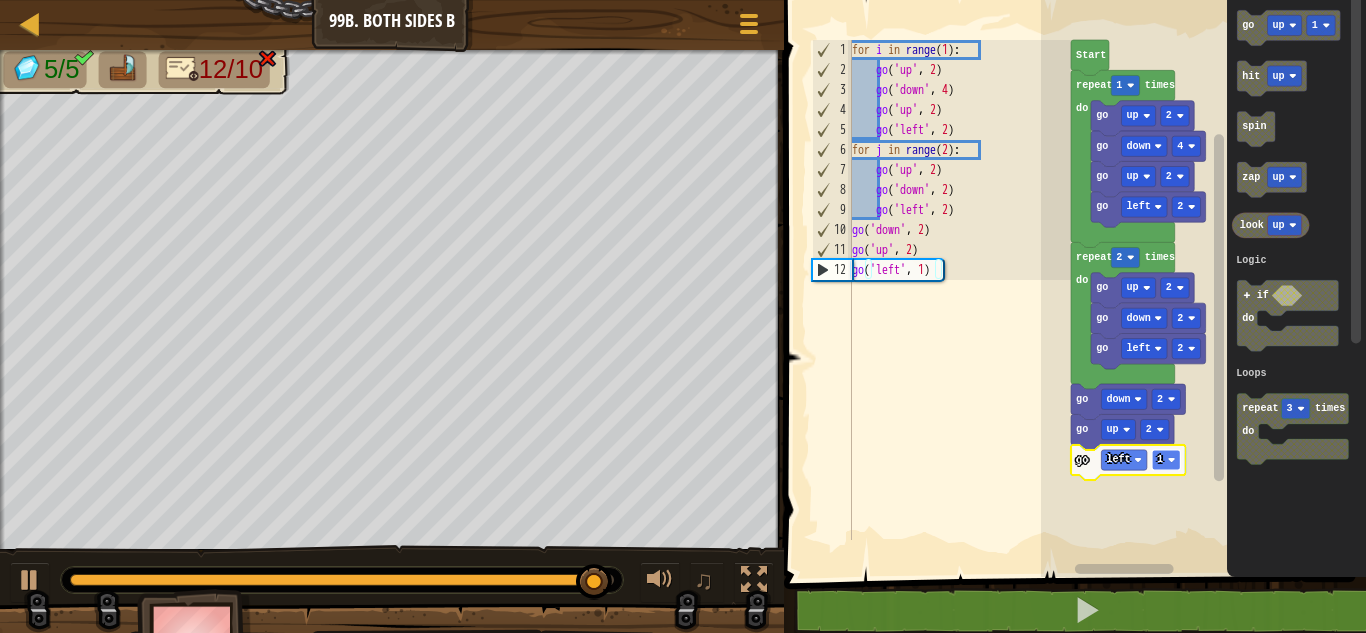 click on "1" 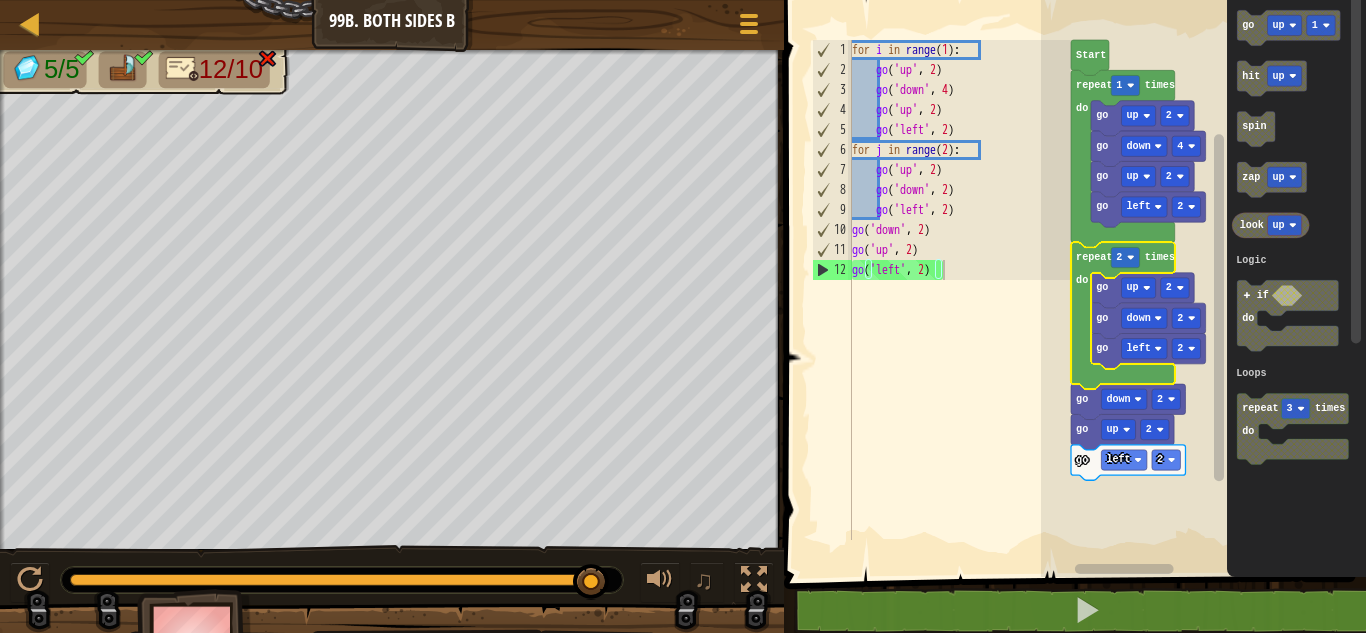 click 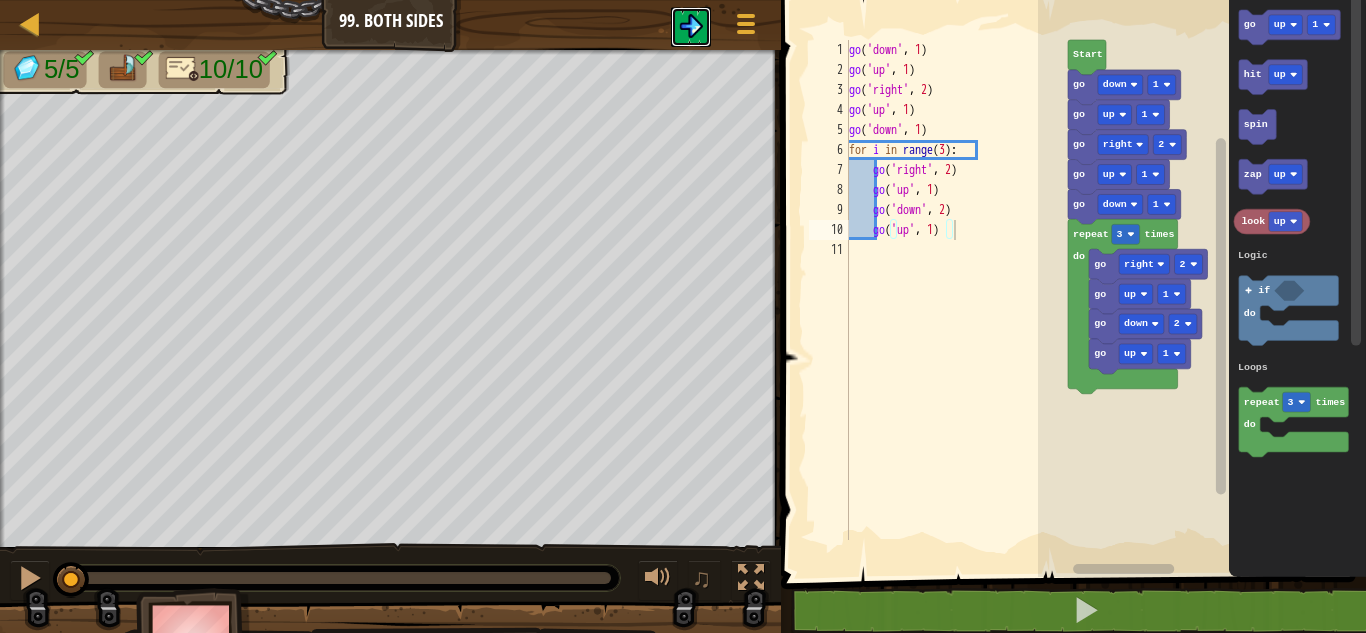 click at bounding box center [691, 26] 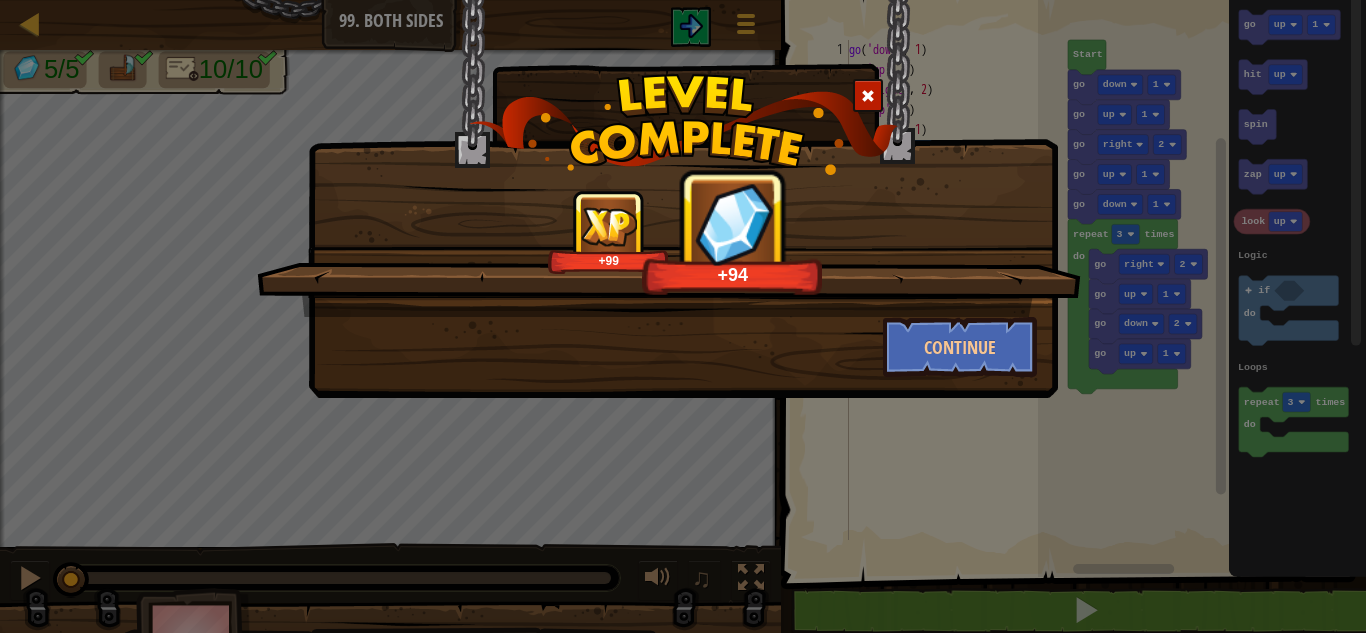 click on "+99 +94 Continue" at bounding box center [683, 148] 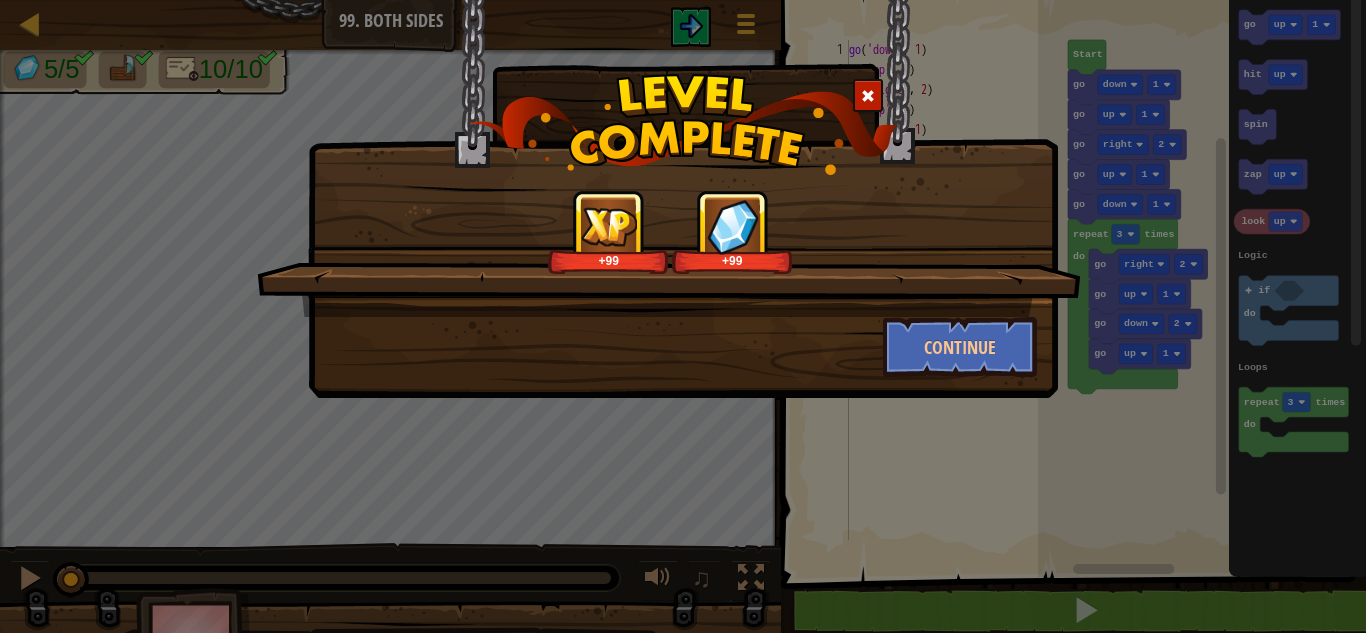 click on "+99 +99 Continue" at bounding box center (683, 148) 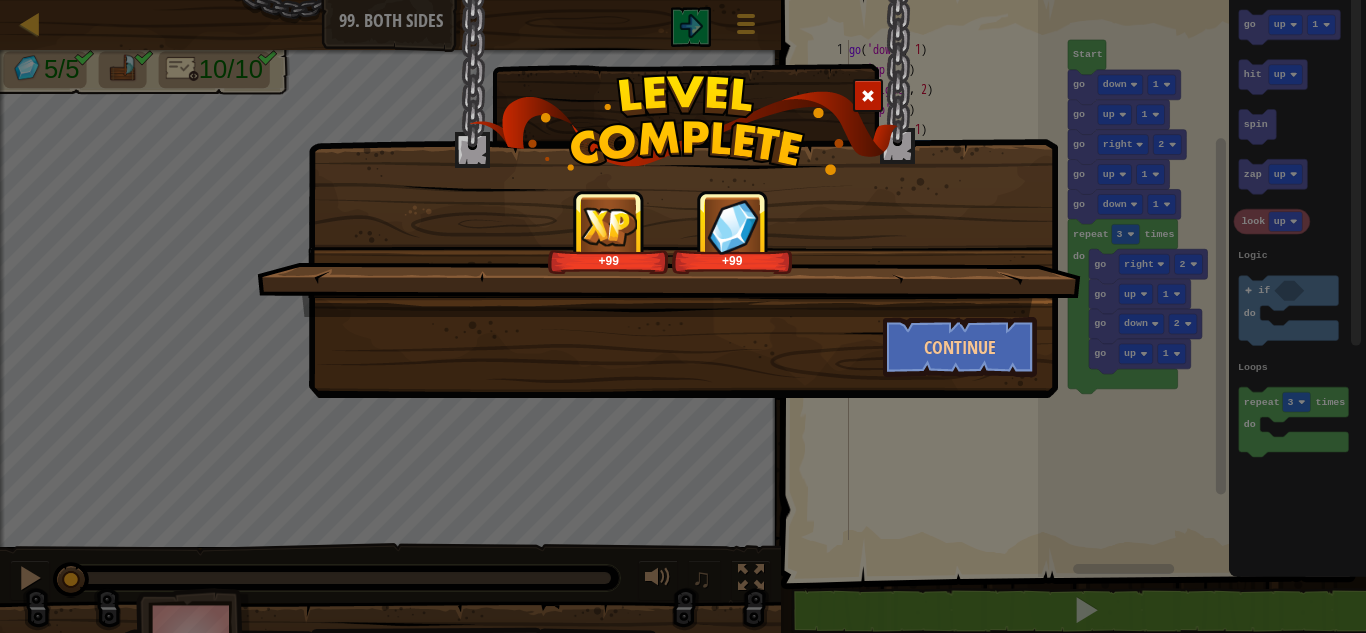 drag, startPoint x: 691, startPoint y: 26, endPoint x: 670, endPoint y: 32, distance: 21.84033 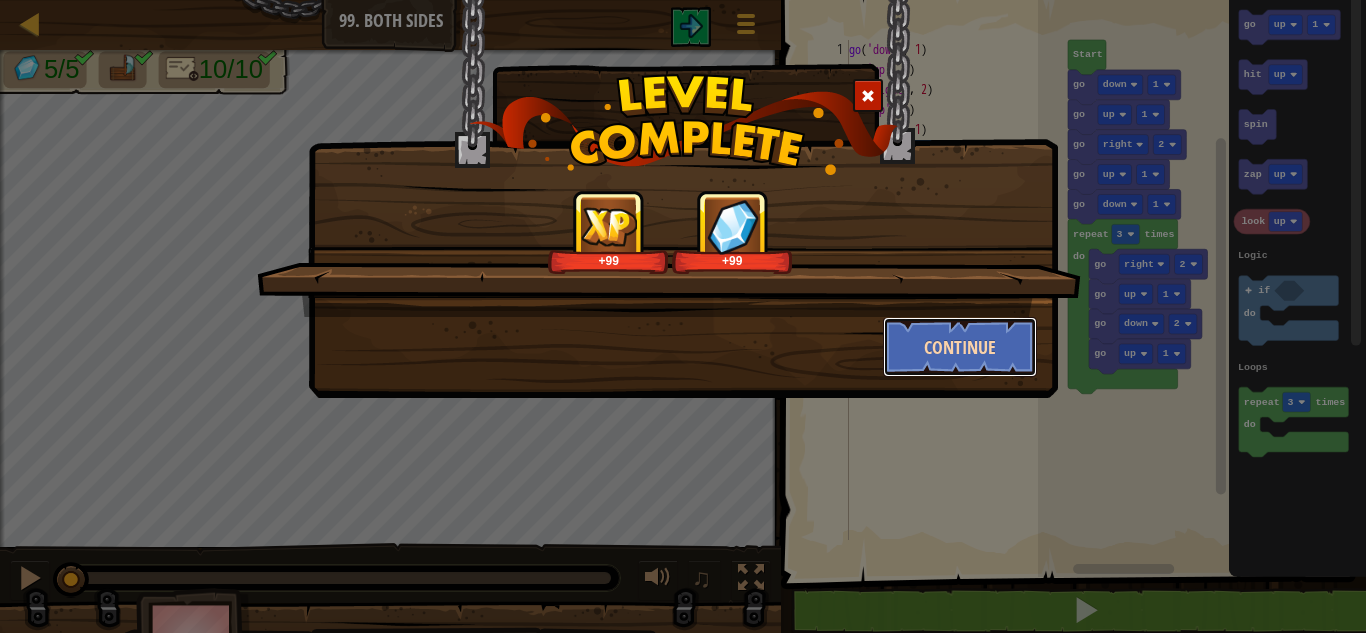 click on "Continue" at bounding box center (960, 347) 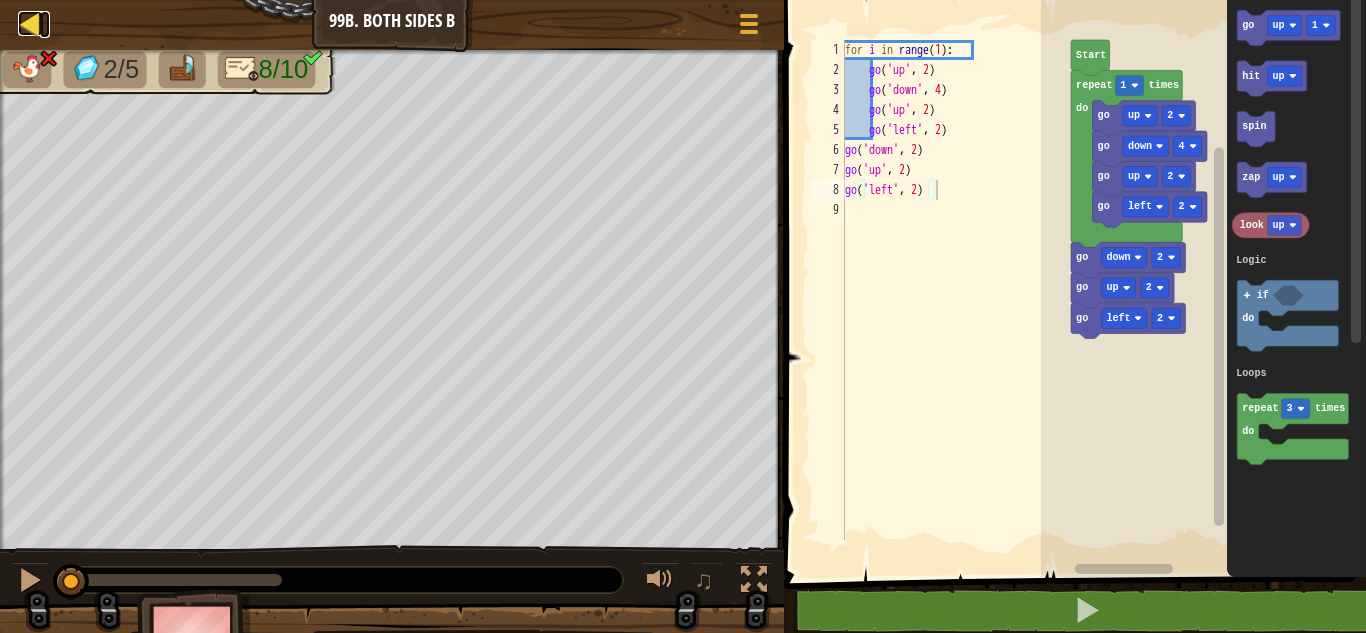 click at bounding box center (30, 23) 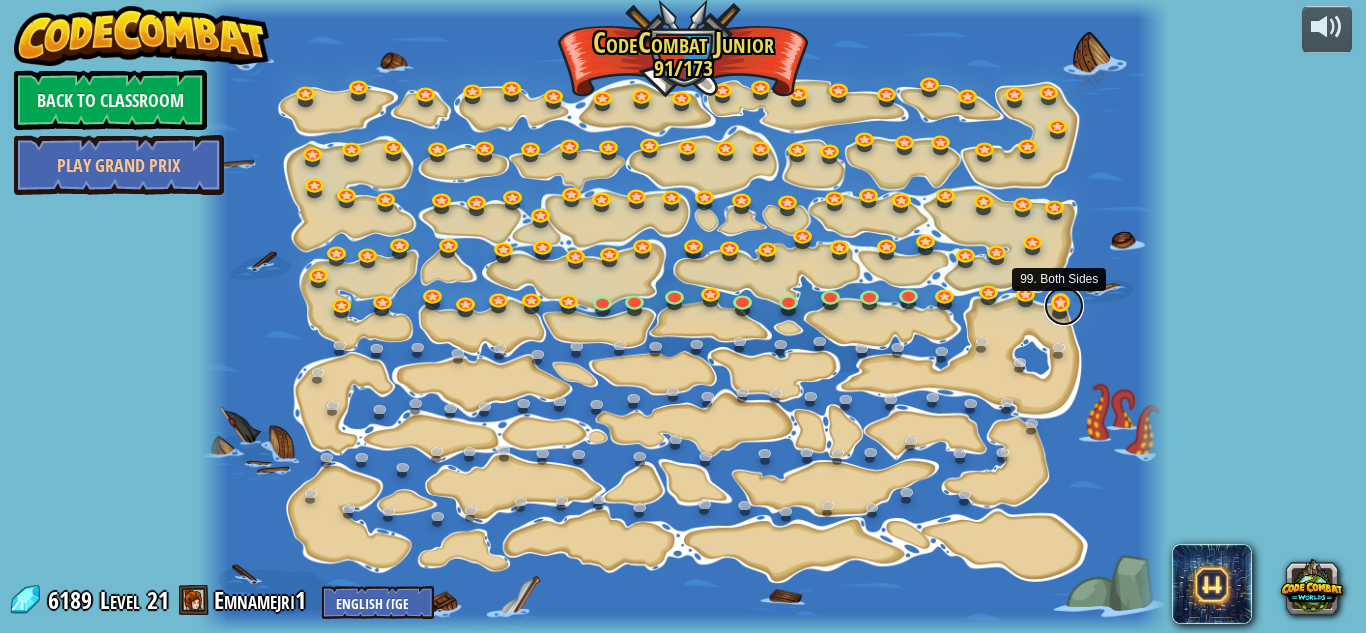 click at bounding box center (1064, 306) 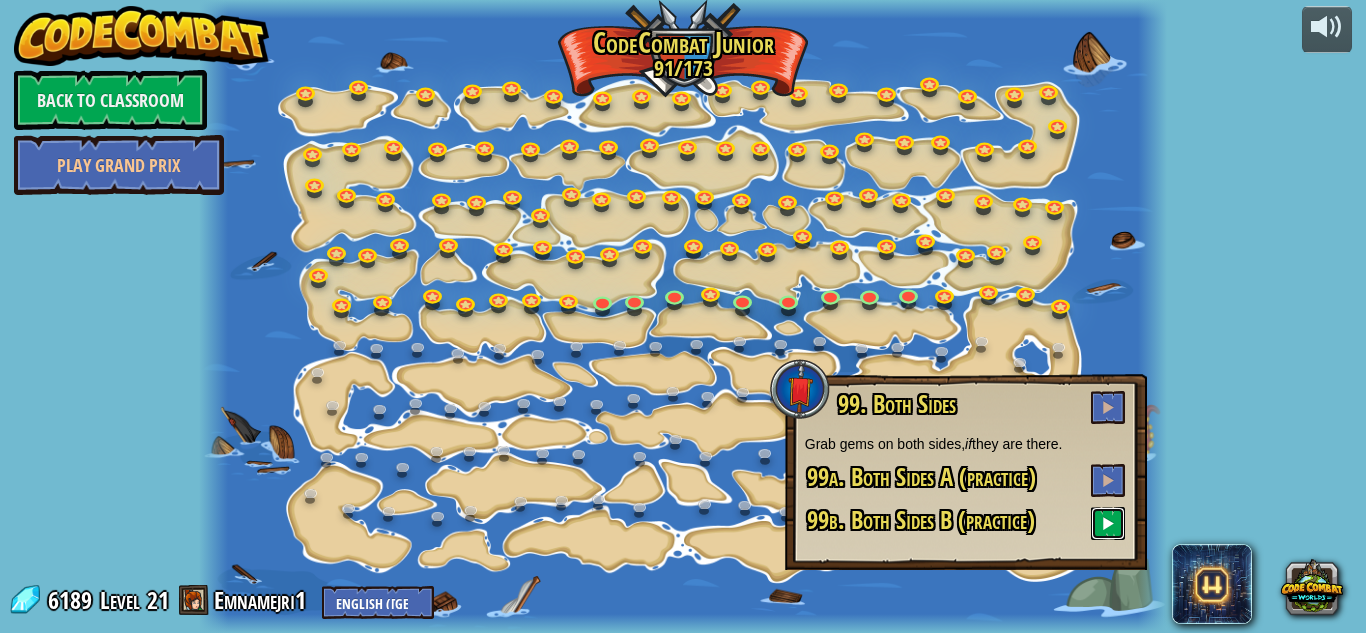 click at bounding box center (1108, 523) 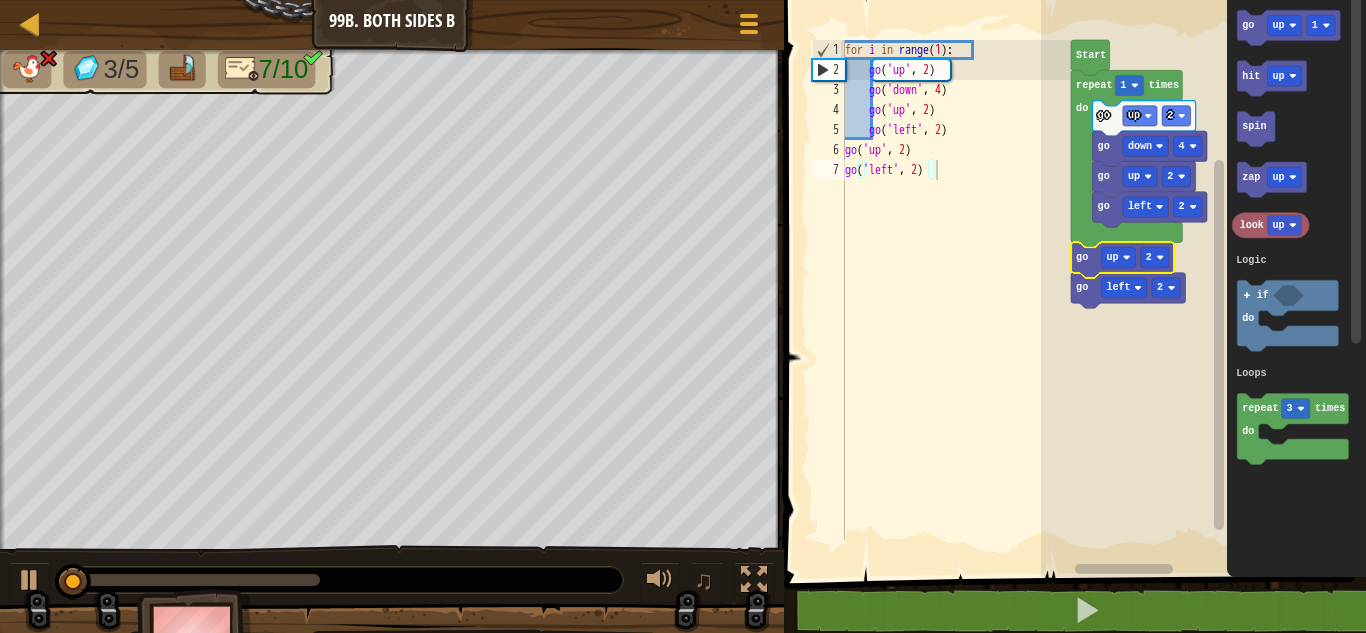 click on "go" 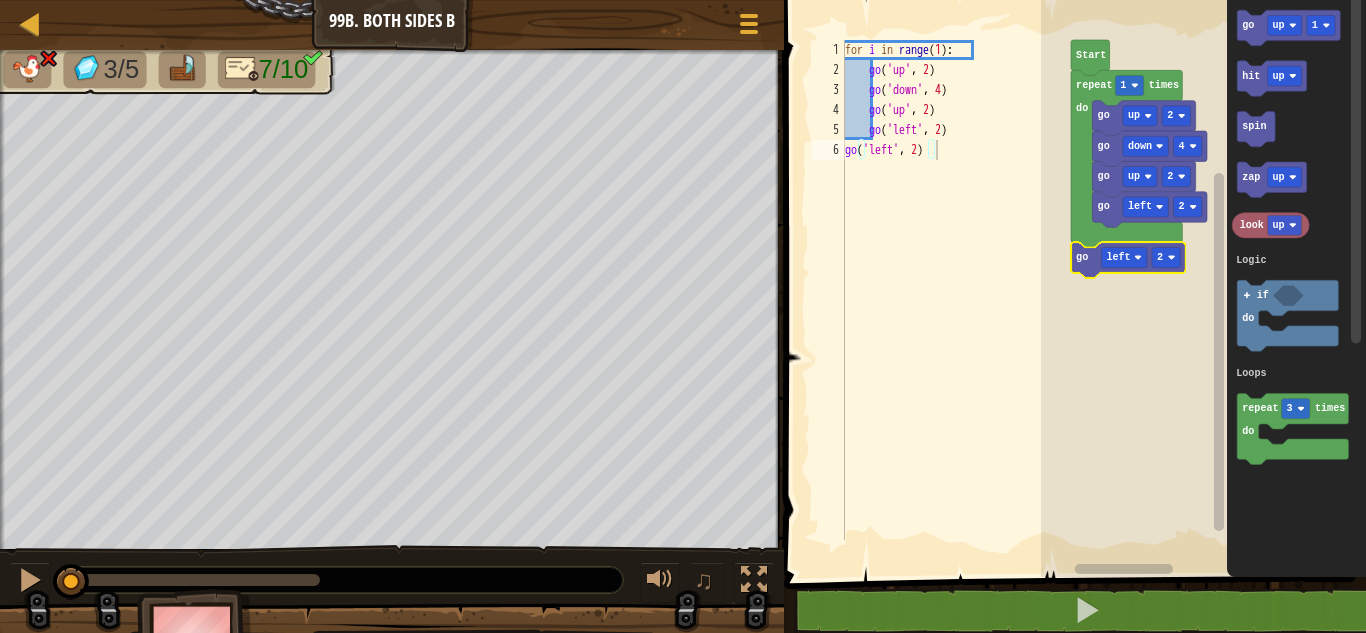 click on "go" 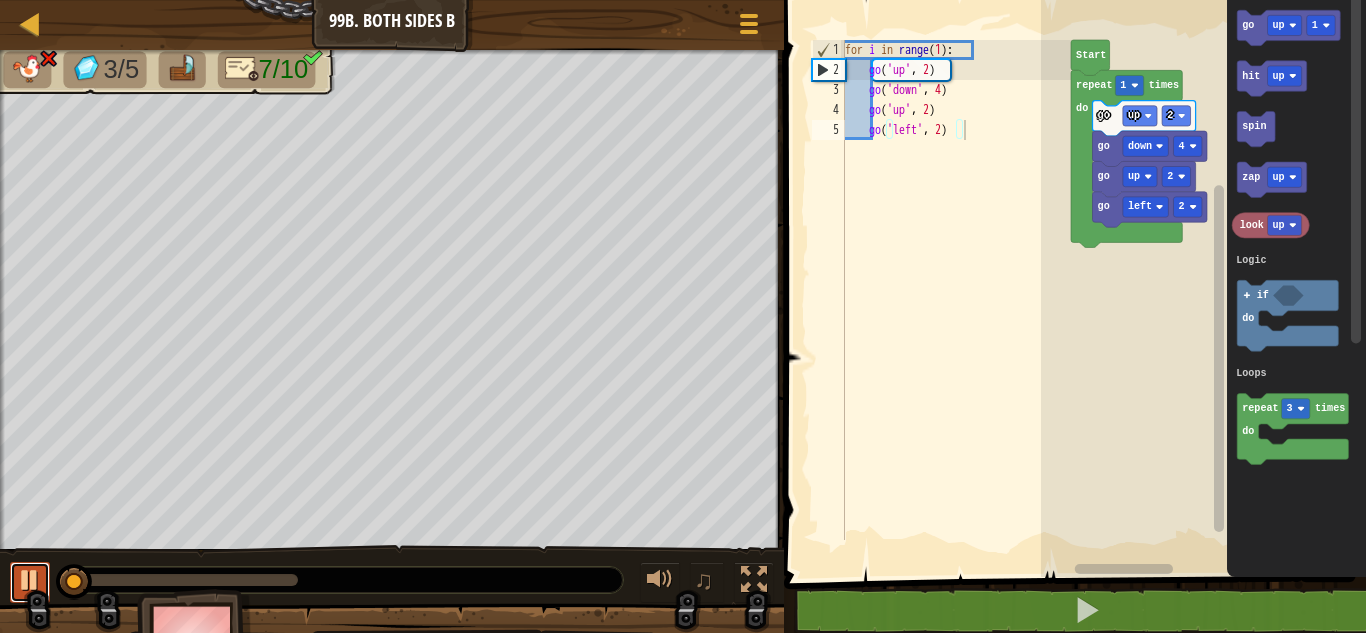 click at bounding box center [30, 582] 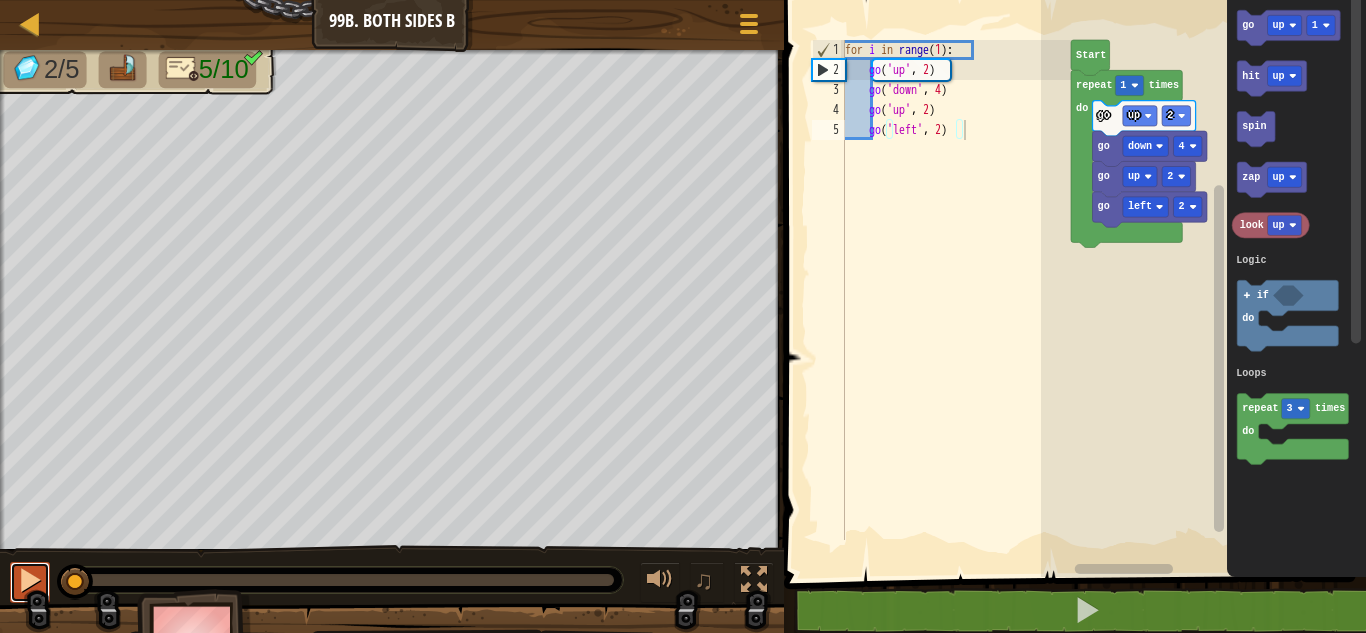 click at bounding box center (30, 582) 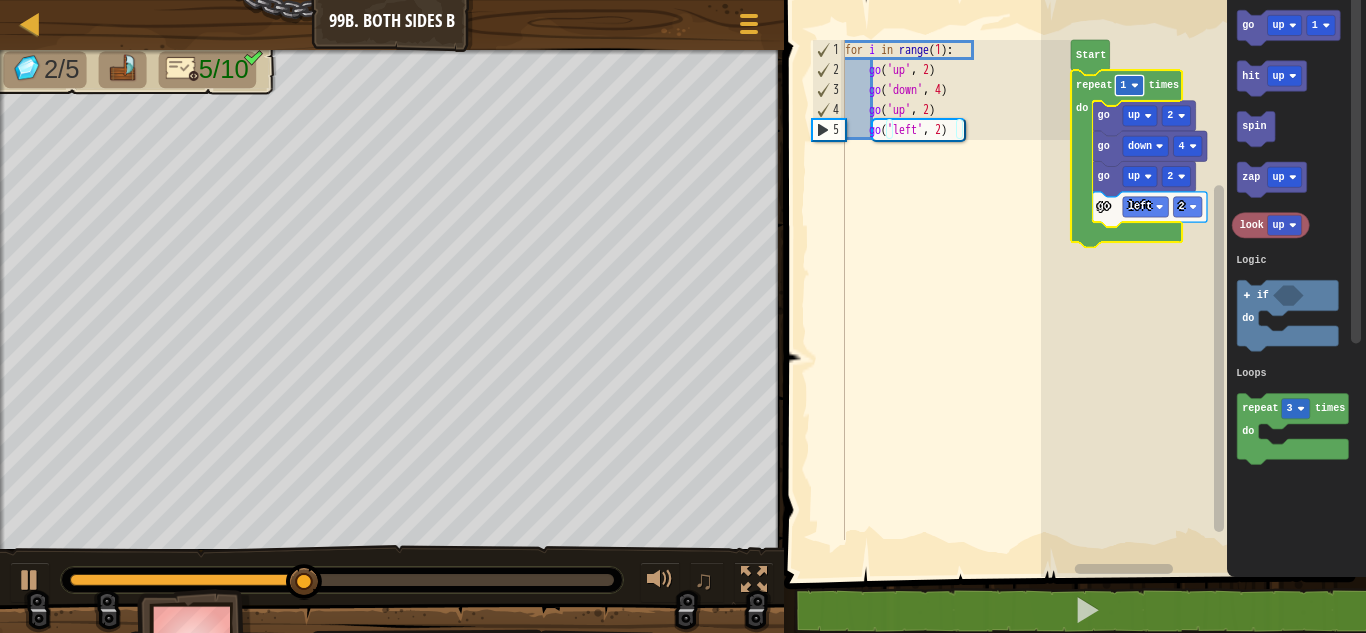 click 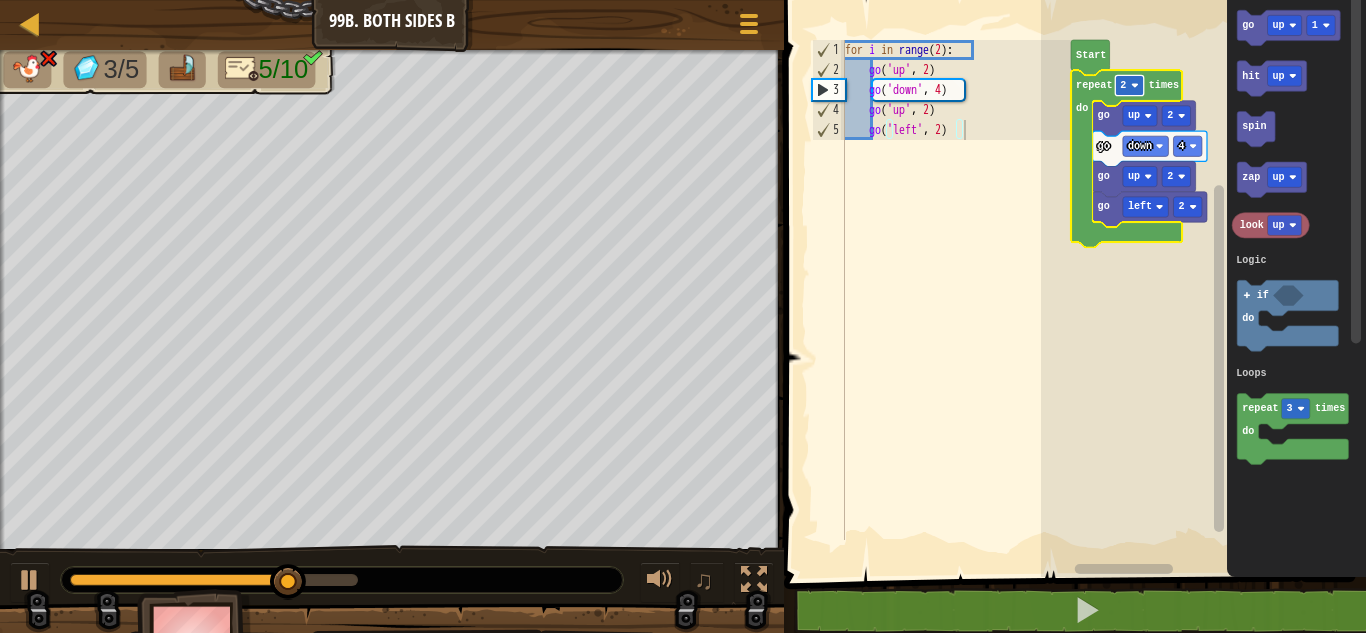 click 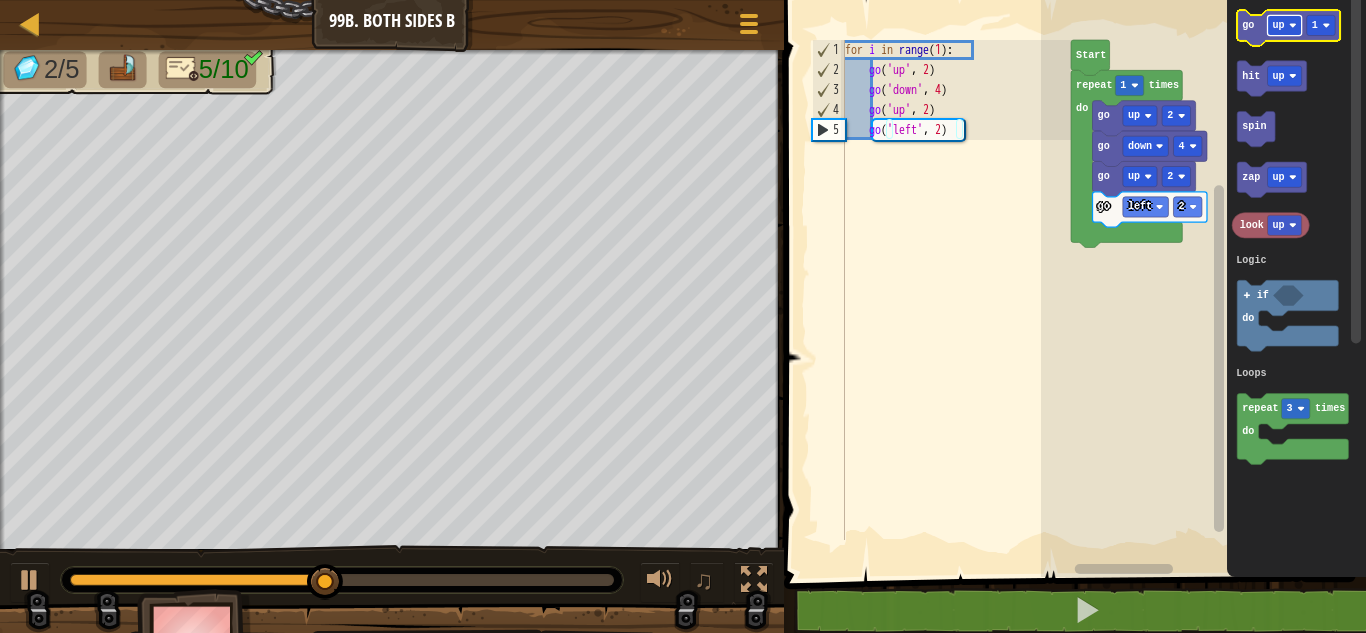click 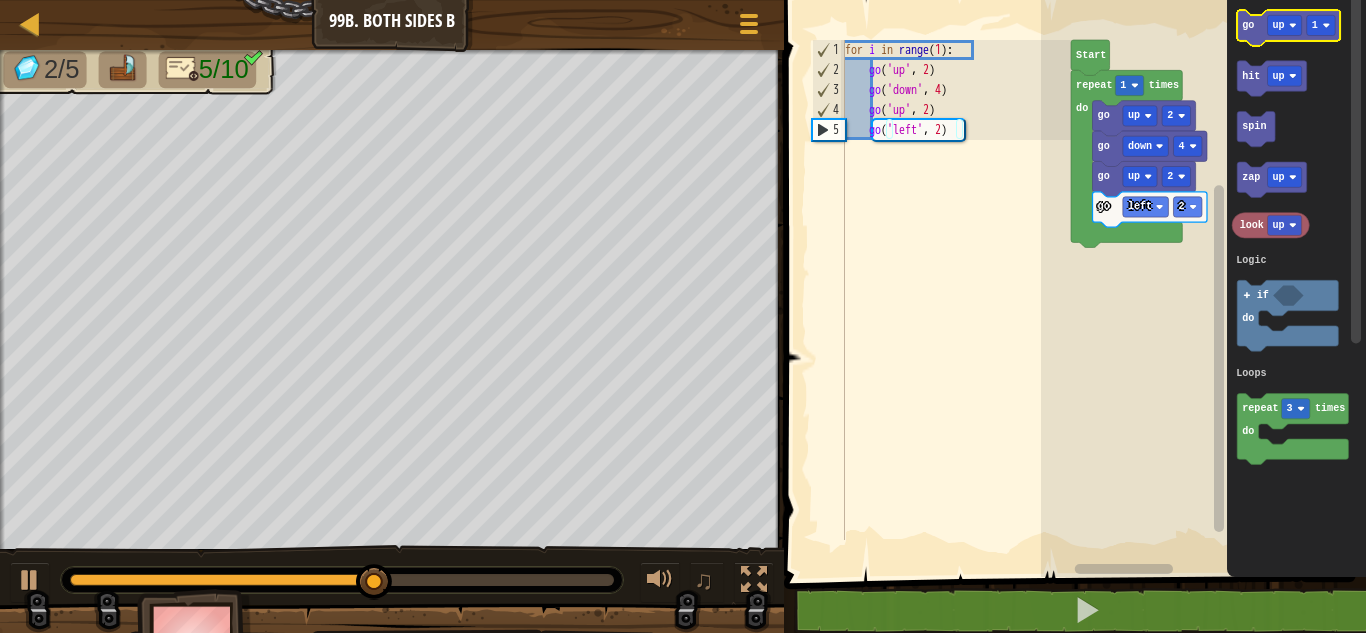 click 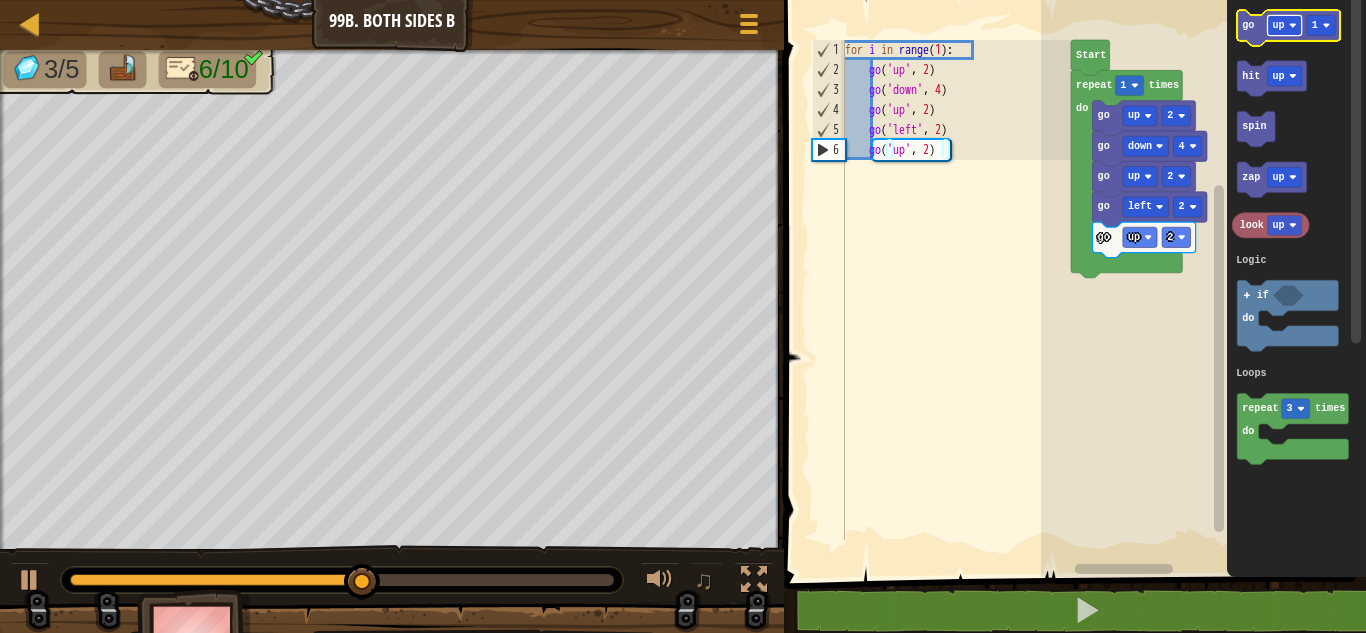 click on "up" 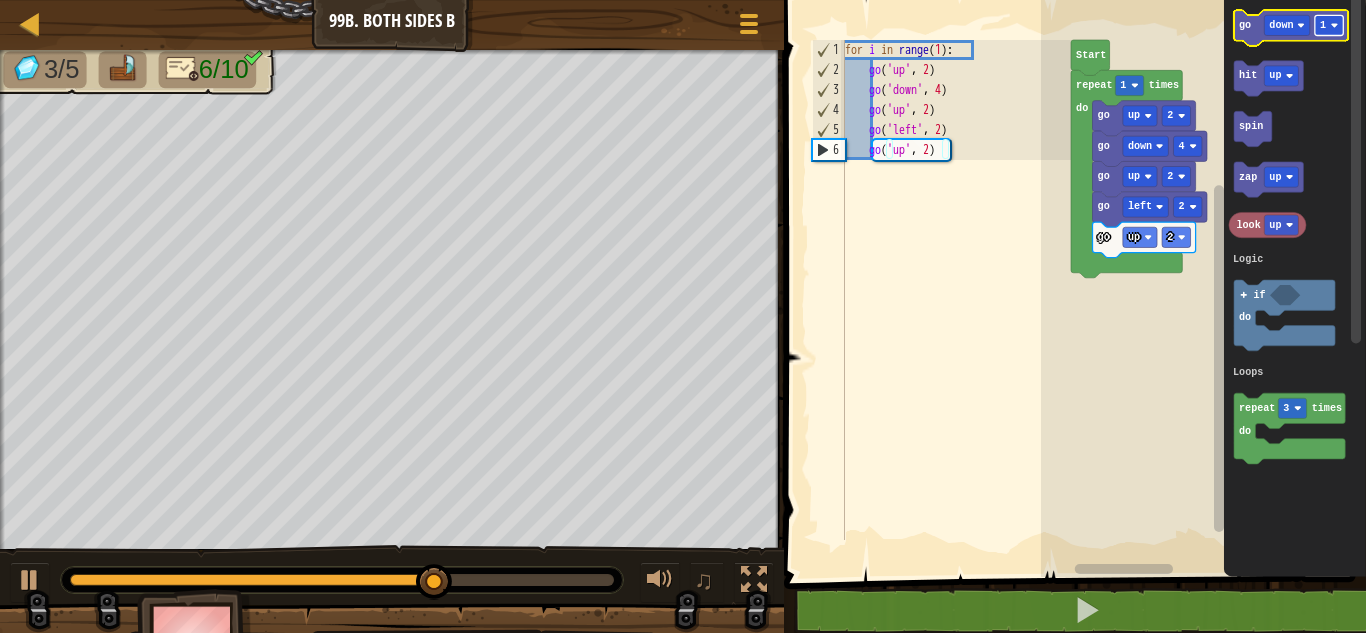 click 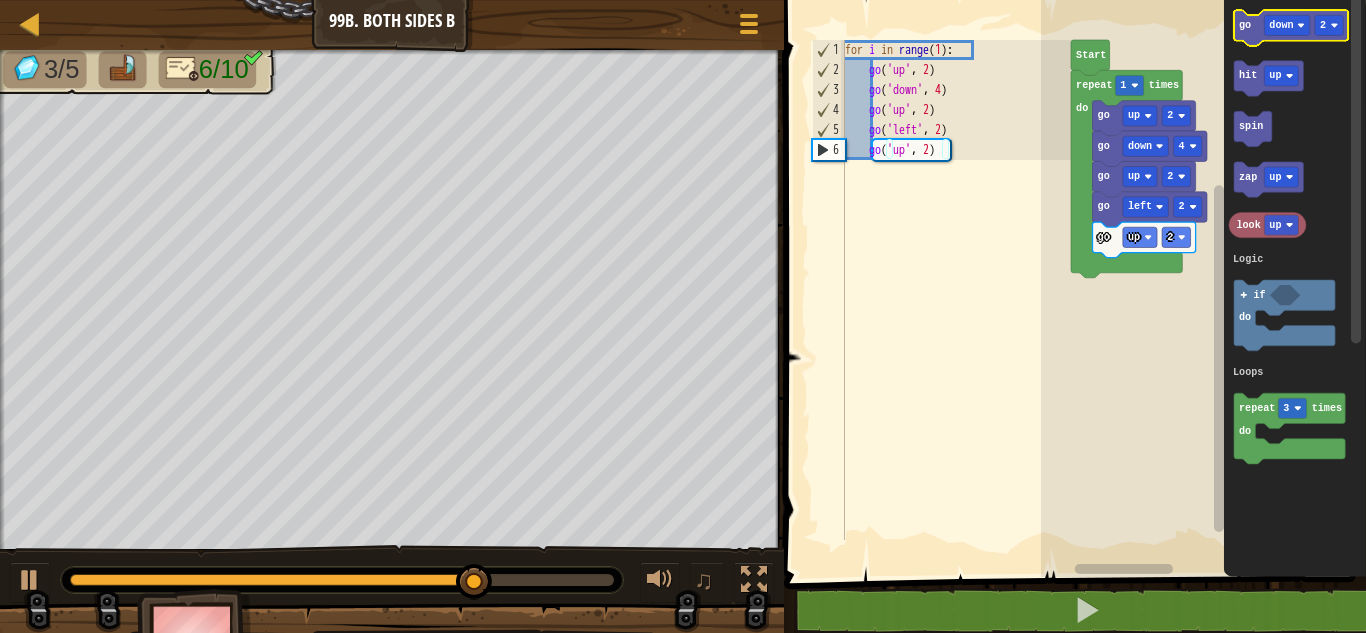 click on "go" 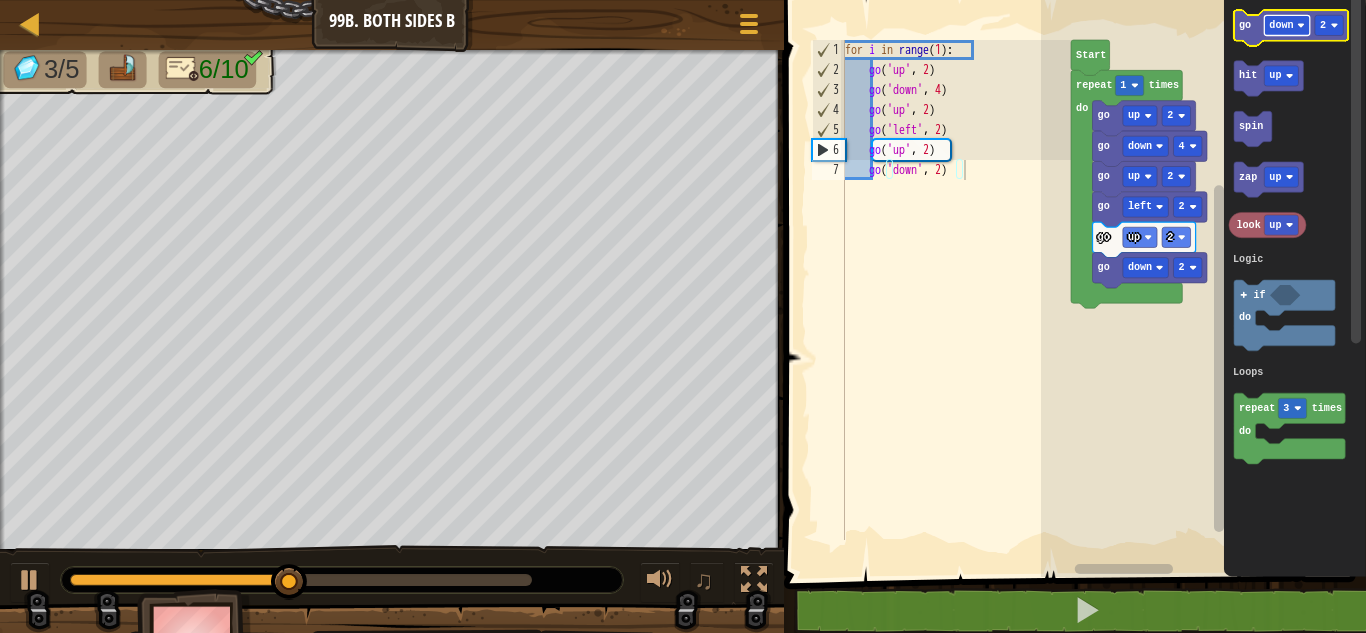 click on "down" 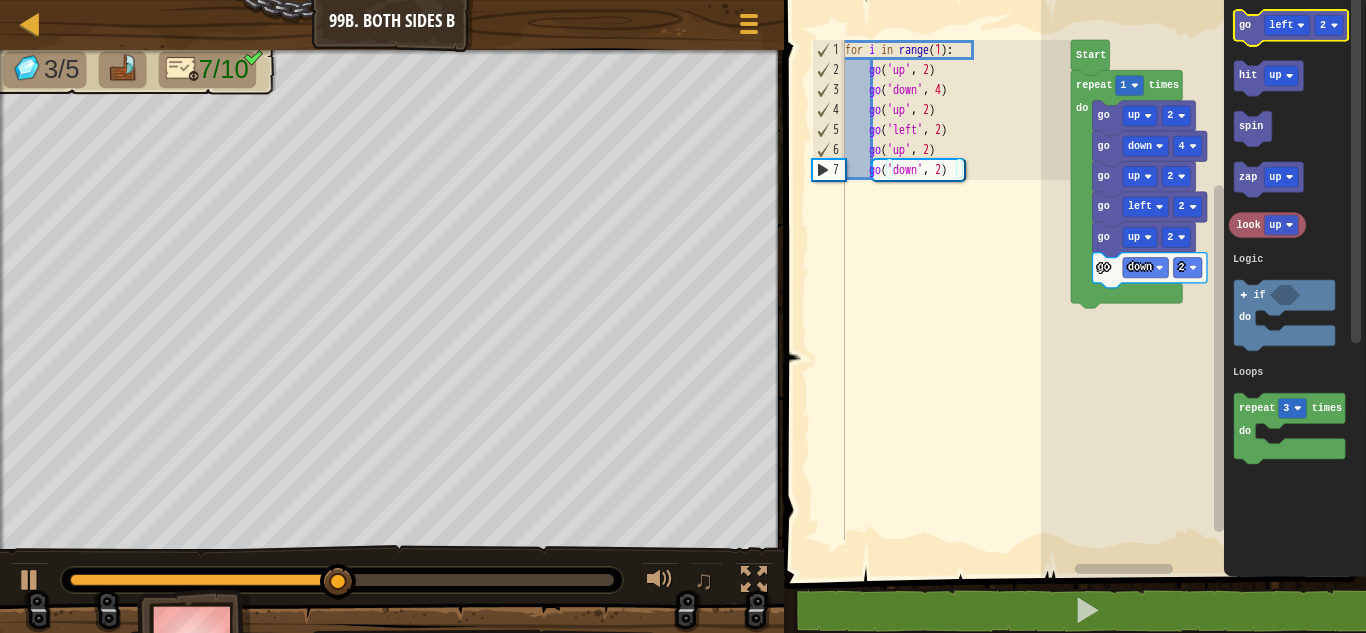 click 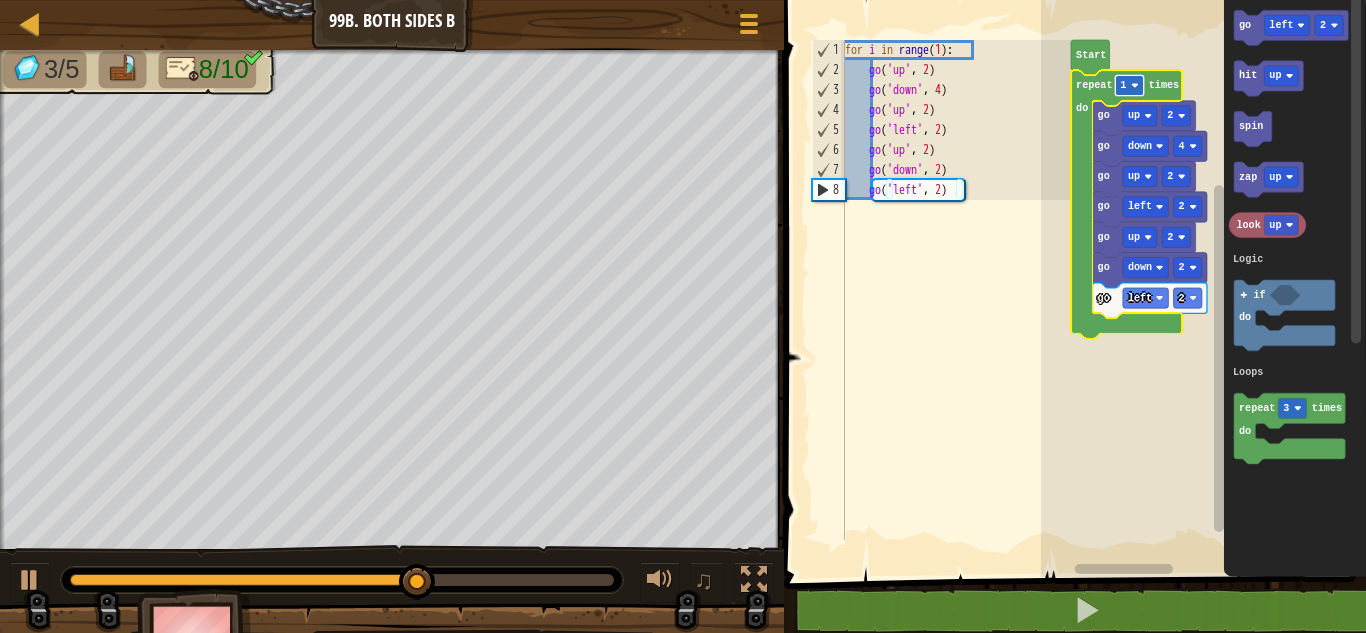 click 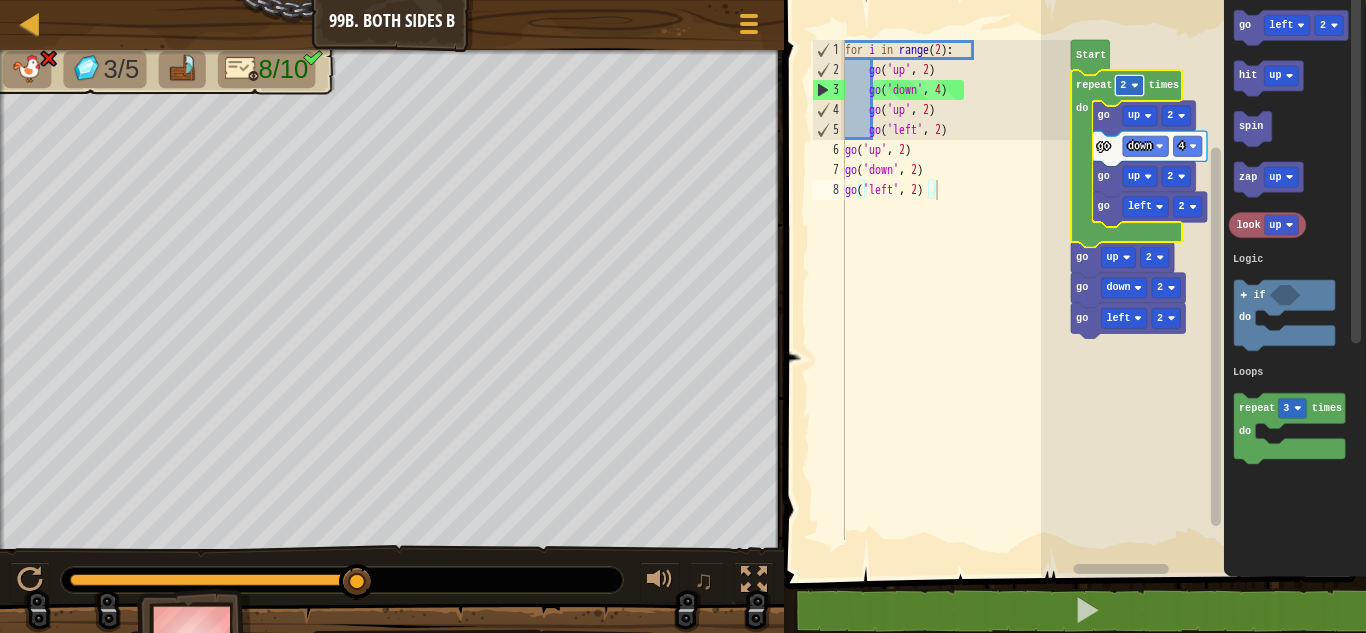 click 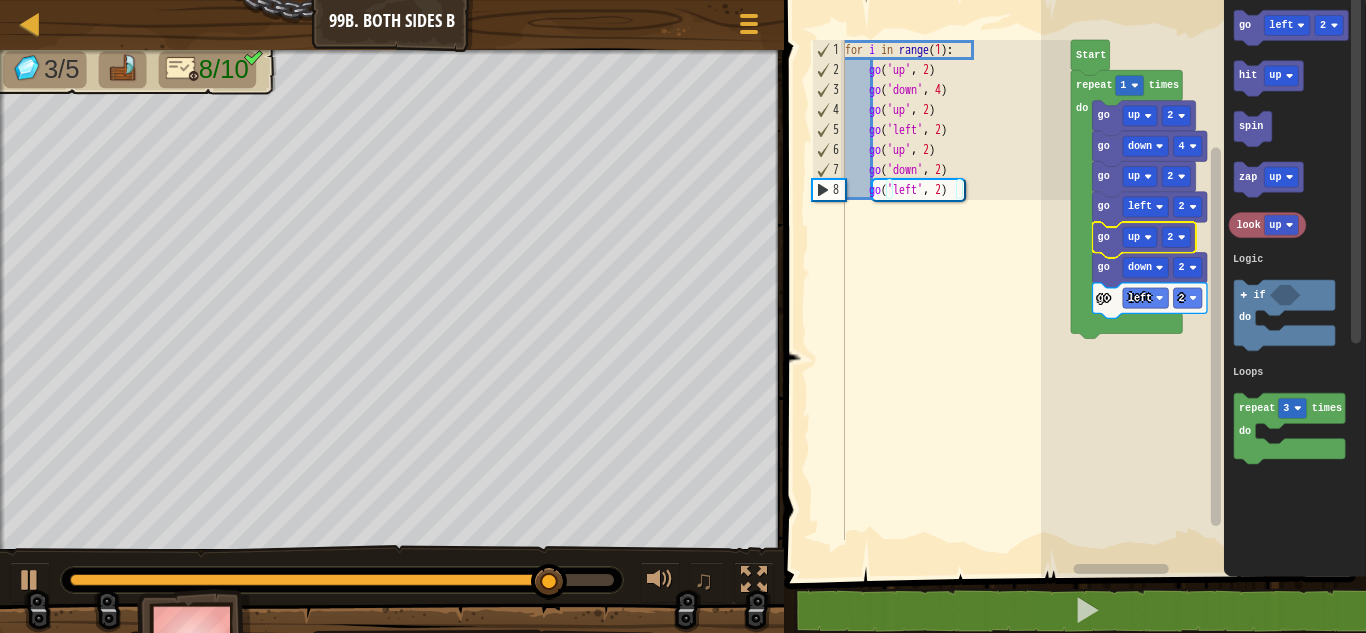 type on "go('left', 2)" 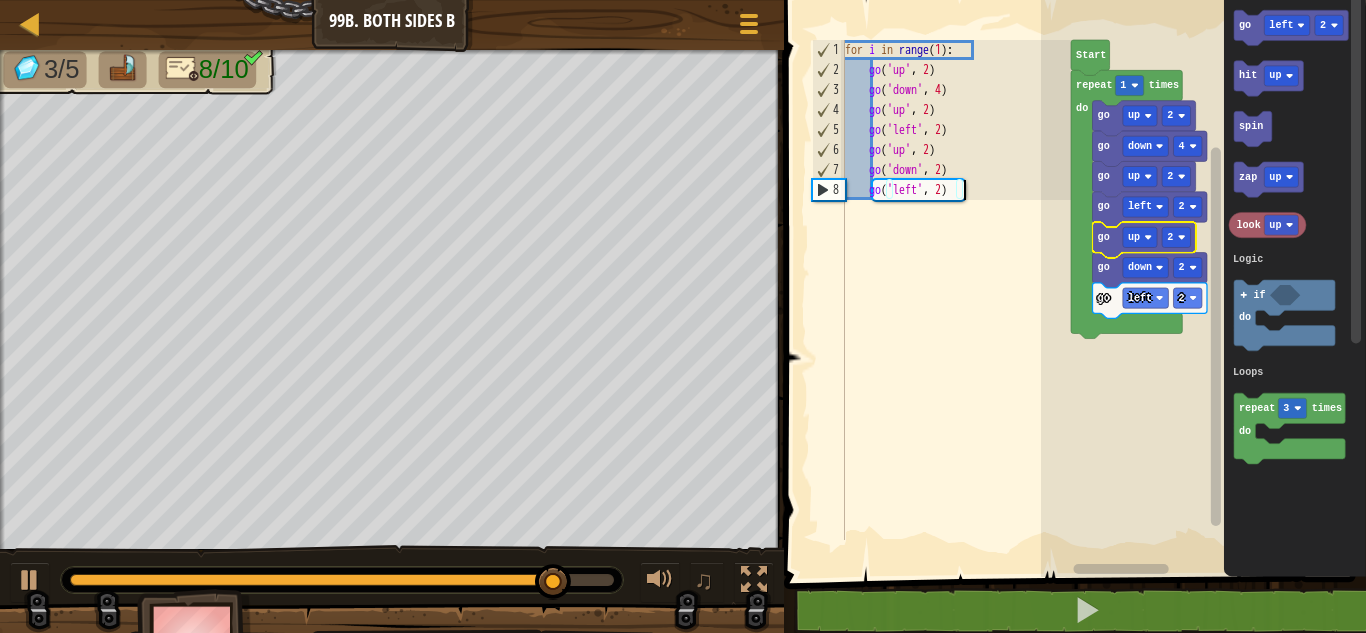 click on "for   i   in   range ( 1 ) :      go ( 'up' ,   2 )      go ( 'down' ,   4 )      go ( 'up' ,   2 )      go ( 'left' ,   2 )      go ( 'up' ,   2 )      go ( 'down' ,   2 )      go ( 'left' ,   2 )" at bounding box center [956, 310] 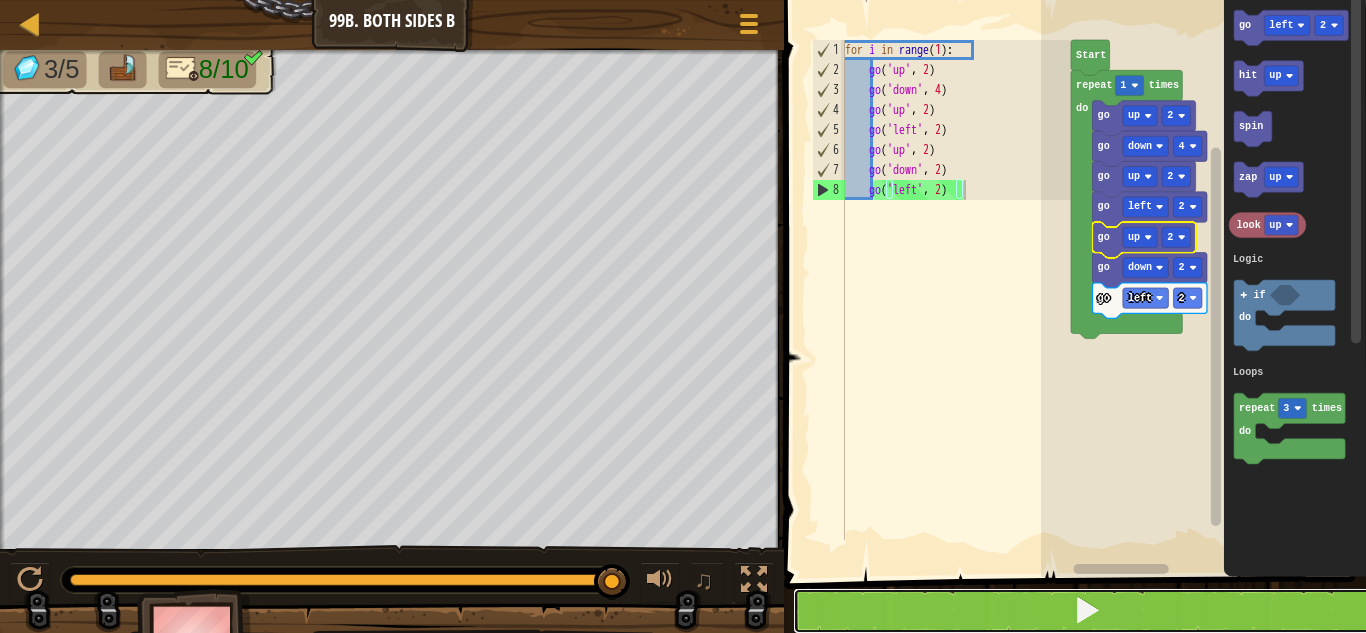 click at bounding box center (1087, 611) 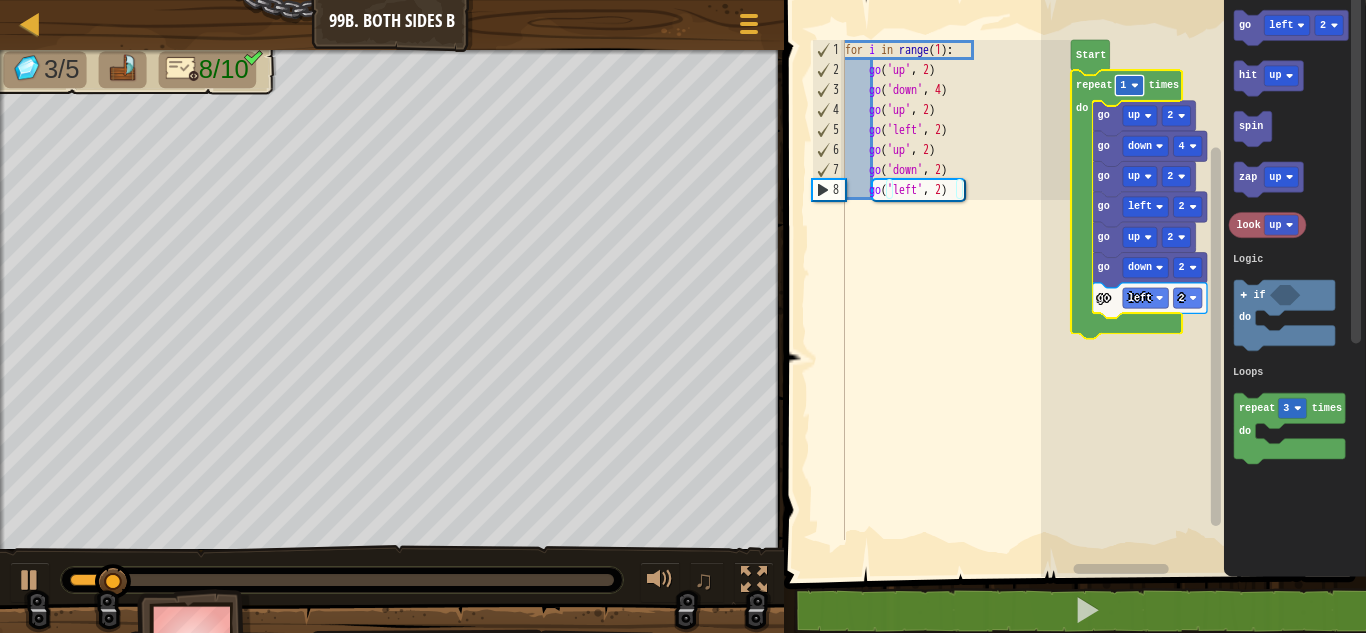 click on "1" 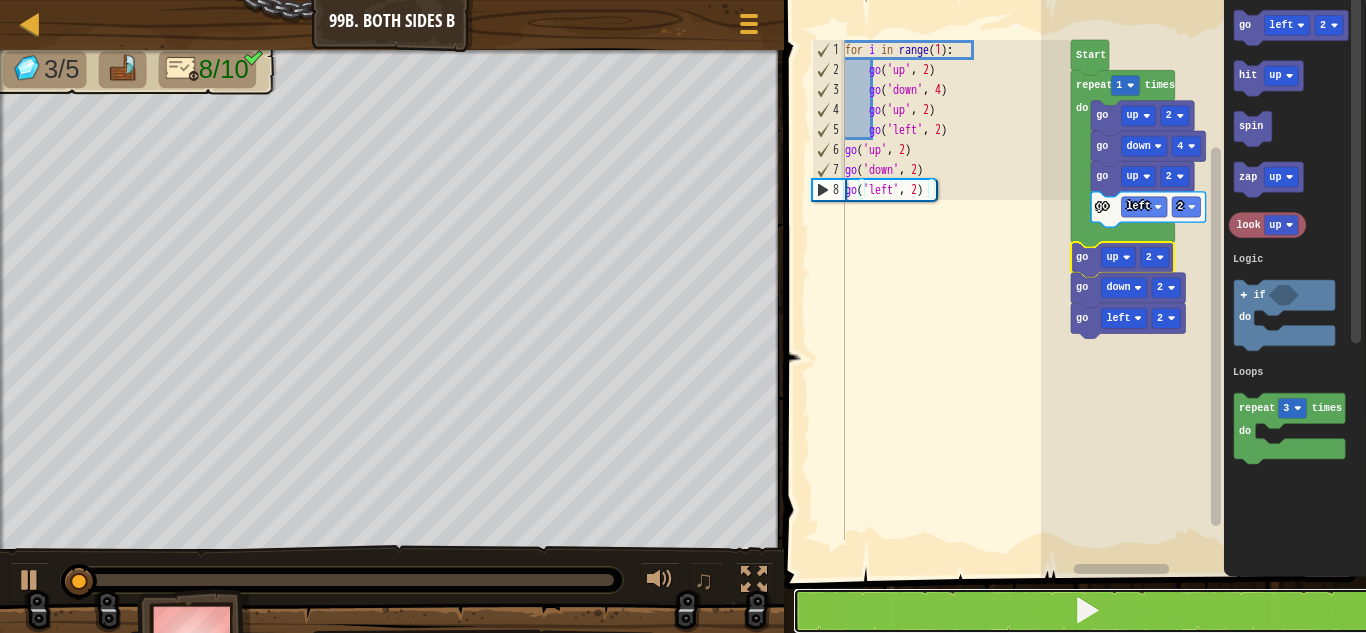 click at bounding box center [1087, 611] 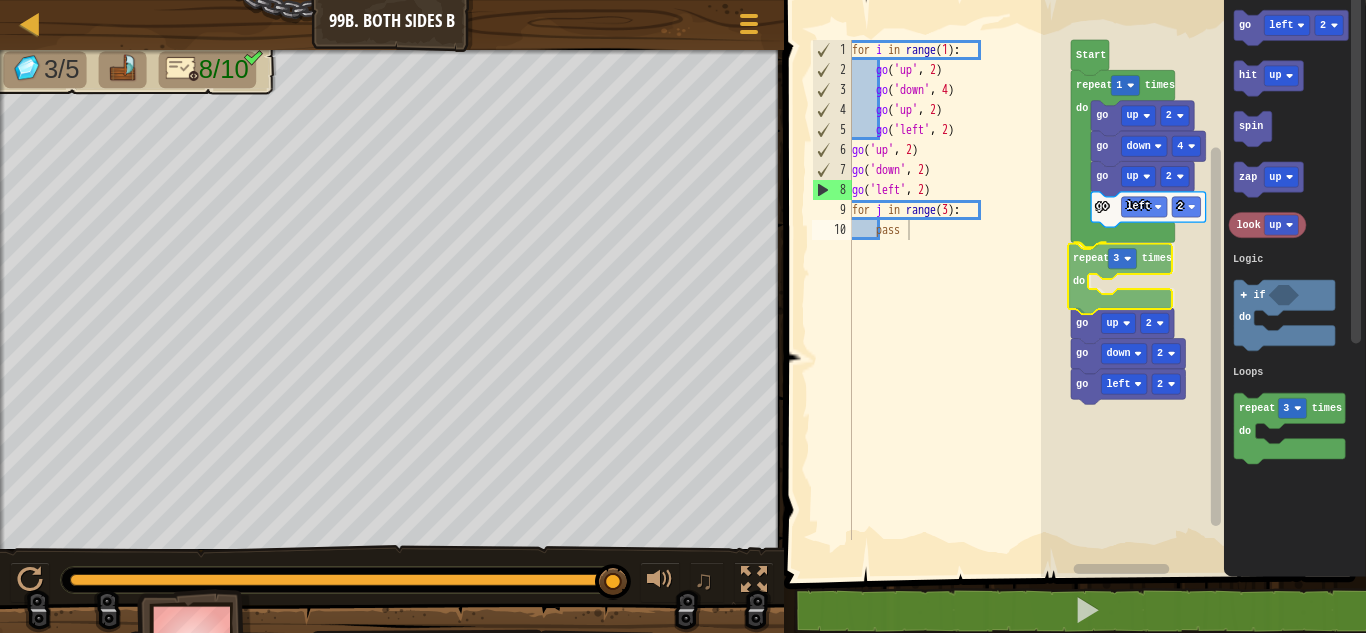 click on "Logic Loops go left 2 go up 2 go down 4 go up 2 repeat 1 times do repeat 3 times do go up 2 go left 2 go down 2 Start go left 2 hit up spin zap up look up repeat 3 times do if do Logic Loops repeat 3 times do" at bounding box center (1203, 283) 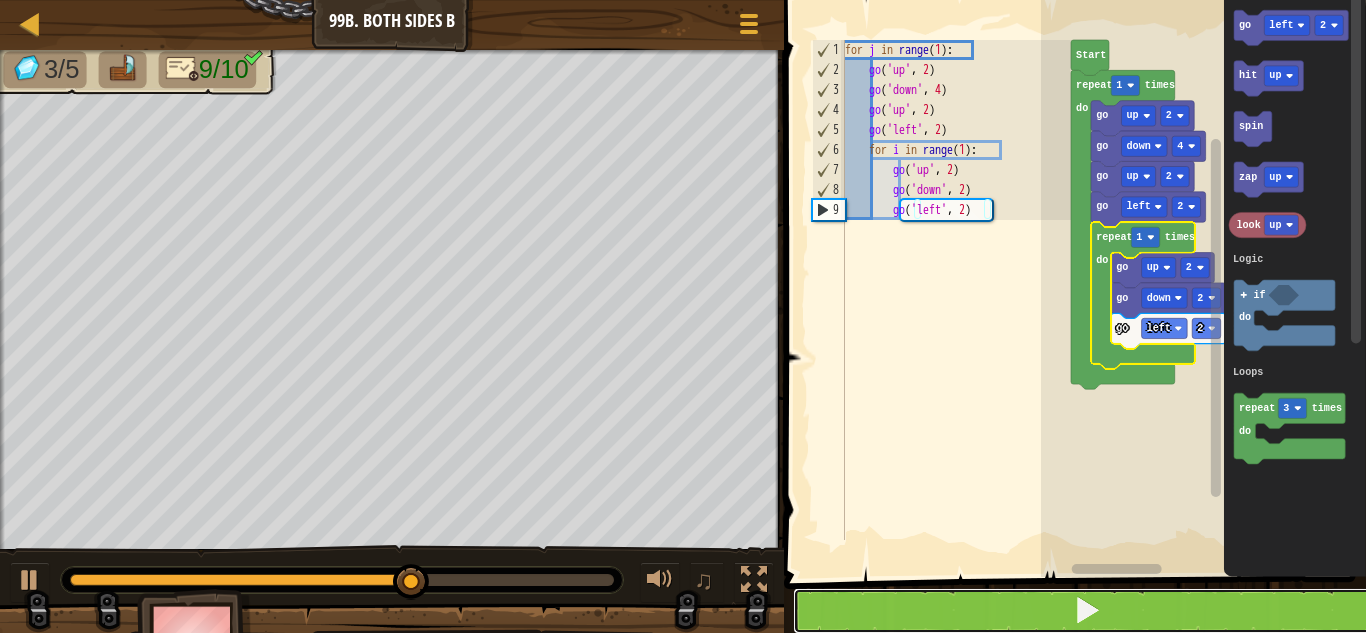 click at bounding box center [1087, 611] 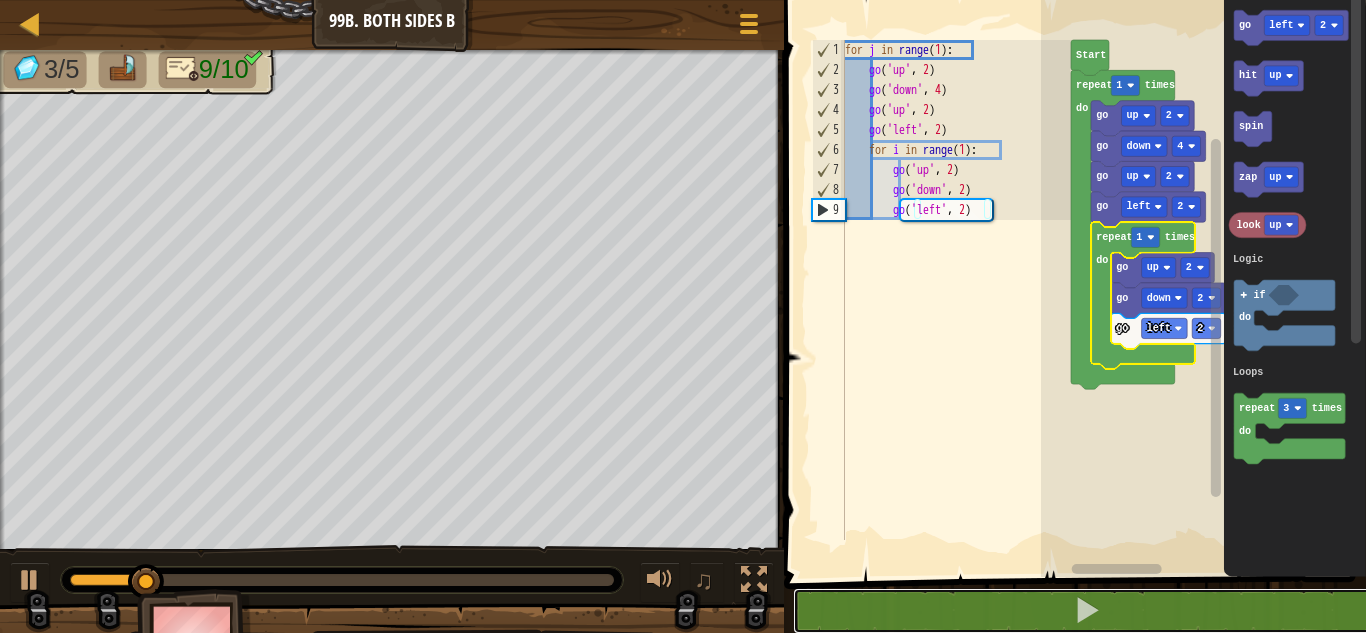 type 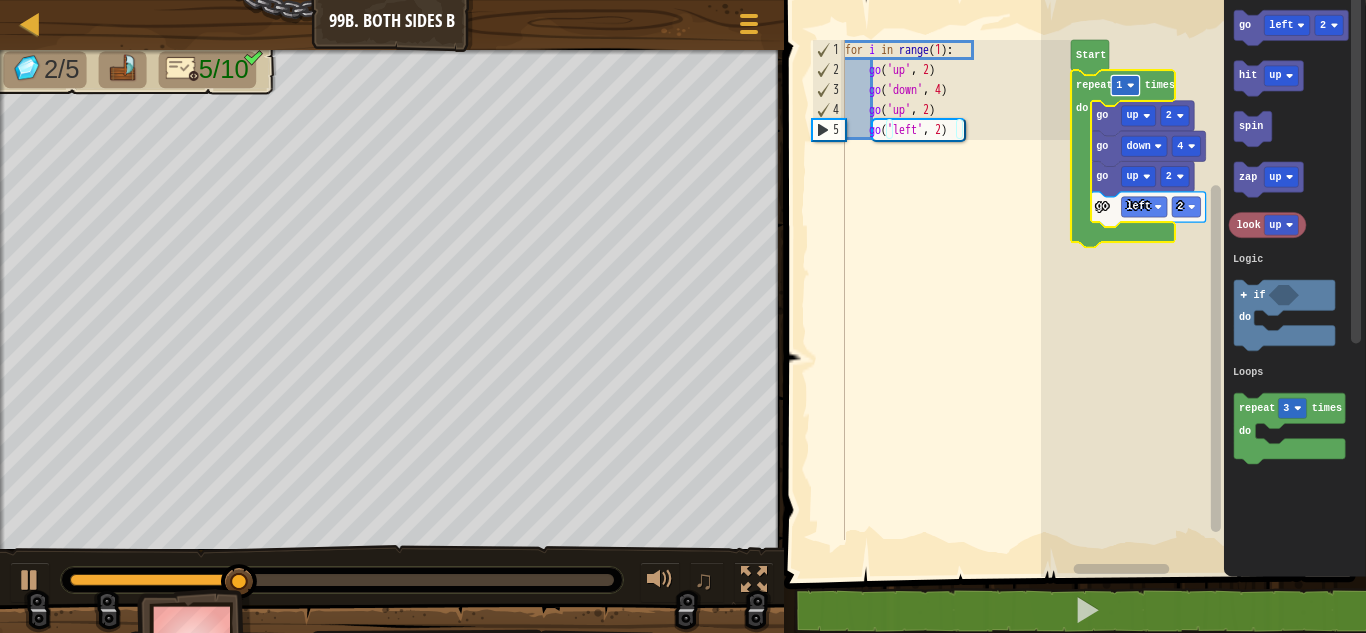 click 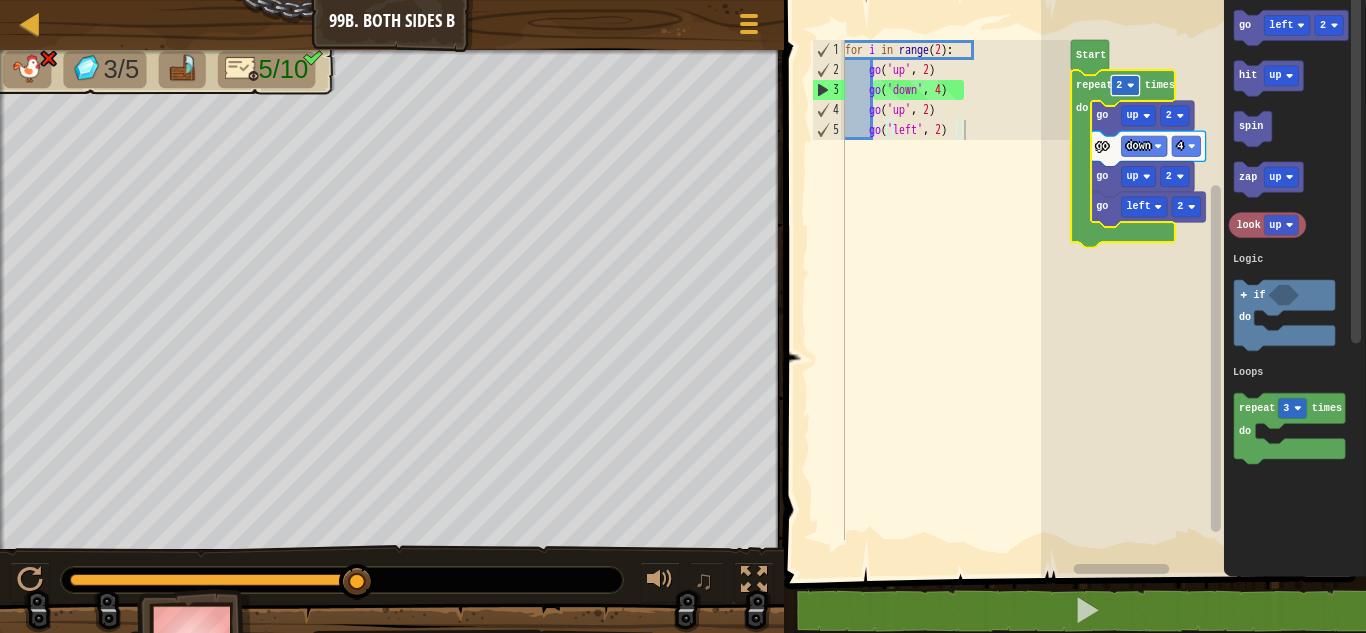 click 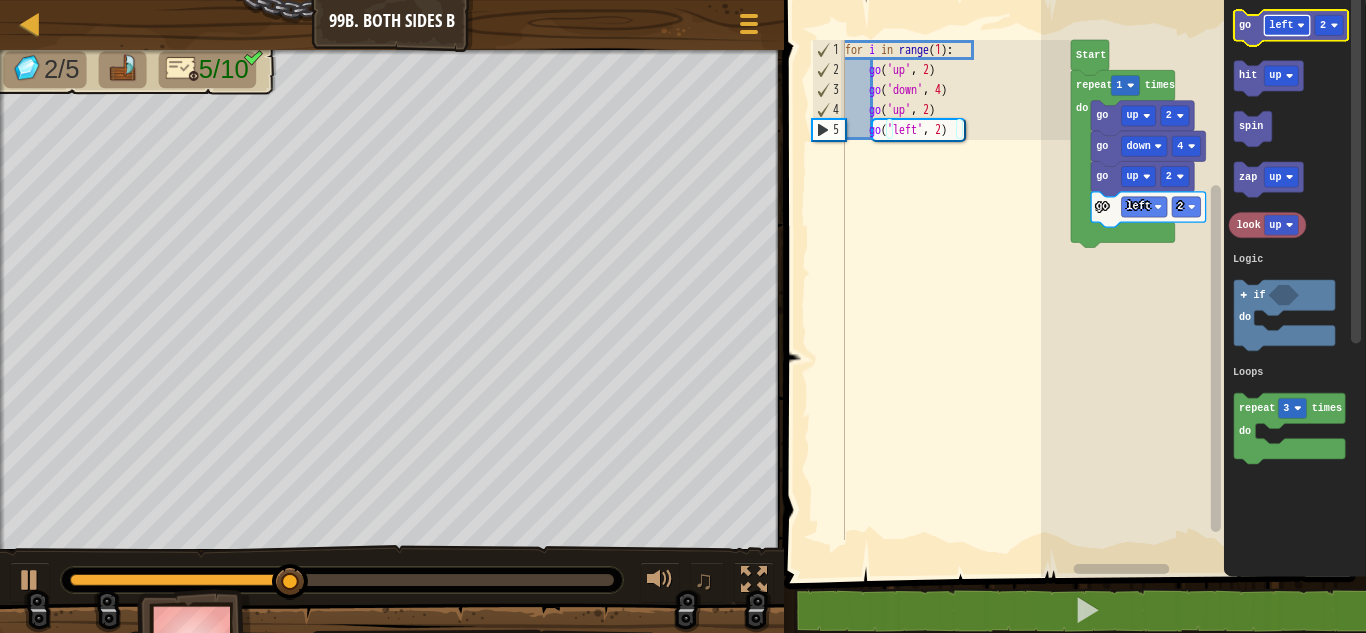 click 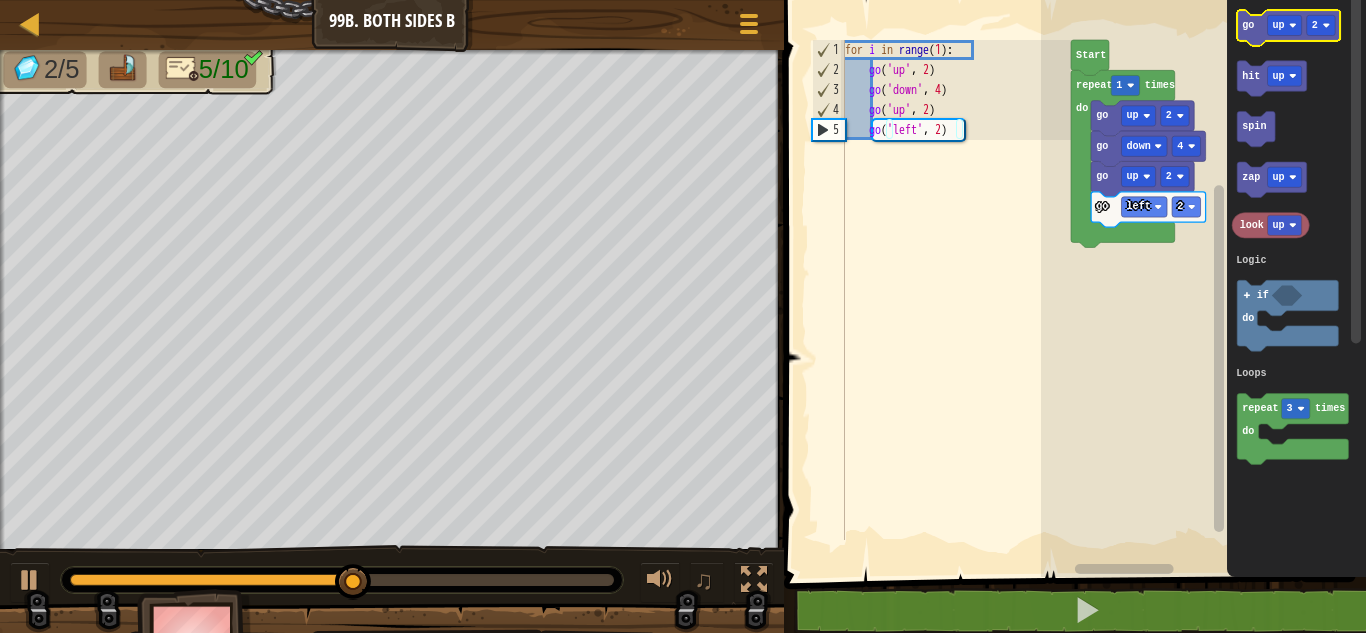 click 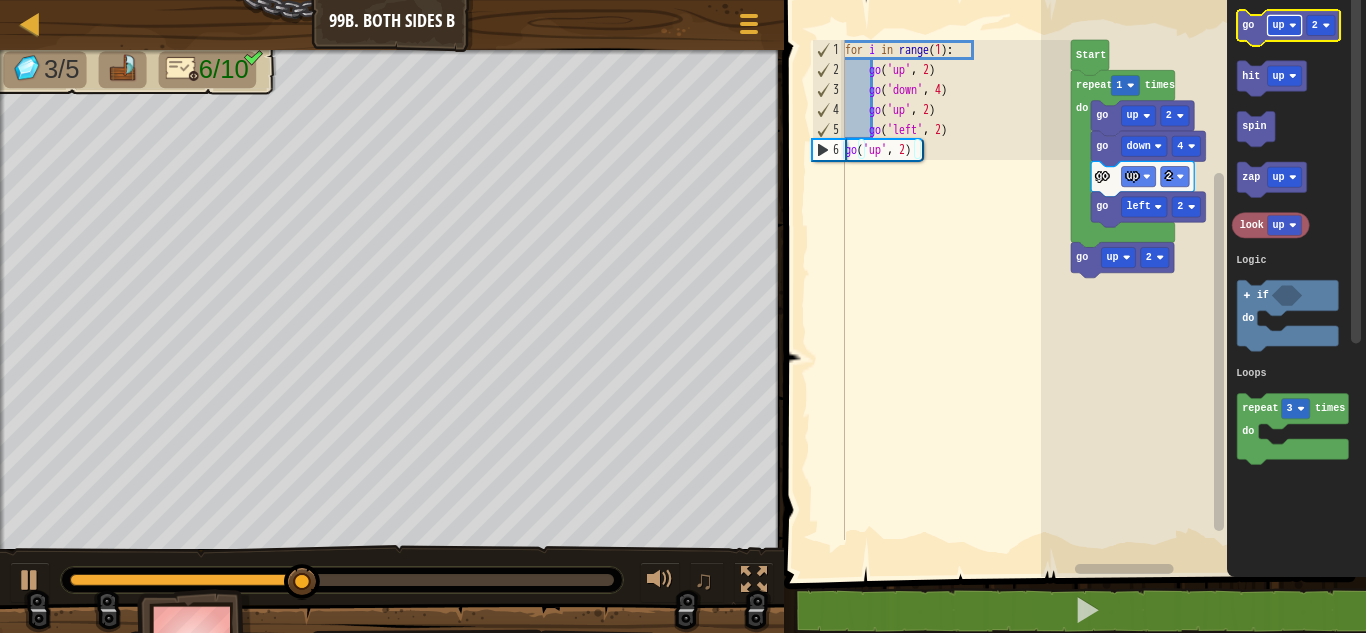 click 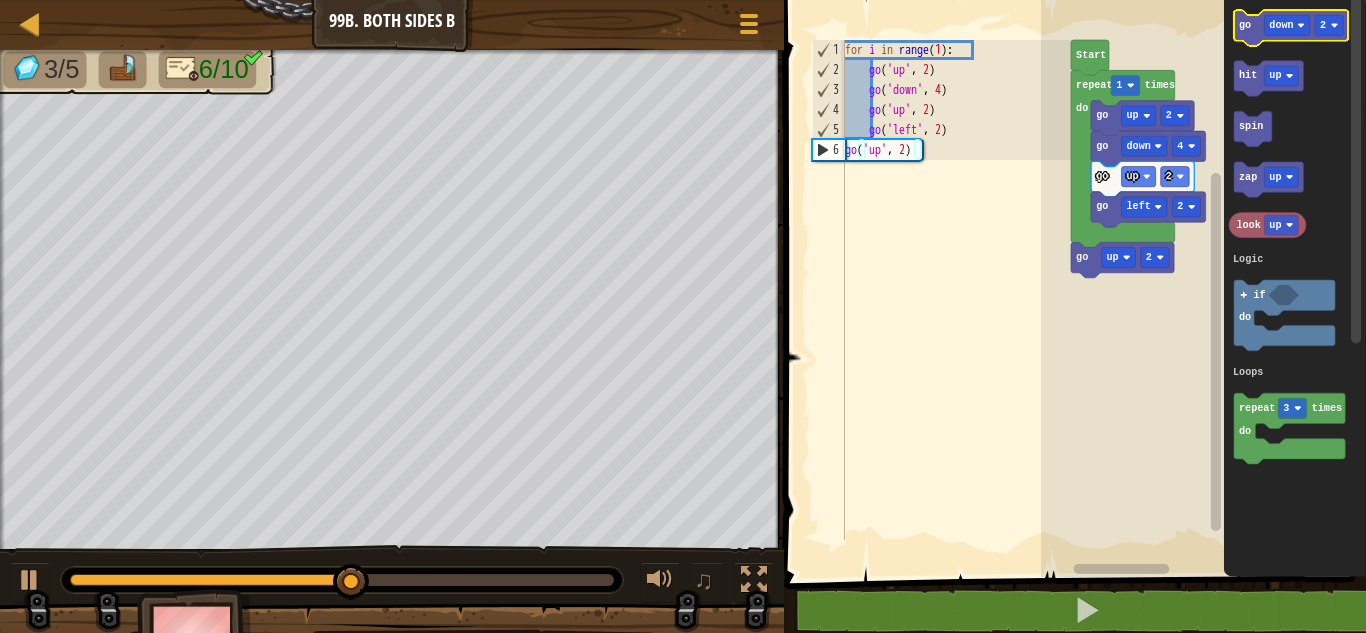 click 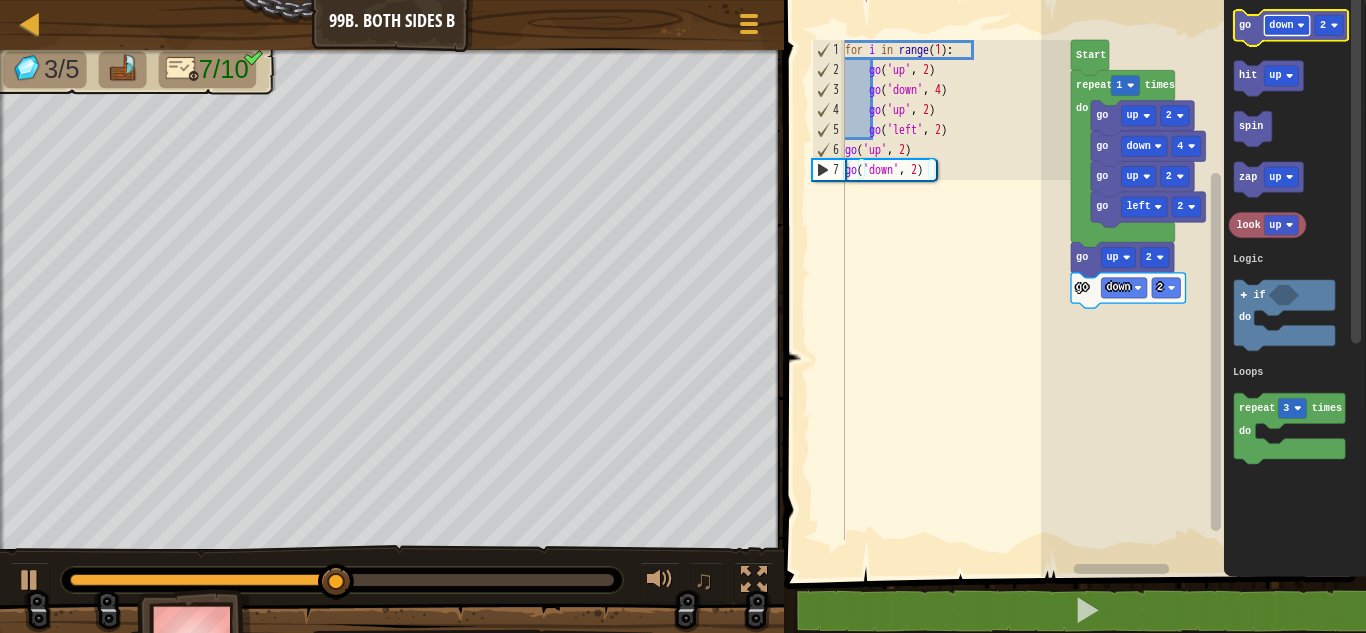 click 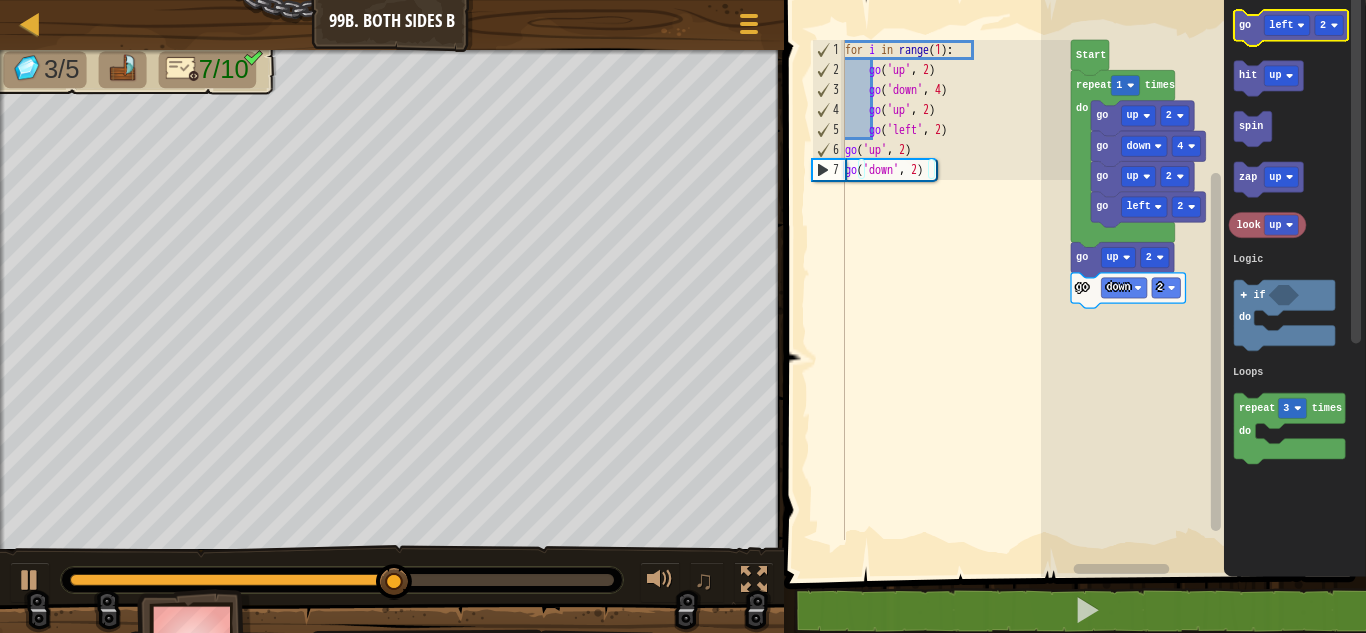 click 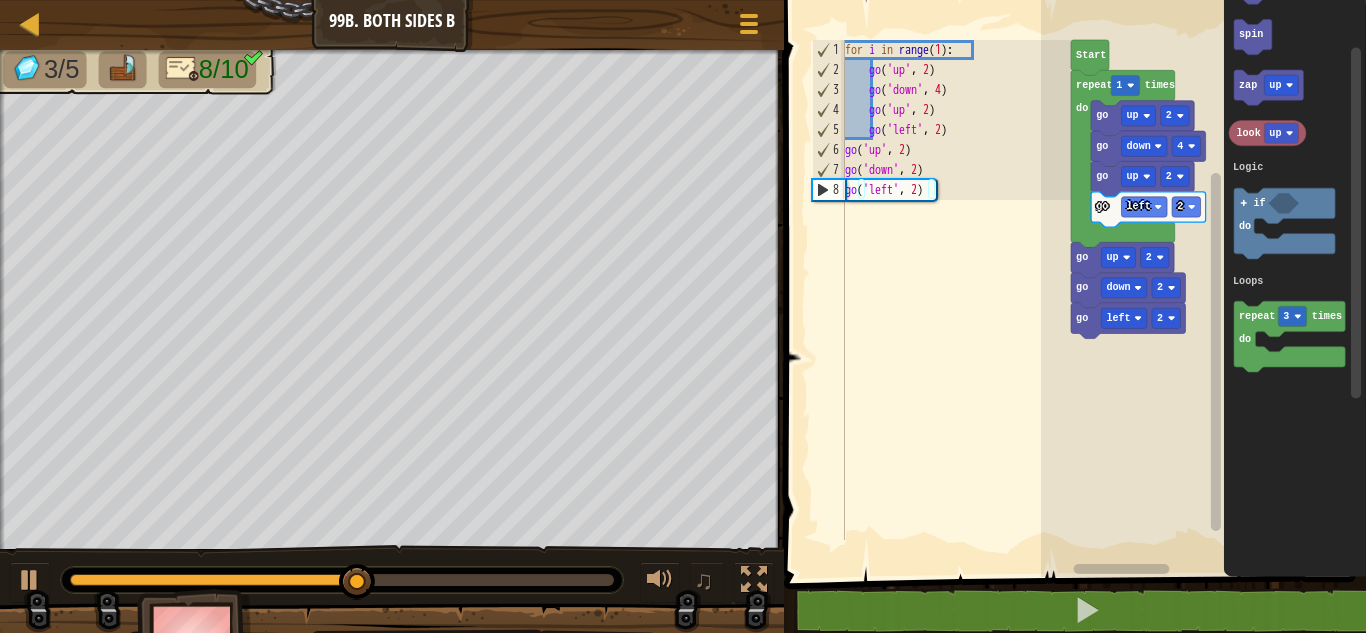 click on "Logic Loops go left 2 go up 2 go down 4 go up 2 go up 2 go down 2 go left 2 repeat 1 times do Start go left 2 hit up spin zap up look up repeat 3 times do if do Logic Loops" at bounding box center [1203, 283] 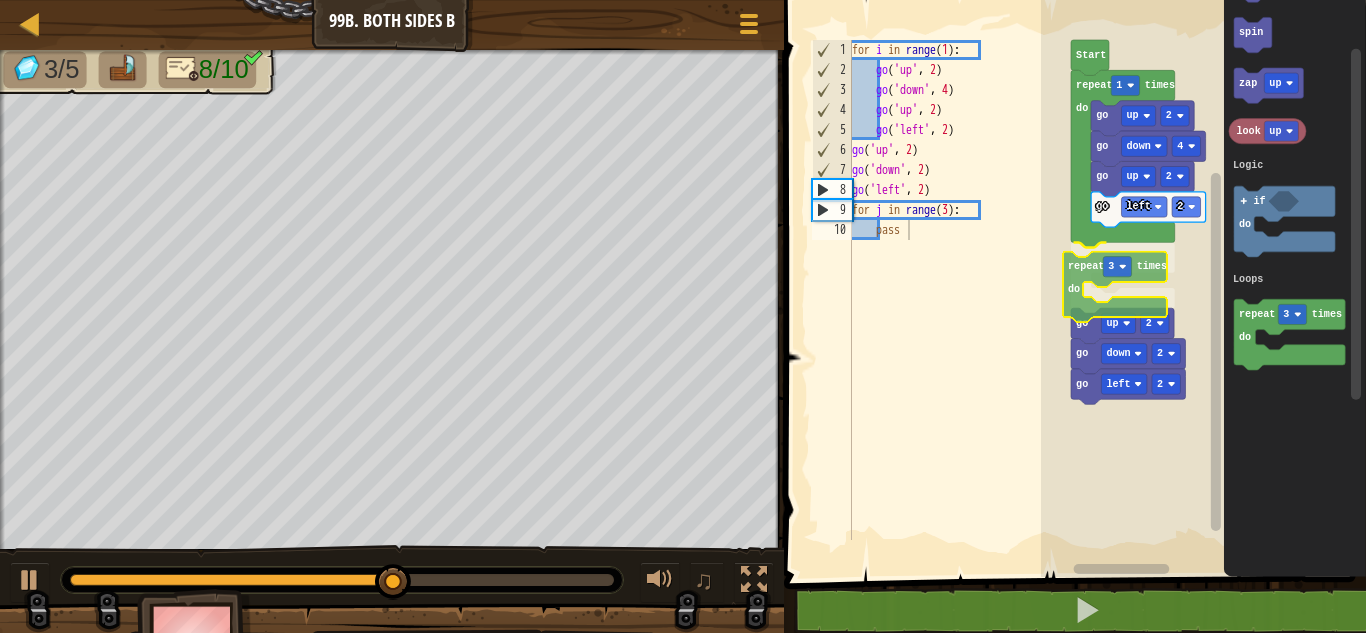 click on "Logic Loops go left 2 go up 2 go down 4 go up 2 repeat 1 times do repeat 3 times do go up 2 go down 2 go left 2 Start go left 2 hit up spin zap up look up repeat 3 times do if do Logic Loops repeat 3 times do" at bounding box center (1203, 283) 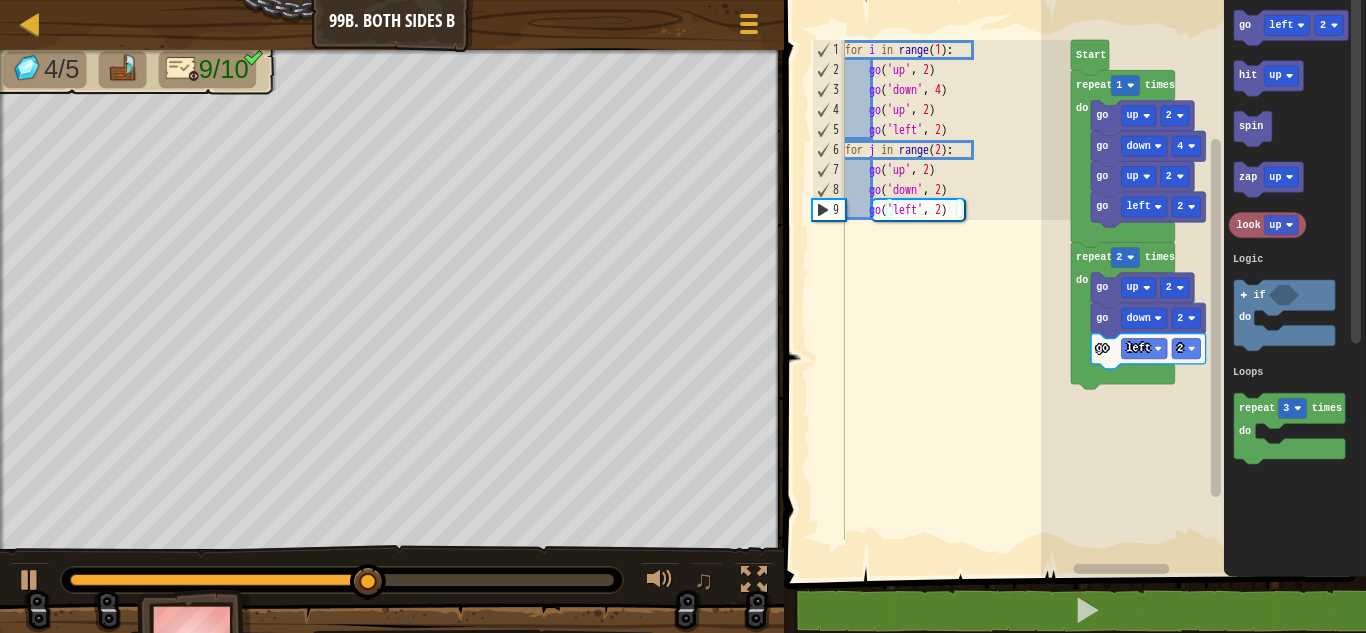 click 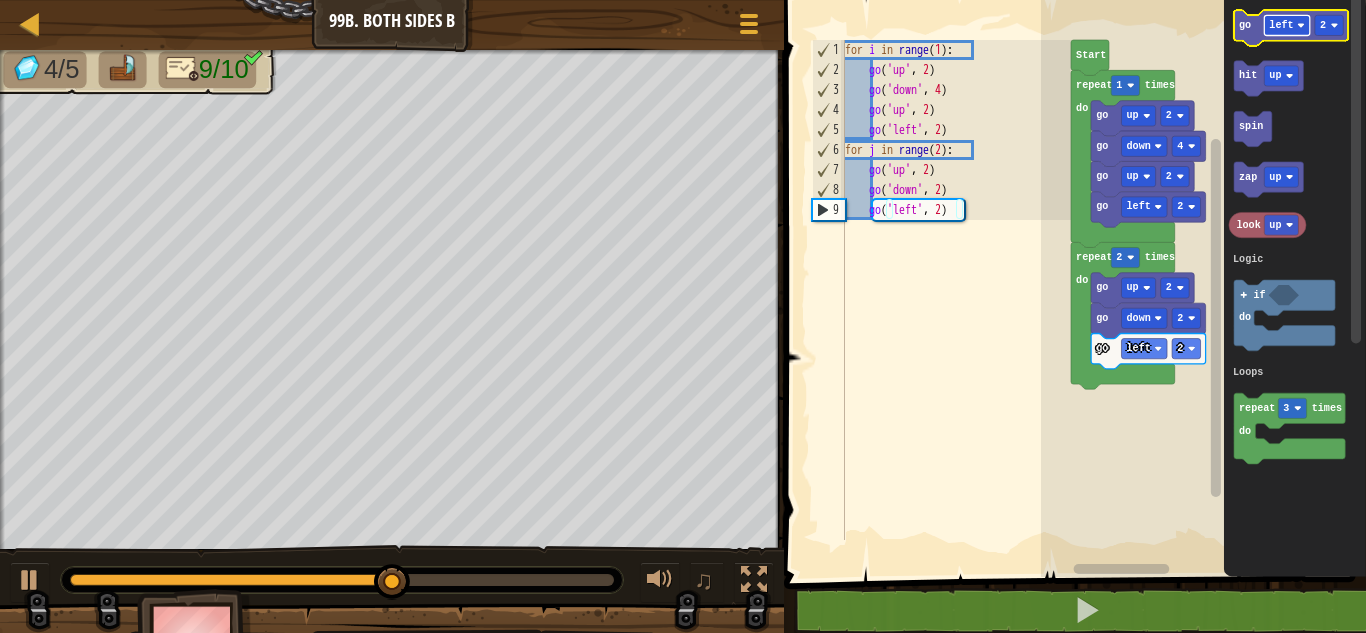click 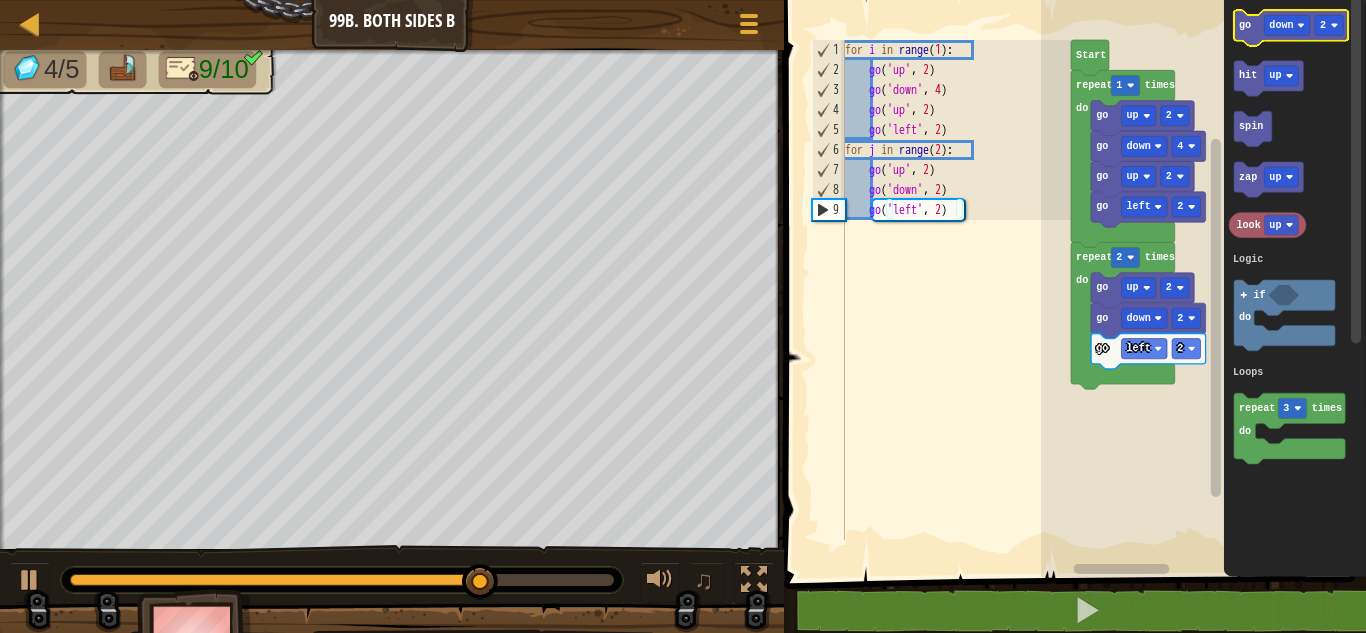 click 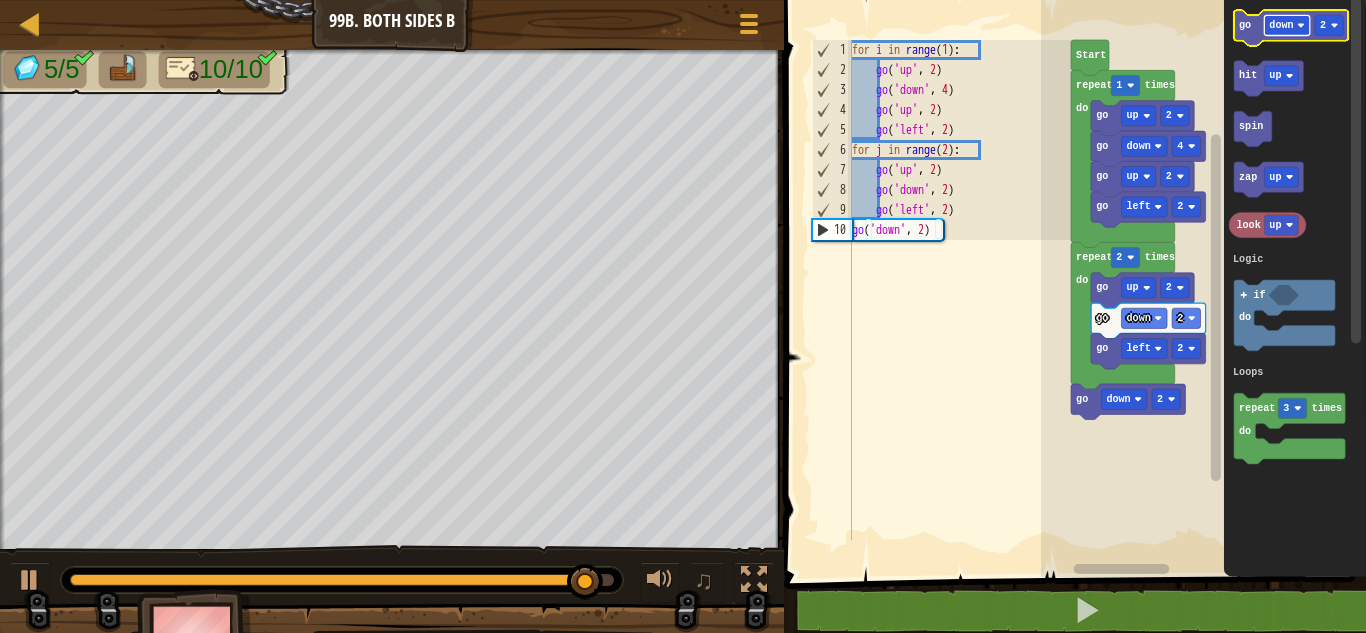 click 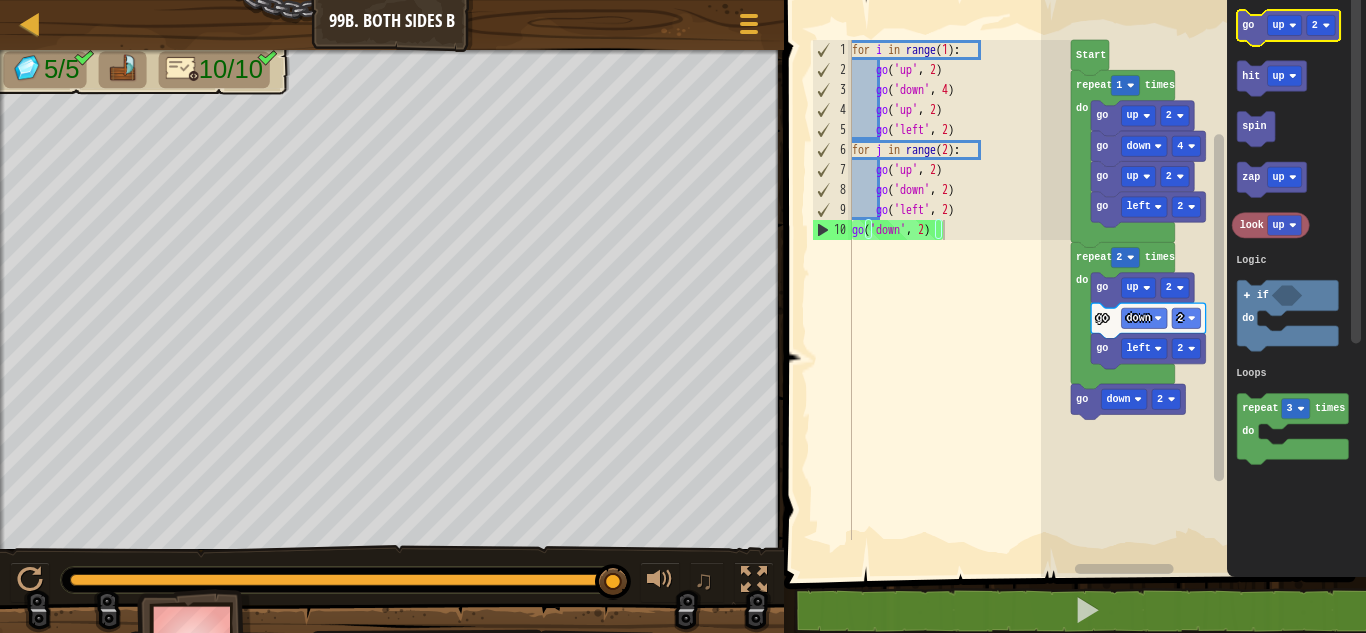 click 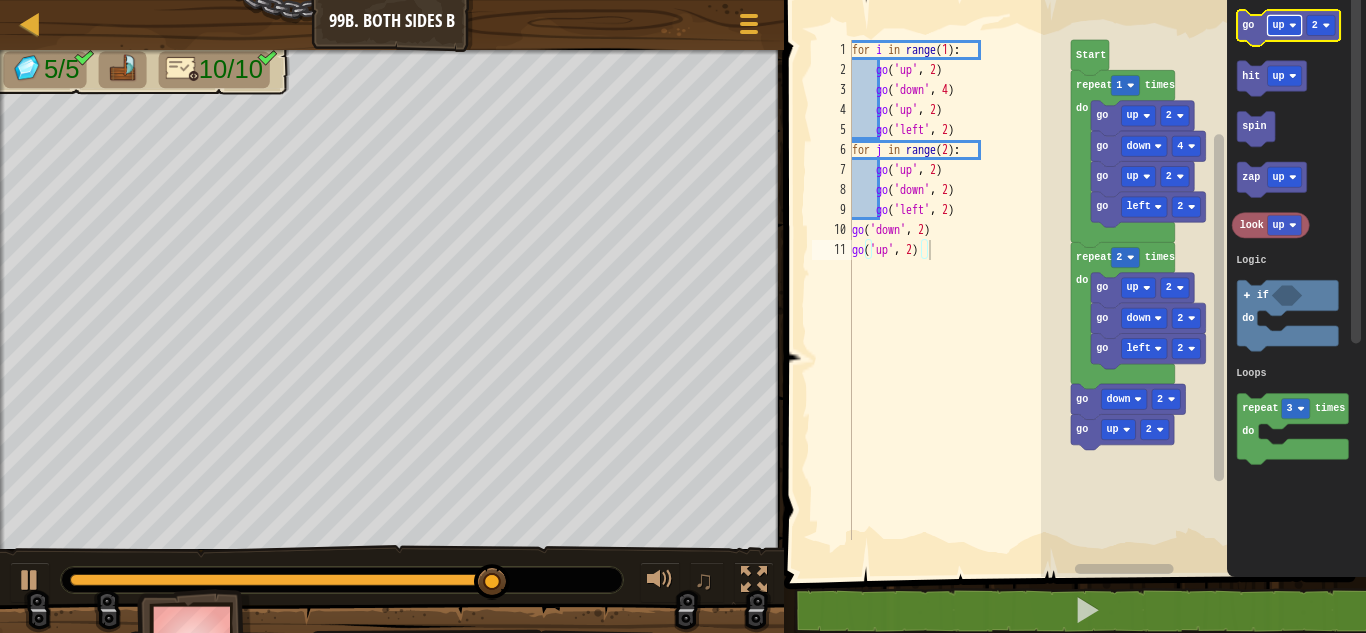 click 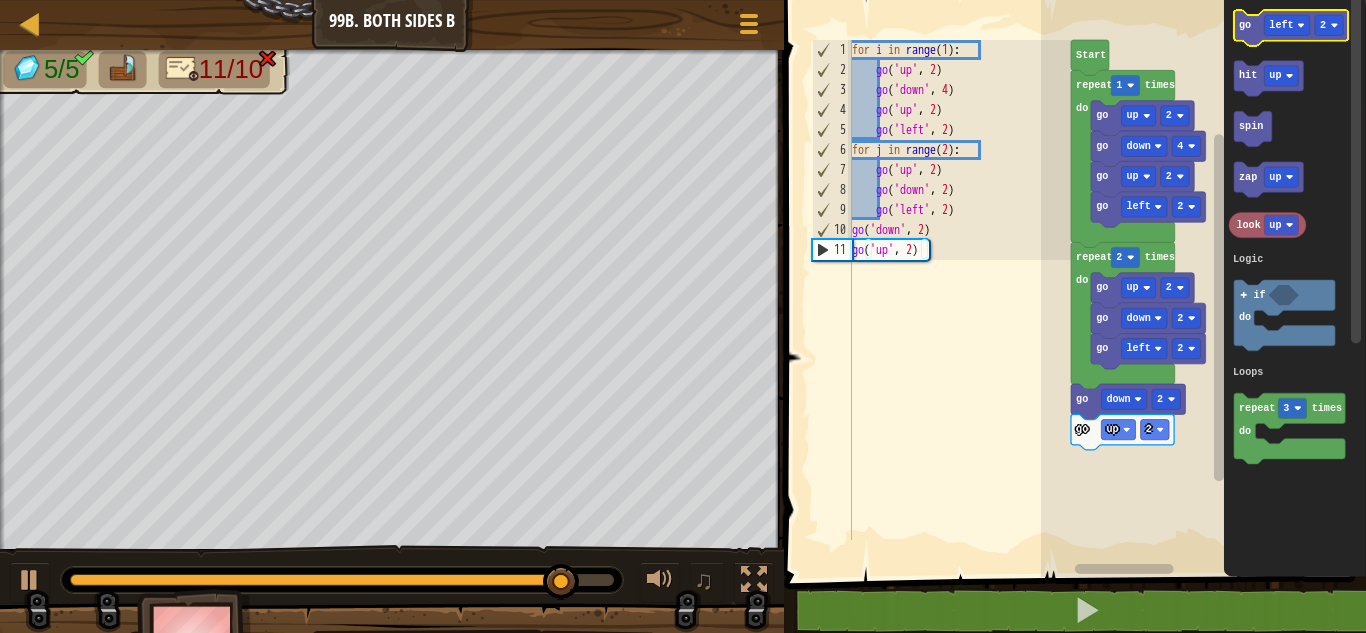click 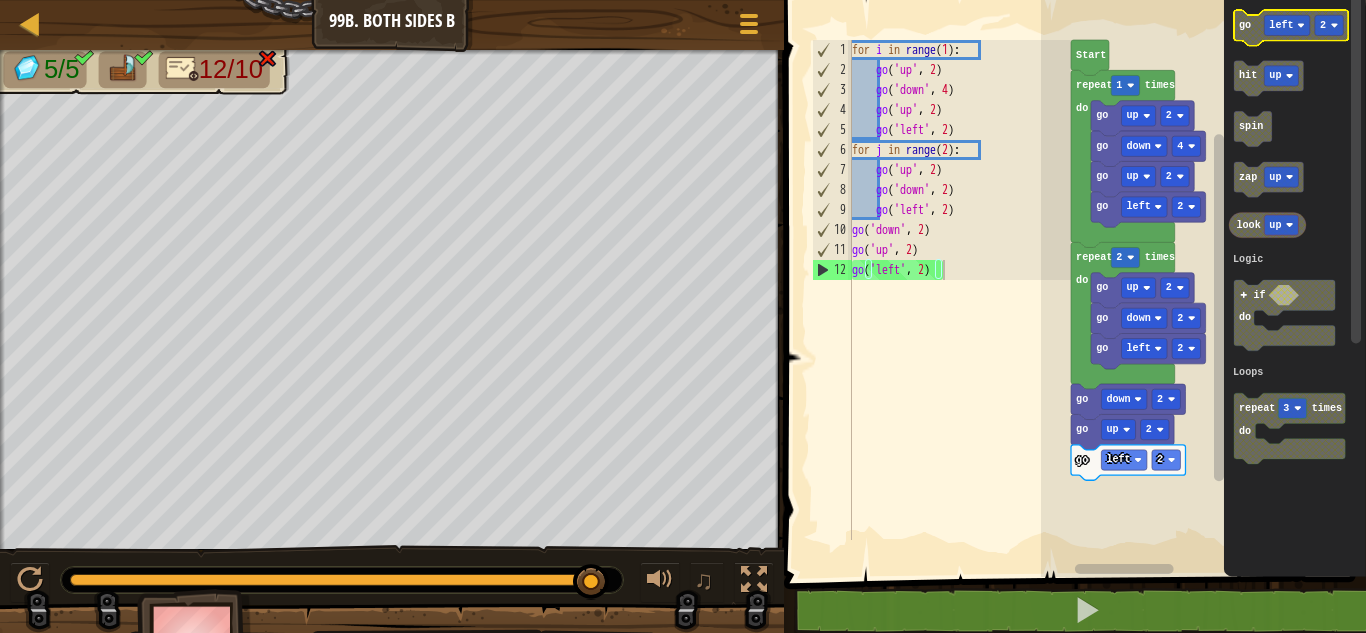 click 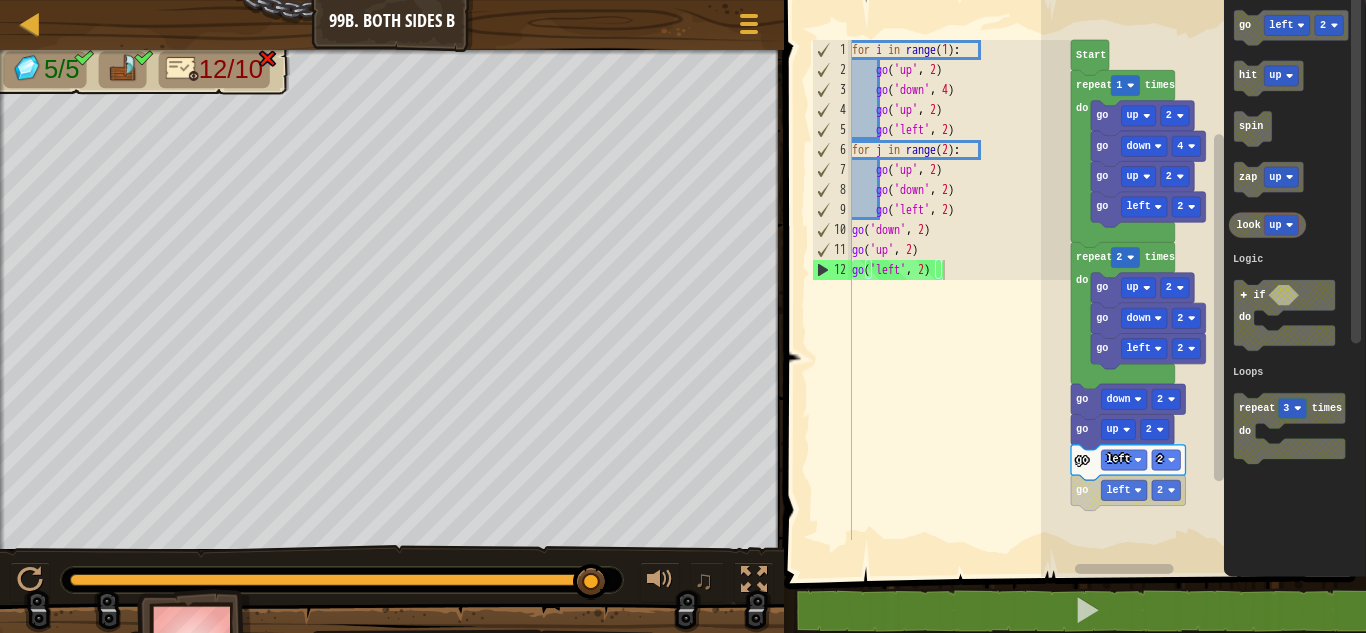click 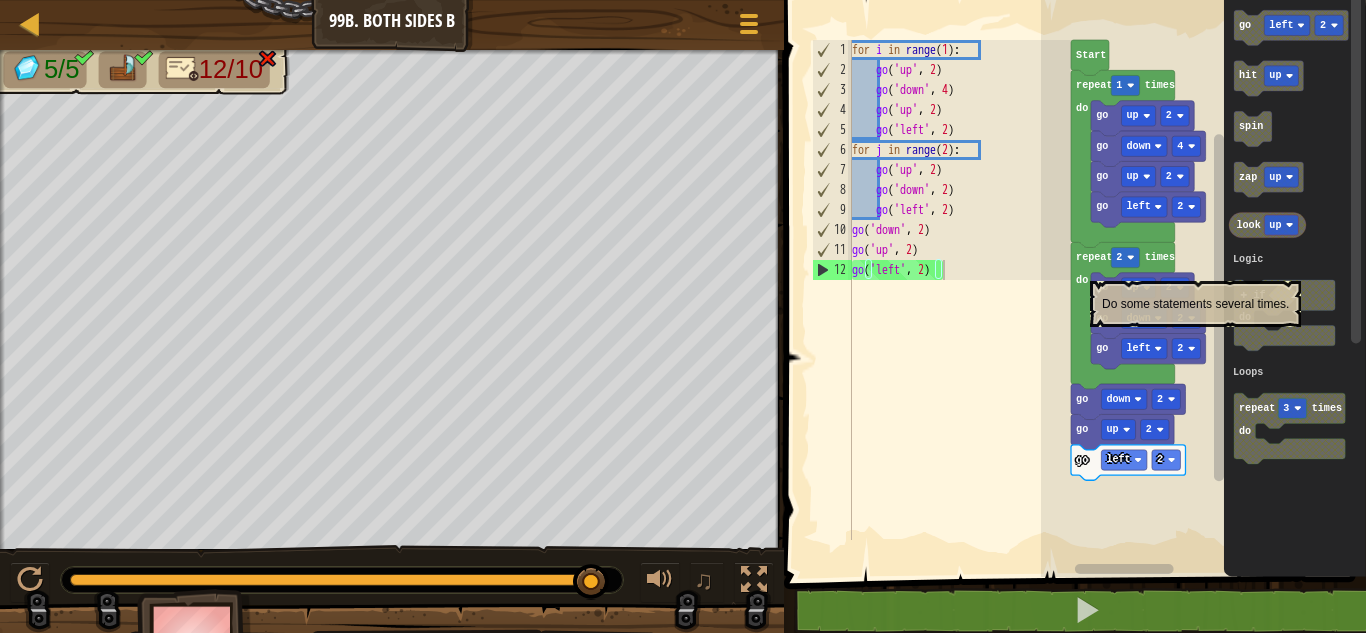 click 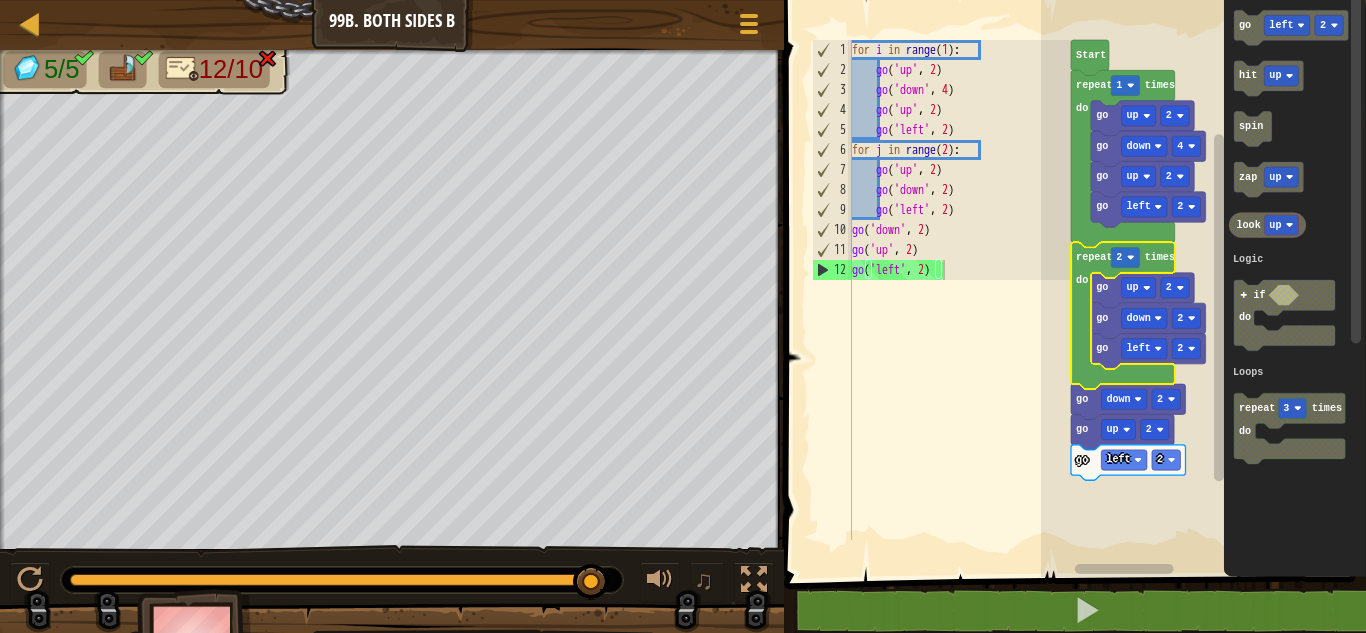 drag, startPoint x: 991, startPoint y: 36, endPoint x: 957, endPoint y: 53, distance: 38.013157 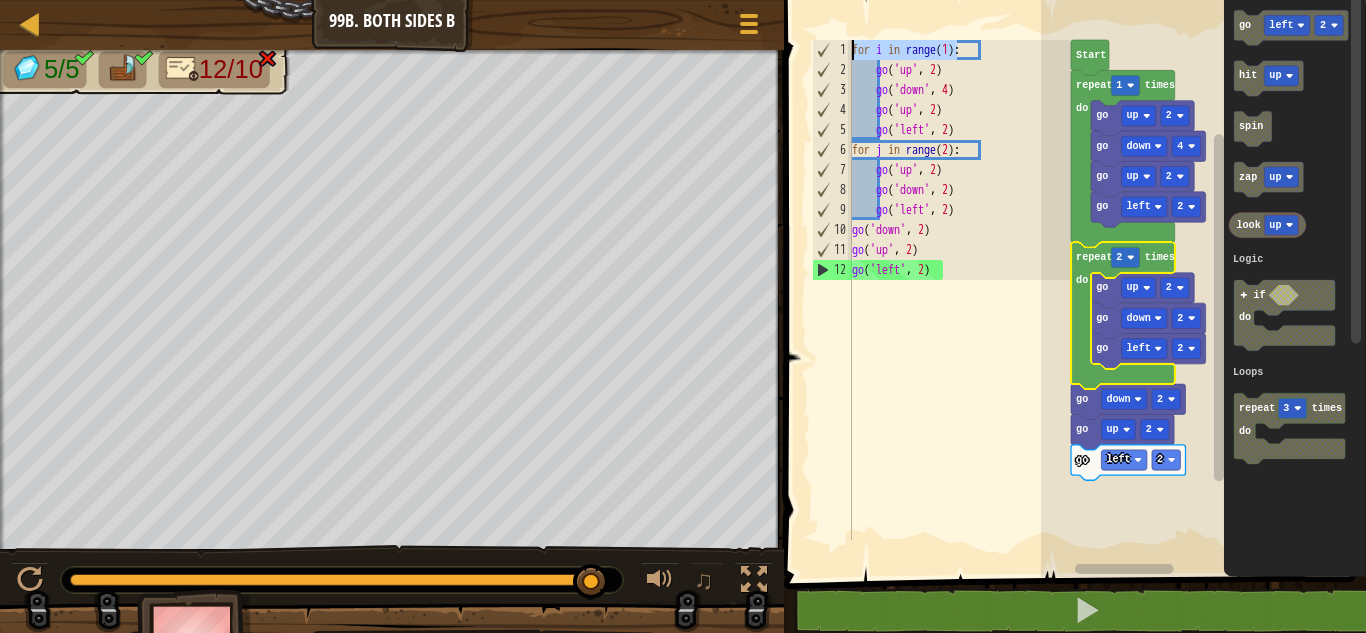 drag, startPoint x: 957, startPoint y: 53, endPoint x: 1033, endPoint y: 22, distance: 82.07923 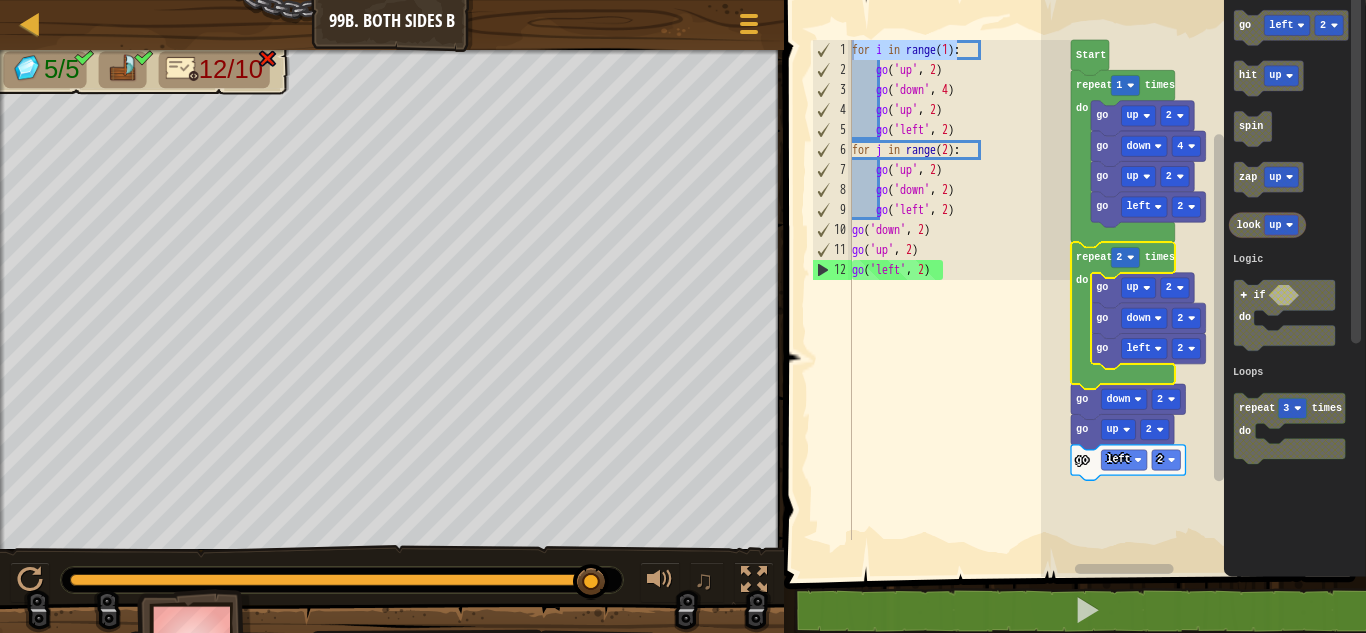 click at bounding box center (1077, 261) 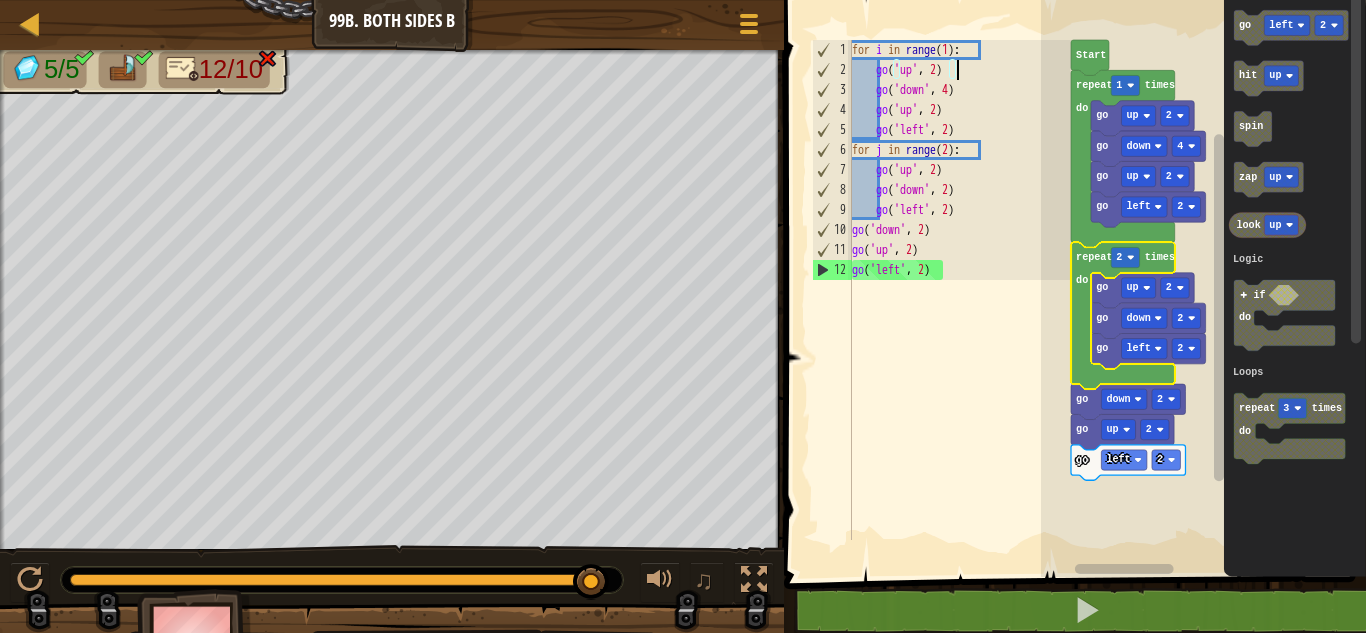 click on "for   i   in   range ( 1 ) :      go ( 'up' ,   2 )      go ( 'down' ,   4 )      go ( 'up' ,   2 )      go ( 'left' ,   2 ) for   j   in   range ( 2 ) :      go ( 'up' ,   2 )      go ( 'down' ,   2 )      go ( 'left' ,   2 ) go ( 'down' ,   2 ) go ( 'up' ,   2 ) go ( 'left' ,   2 )" at bounding box center (959, 310) 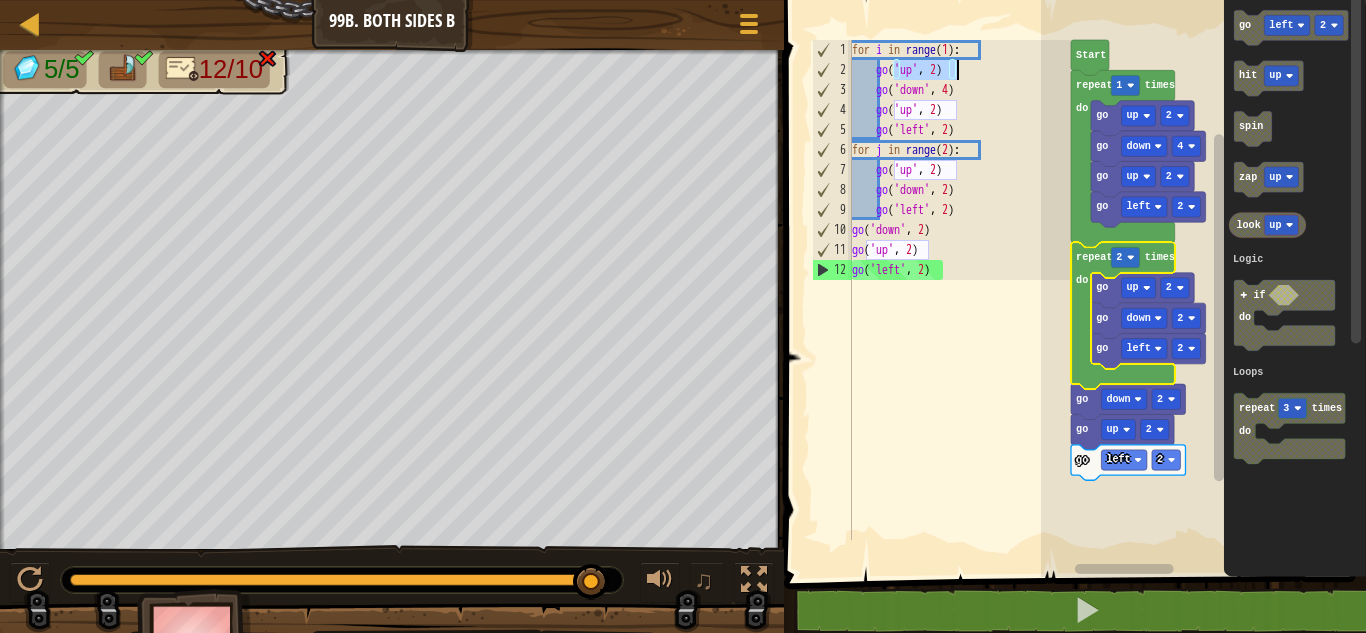 click on "for   i   in   range ( 1 ) :      go ( 'up' ,   2 )      go ( 'down' ,   4 )      go ( 'up' ,   2 )      go ( 'left' ,   2 ) for   j   in   range ( 2 ) :      go ( 'up' ,   2 )      go ( 'down' ,   2 )      go ( 'left' ,   2 ) go ( 'down' ,   2 ) go ( 'up' ,   2 ) go ( 'left' ,   2 )" at bounding box center (959, 290) 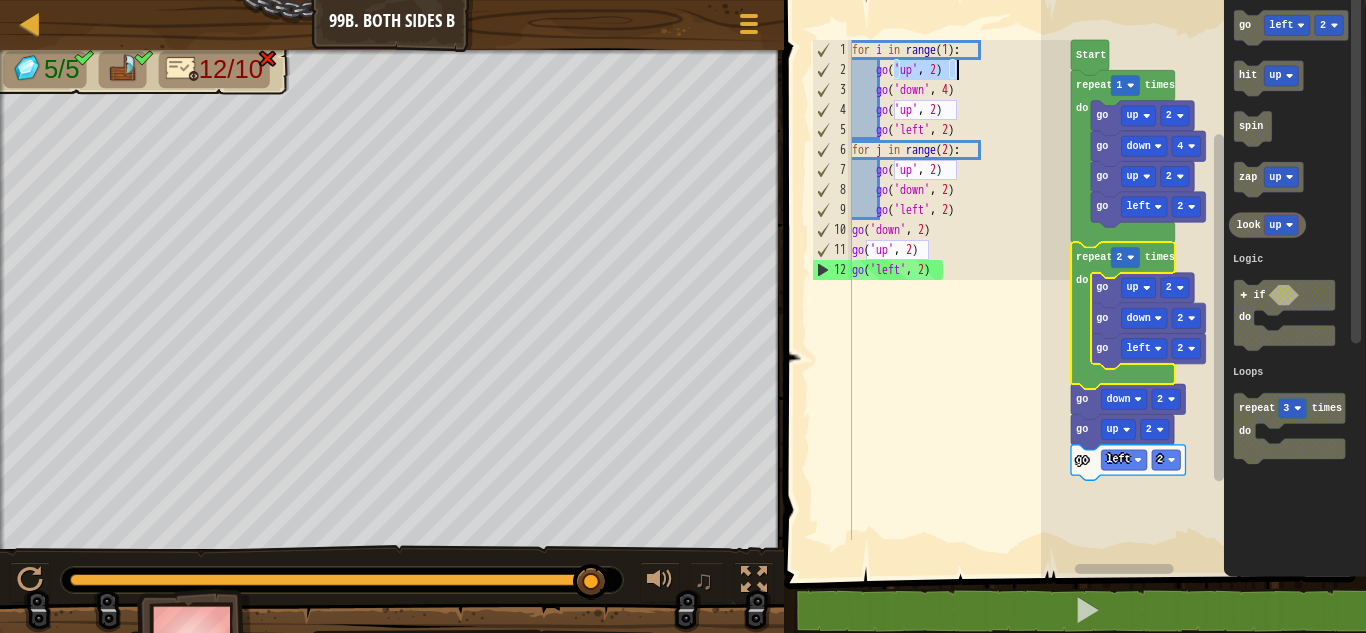 click on "for   i   in   range ( 1 ) :      go ( 'up' ,   2 )      go ( 'down' ,   4 )      go ( 'up' ,   2 )      go ( 'left' ,   2 ) for   j   in   range ( 2 ) :      go ( 'up' ,   2 )      go ( 'down' ,   2 )      go ( 'left' ,   2 ) go ( 'down' ,   2 ) go ( 'up' ,   2 ) go ( 'left' ,   2 )" at bounding box center (959, 310) 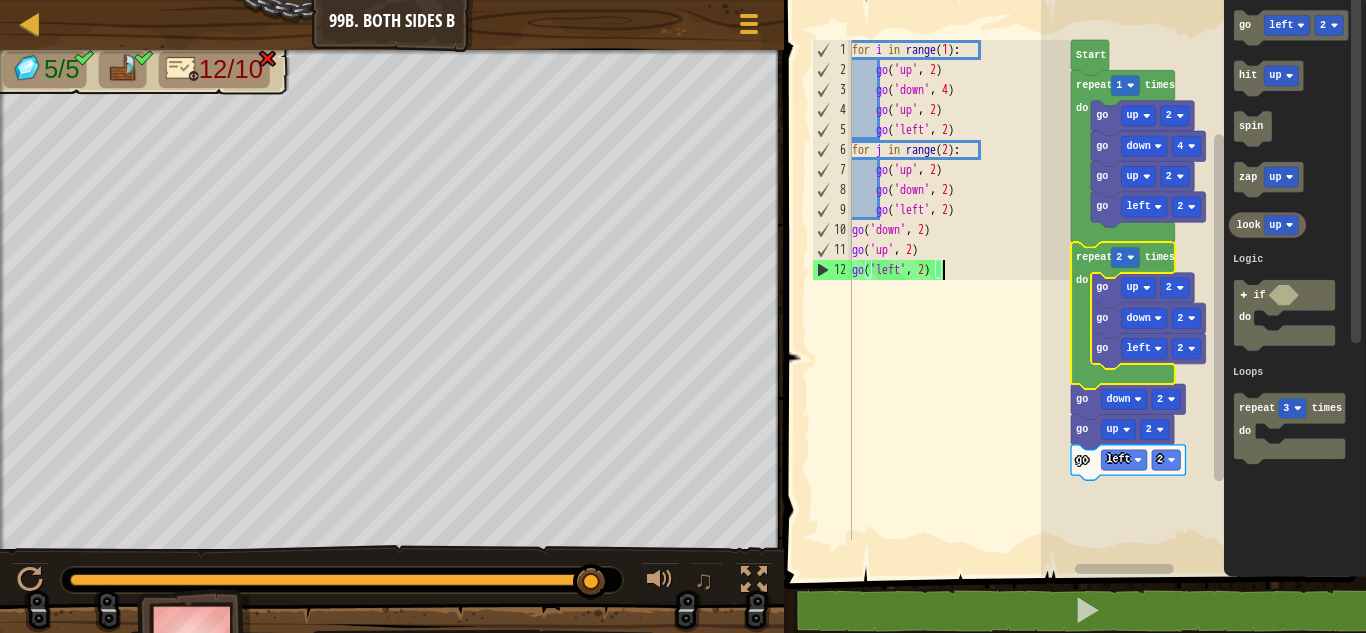 click on "for   i   in   range ( 1 ) :      go ( 'up' ,   2 )      go ( 'down' ,   4 )      go ( 'up' ,   2 )      go ( 'left' ,   2 ) for   j   in   range ( 2 ) :      go ( 'up' ,   2 )      go ( 'down' ,   2 )      go ( 'left' ,   2 ) go ( 'down' ,   2 ) go ( 'up' ,   2 ) go ( 'left' ,   2 )" at bounding box center (959, 310) 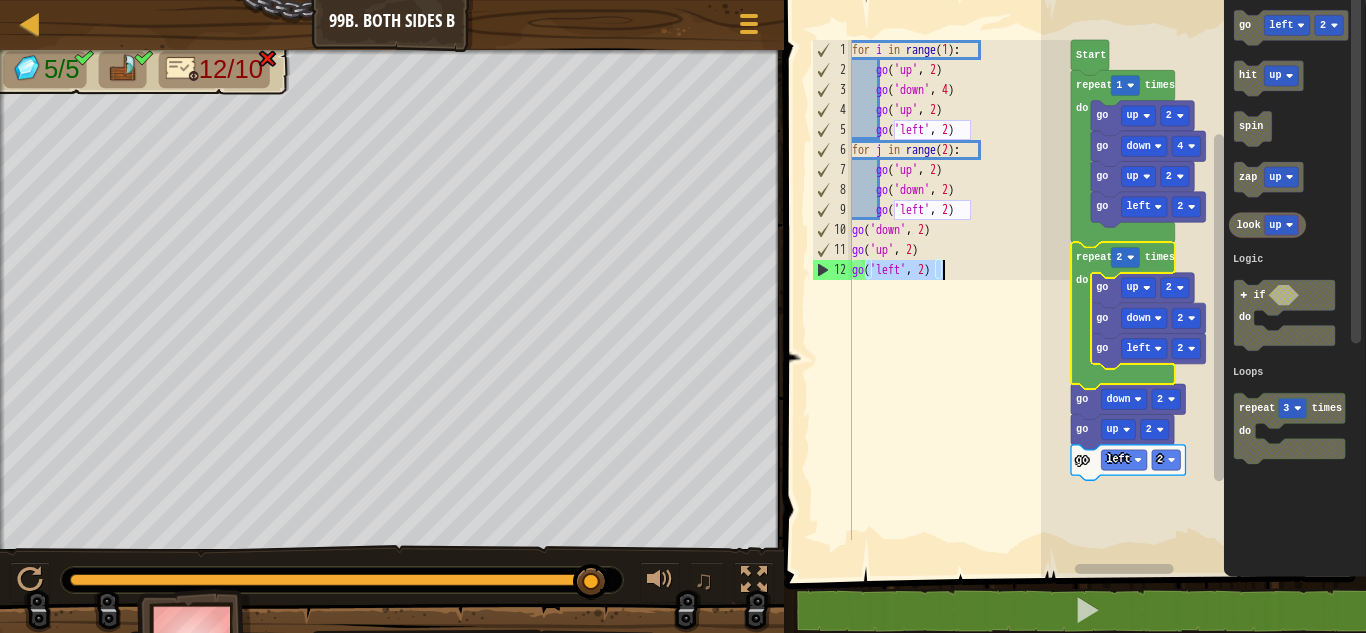 click on "for   i   in   range ( 1 ) :      go ( 'up' ,   2 )      go ( 'down' ,   4 )      go ( 'up' ,   2 )      go ( 'left' ,   2 ) for   j   in   range ( 2 ) :      go ( 'up' ,   2 )      go ( 'down' ,   2 )      go ( 'left' ,   2 ) go ( 'down' ,   2 ) go ( 'up' ,   2 ) go ( 'left' ,   2 )" at bounding box center [959, 290] 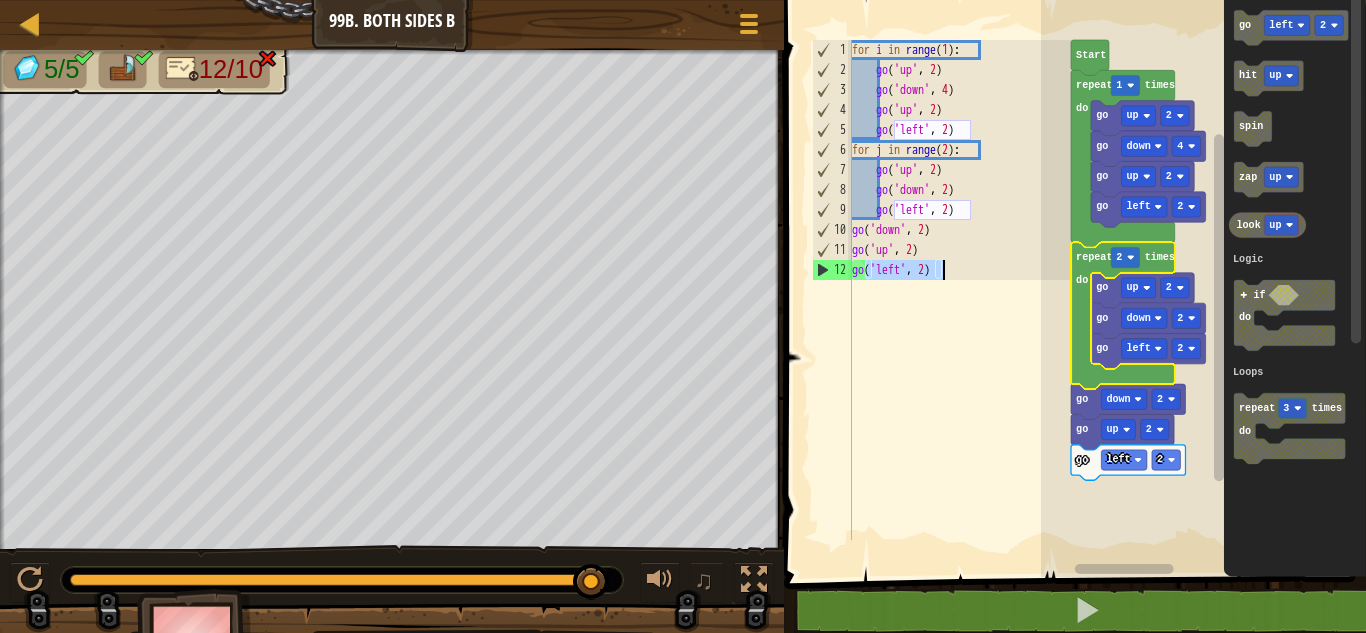 click on "for   i   in   range ( 1 ) :      go ( 'up' ,   2 )      go ( 'down' ,   4 )      go ( 'up' ,   2 )      go ( 'left' ,   2 ) for   j   in   range ( 2 ) :      go ( 'up' ,   2 )      go ( 'down' ,   2 )      go ( 'left' ,   2 ) go ( 'down' ,   2 ) go ( 'up' ,   2 ) go ( 'left' ,   2 )" at bounding box center (959, 310) 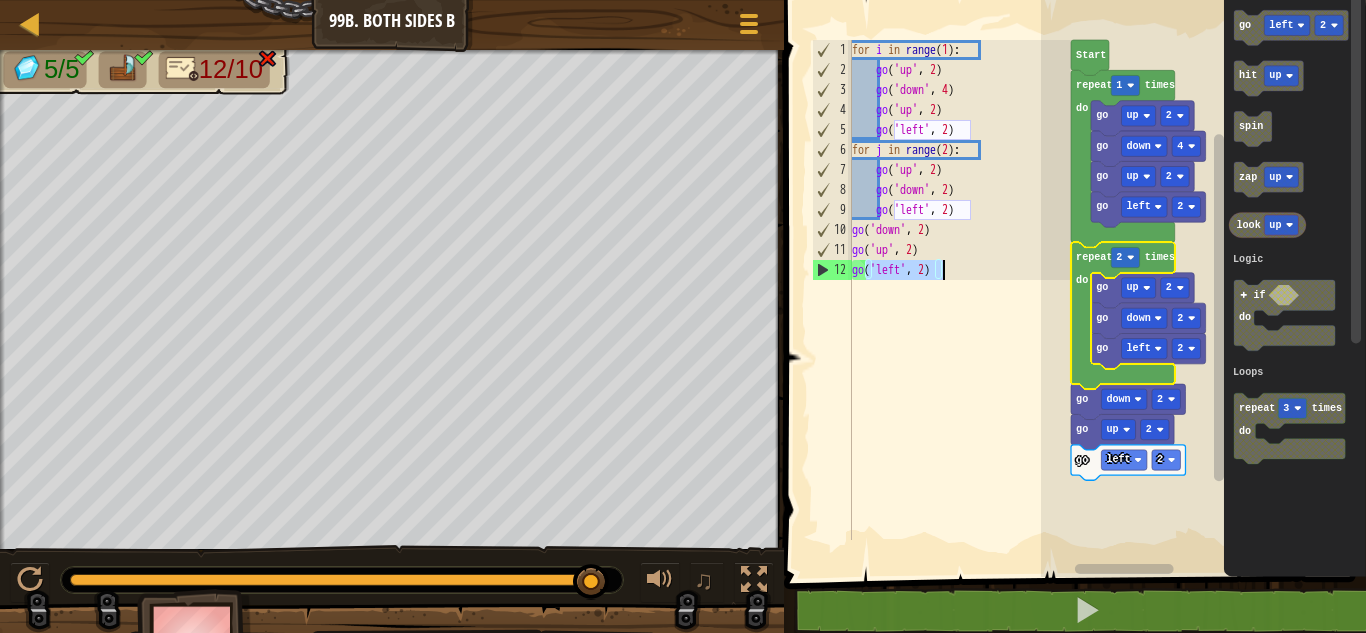 click on "for   i   in   range ( 1 ) :      go ( 'up' ,   2 )      go ( 'down' ,   4 )      go ( 'up' ,   2 )      go ( 'left' ,   2 ) for   j   in   range ( 2 ) :      go ( 'up' ,   2 )      go ( 'down' ,   2 )      go ( 'left' ,   2 ) go ( 'down' ,   2 ) go ( 'up' ,   2 ) go ( 'left' ,   2 )" at bounding box center [959, 290] 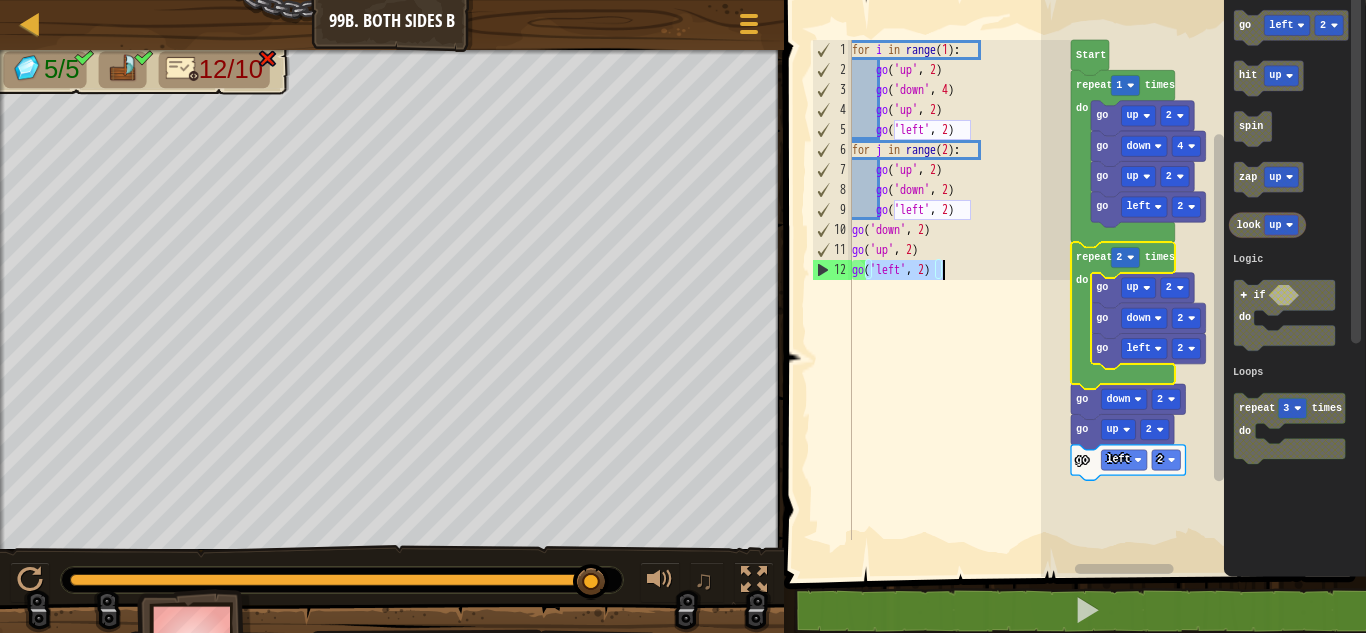 click on "for   i   in   range ( 1 ) :      go ( 'up' ,   2 )      go ( 'down' ,   4 )      go ( 'up' ,   2 )      go ( 'left' ,   2 ) for   j   in   range ( 2 ) :      go ( 'up' ,   2 )      go ( 'down' ,   2 )      go ( 'left' ,   2 ) go ( 'down' ,   2 ) go ( 'up' ,   2 ) go ( 'left' ,   2 )" at bounding box center [959, 310] 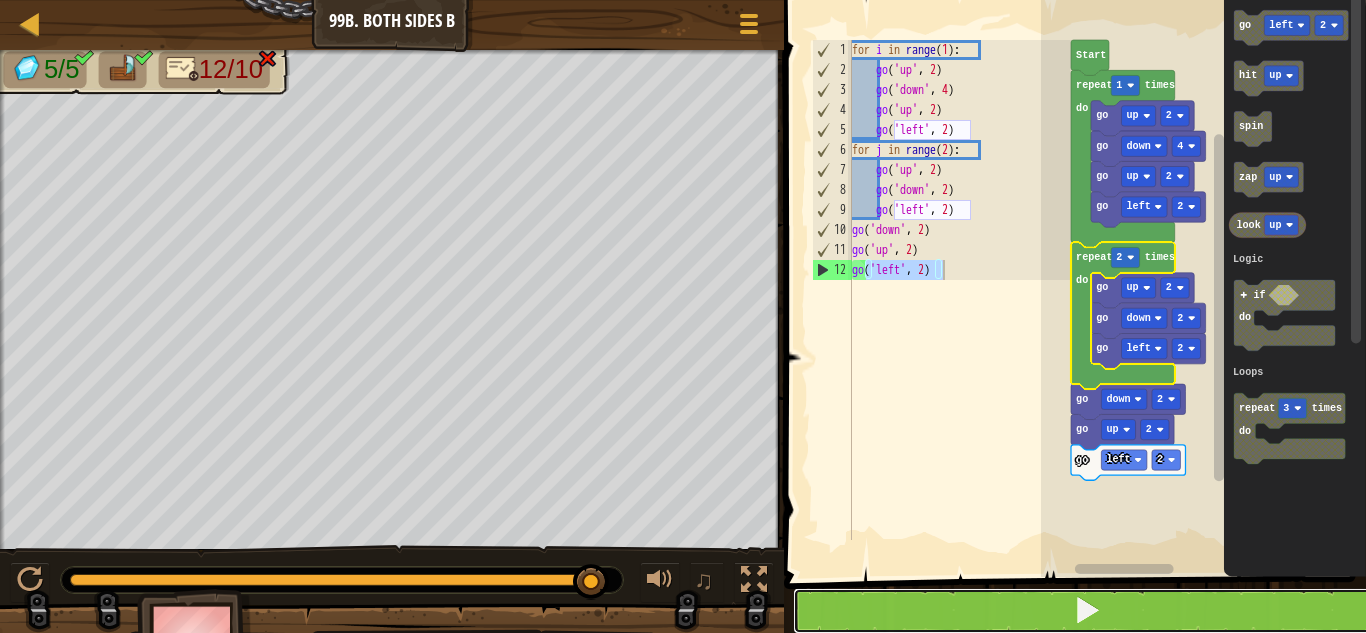 click at bounding box center [1087, 610] 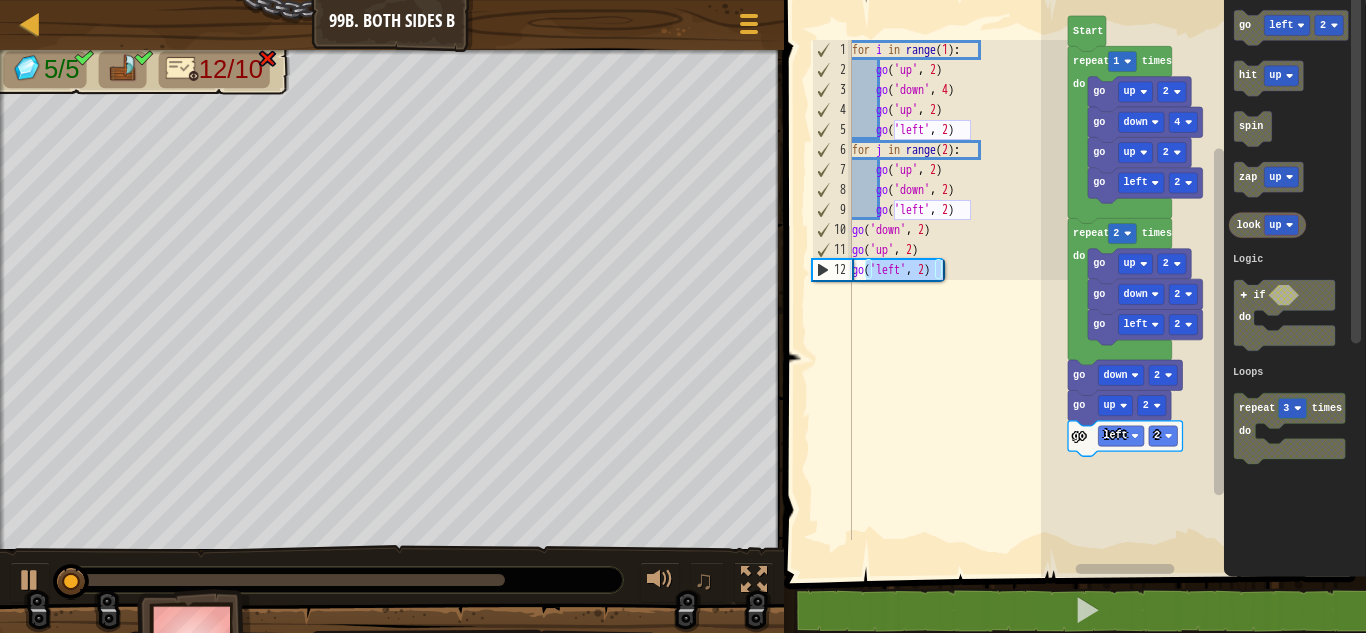 click 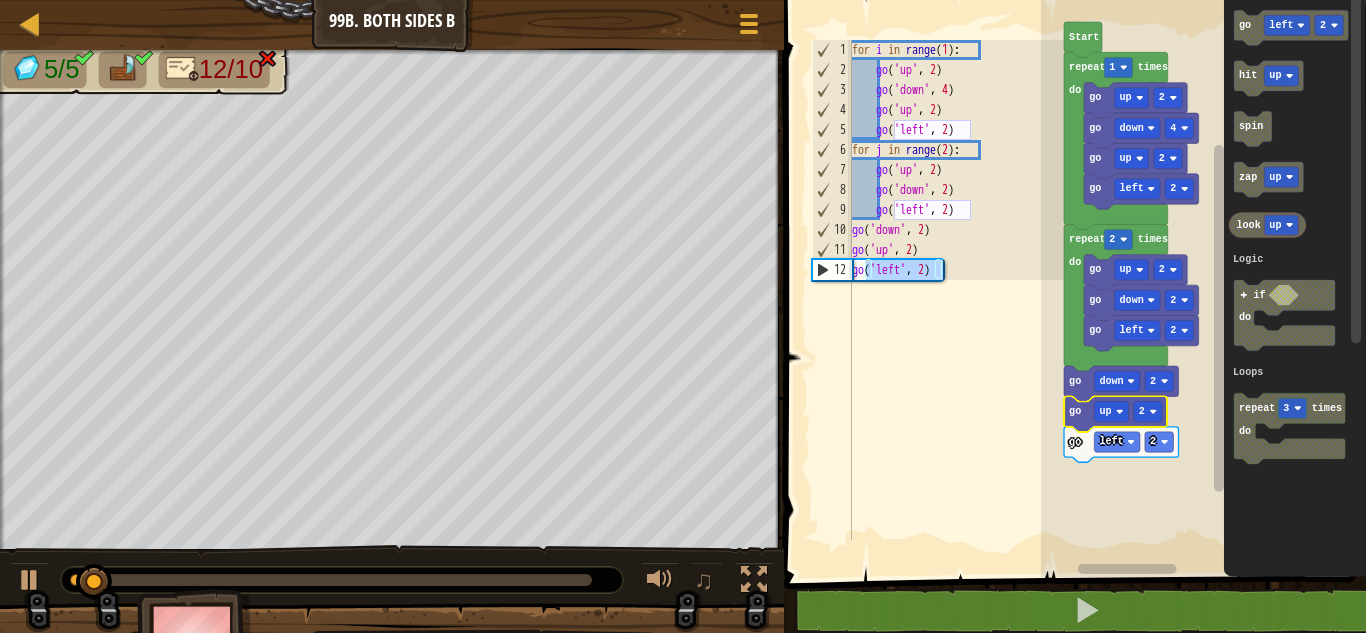 click on "go" 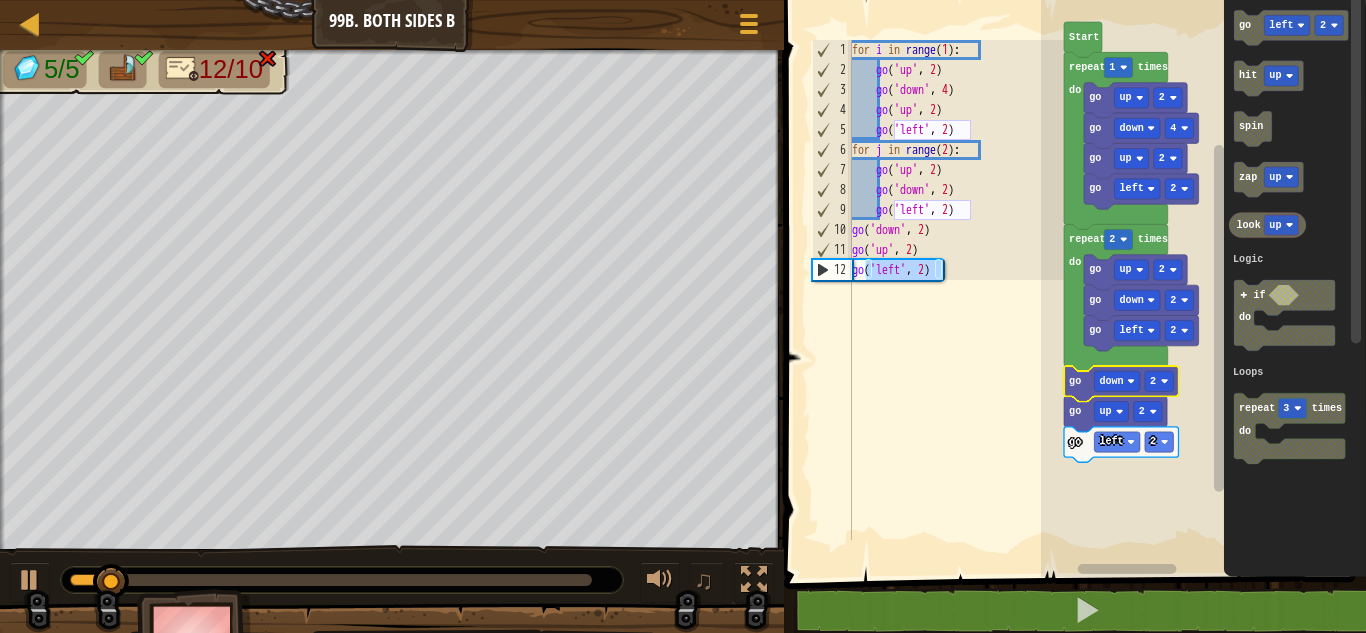 click 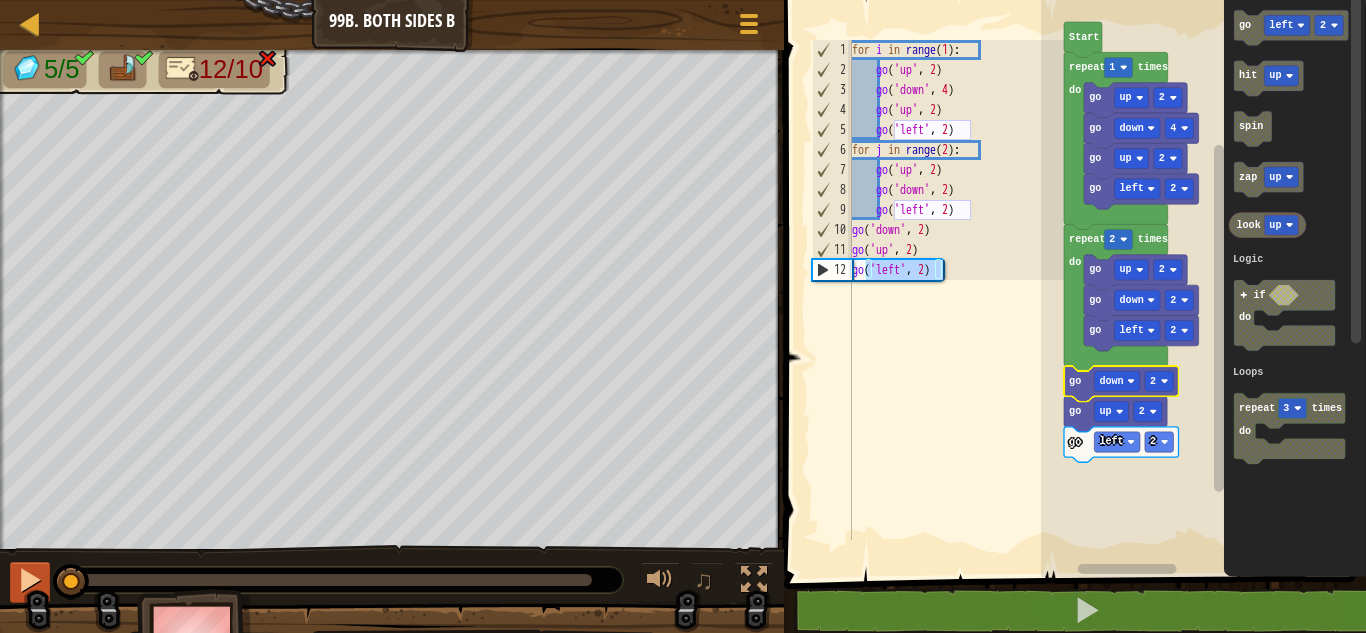 drag, startPoint x: 159, startPoint y: 568, endPoint x: 20, endPoint y: 574, distance: 139.12944 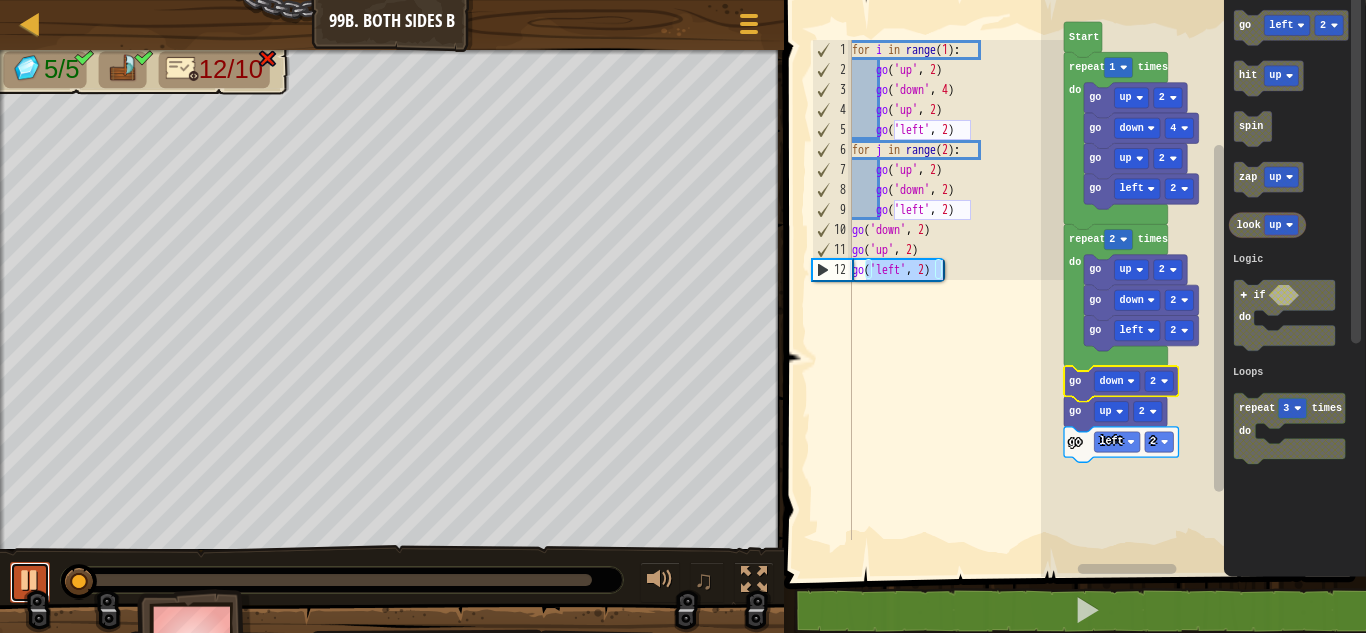 click at bounding box center (30, 580) 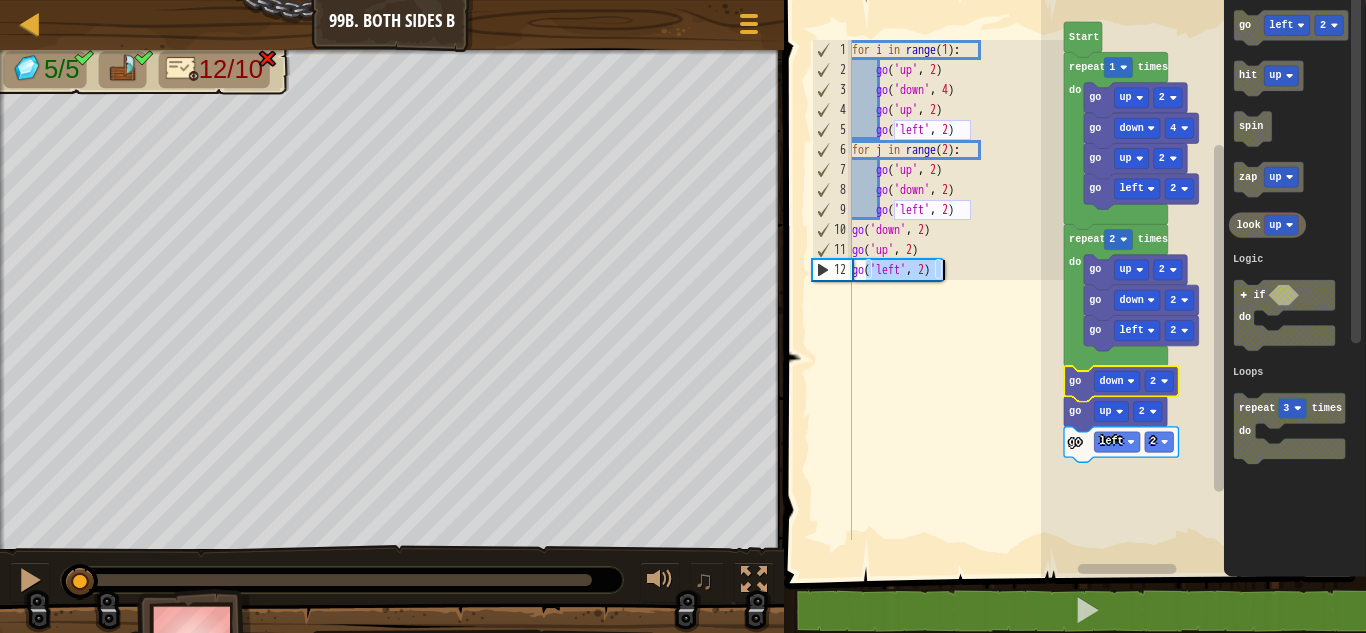 click on "for   i   in   range ( 1 ) :      go ( 'up' ,   2 )      go ( 'down' ,   4 )      go ( 'up' ,   2 )      go ( 'left' ,   2 ) for   j   in   range ( 2 ) :      go ( 'up' ,   2 )      go ( 'down' ,   2 )      go ( 'left' ,   2 ) go ( 'down' ,   2 ) go ( 'up' ,   2 ) go ( 'left' ,   2 )" at bounding box center [959, 290] 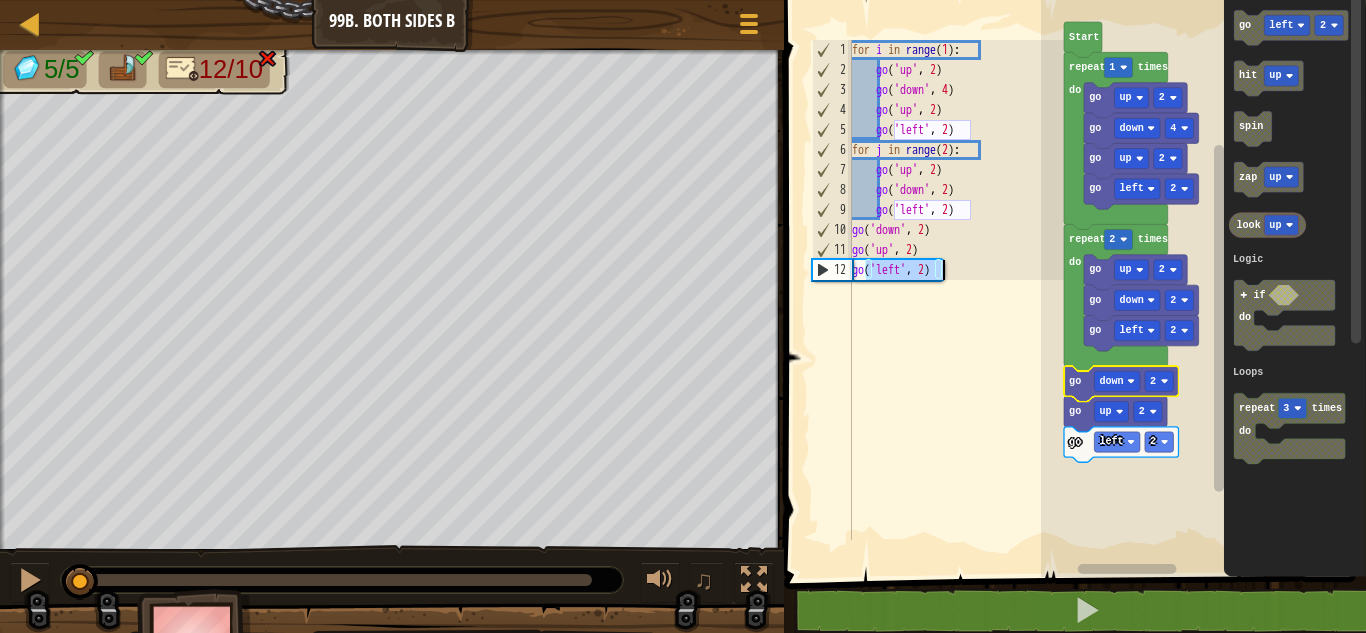 click on "for   i   in   range ( 1 ) :      go ( 'up' ,   2 )      go ( 'down' ,   4 )      go ( 'up' ,   2 )      go ( 'left' ,   2 ) for   j   in   range ( 2 ) :      go ( 'up' ,   2 )      go ( 'down' ,   2 )      go ( 'left' ,   2 ) go ( 'down' ,   2 ) go ( 'up' ,   2 ) go ( 'left' ,   2 )" at bounding box center (959, 310) 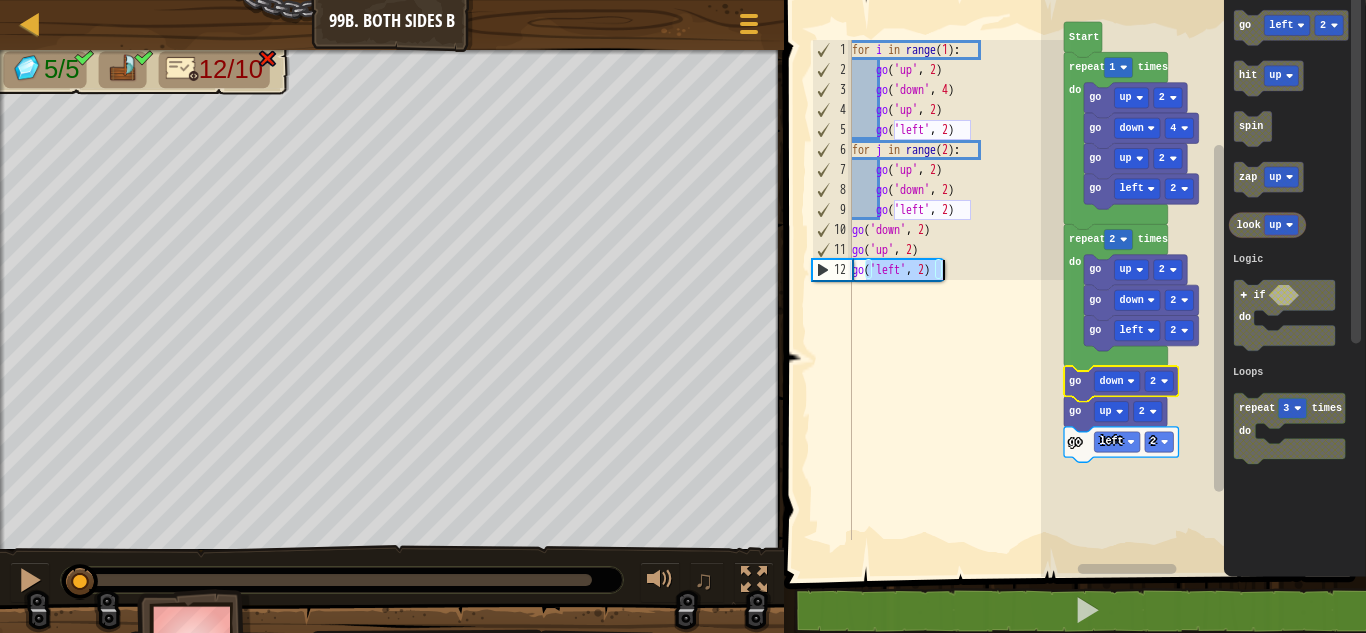 click on "for   i   in   range ( 1 ) :      go ( 'up' ,   2 )      go ( 'down' ,   4 )      go ( 'up' ,   2 )      go ( 'left' ,   2 ) for   j   in   range ( 2 ) :      go ( 'up' ,   2 )      go ( 'down' ,   2 )      go ( 'left' ,   2 ) go ( 'down' ,   2 ) go ( 'up' ,   2 ) go ( 'left' ,   2 )" at bounding box center [959, 290] 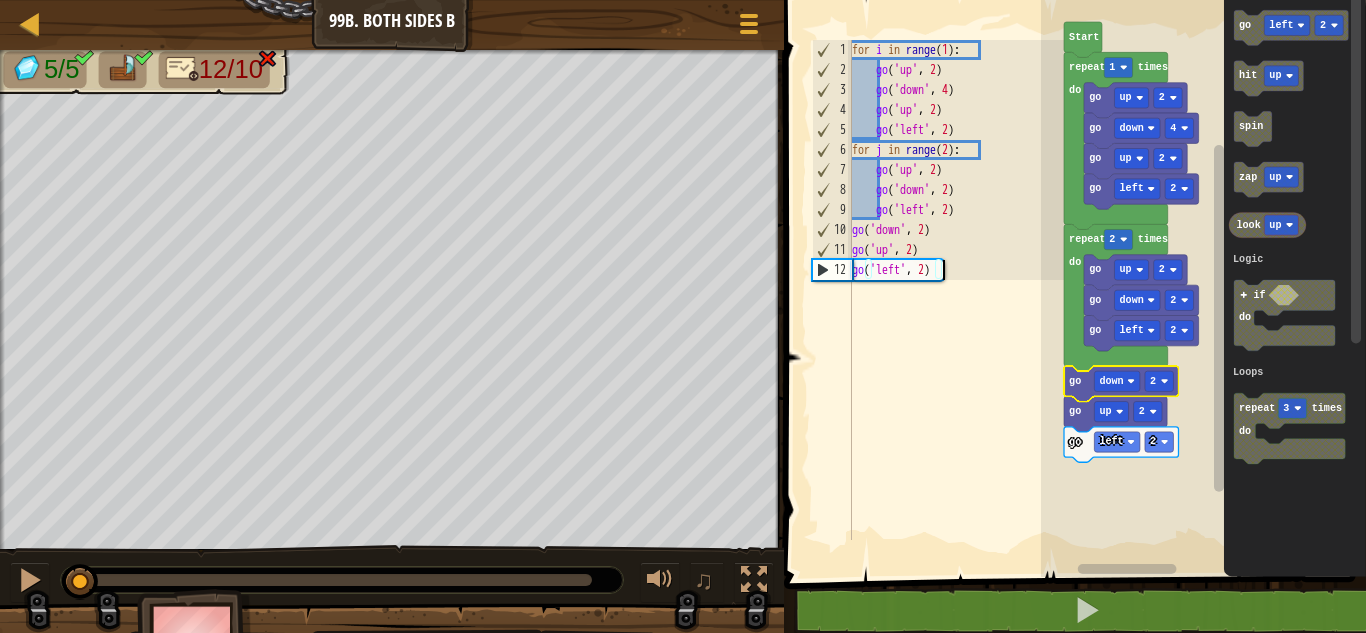 click on "for   i   in   range ( 1 ) :      go ( 'up' ,   2 )      go ( 'down' ,   4 )      go ( 'up' ,   2 )      go ( 'left' ,   2 ) for   j   in   range ( 2 ) :      go ( 'up' ,   2 )      go ( 'down' ,   2 )      go ( 'left' ,   2 ) go ( 'down' ,   2 ) go ( 'up' ,   2 ) go ( 'left' ,   2 )" at bounding box center [959, 310] 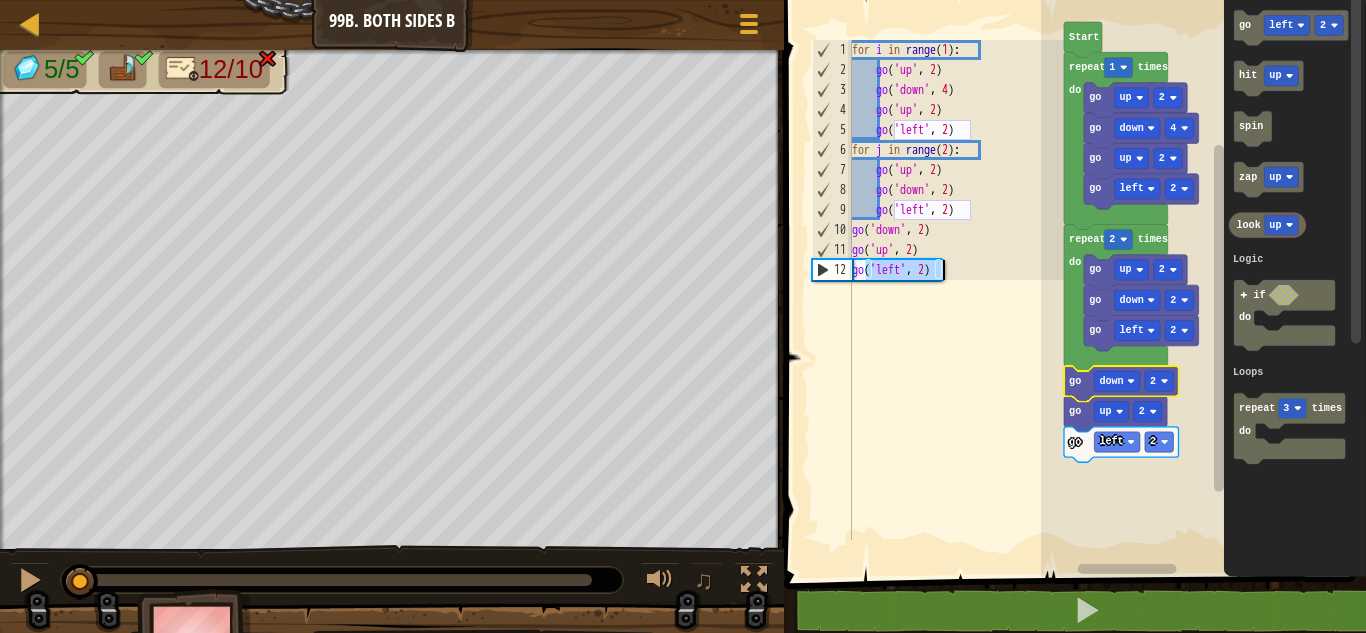 click on "for   i   in   range ( 1 ) :      go ( 'up' ,   2 )      go ( 'down' ,   4 )      go ( 'up' ,   2 )      go ( 'left' ,   2 ) for   j   in   range ( 2 ) :      go ( 'up' ,   2 )      go ( 'down' ,   2 )      go ( 'left' ,   2 ) go ( 'down' ,   2 ) go ( 'up' ,   2 ) go ( 'left' ,   2 )" at bounding box center (959, 310) 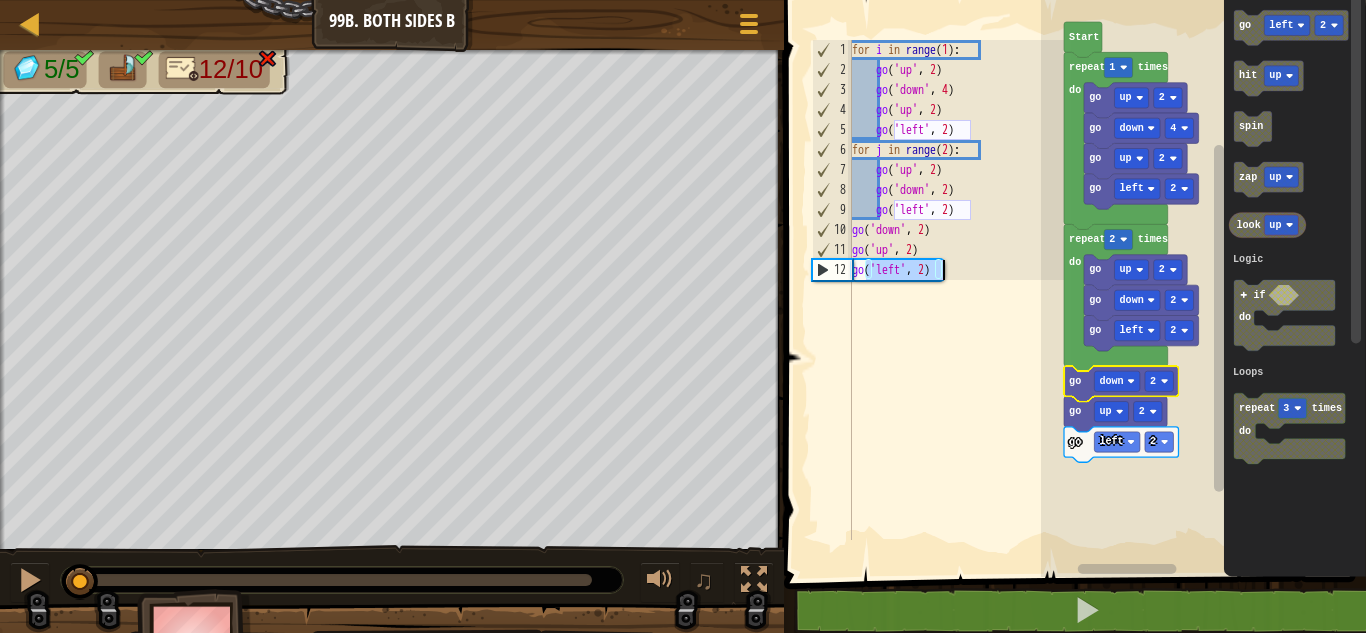click on "for   i   in   range ( 1 ) :      go ( 'up' ,   2 )      go ( 'down' ,   4 )      go ( 'up' ,   2 )      go ( 'left' ,   2 ) for   j   in   range ( 2 ) :      go ( 'up' ,   2 )      go ( 'down' ,   2 )      go ( 'left' ,   2 ) go ( 'down' ,   2 ) go ( 'up' ,   2 ) go ( 'left' ,   2 )" at bounding box center (959, 290) 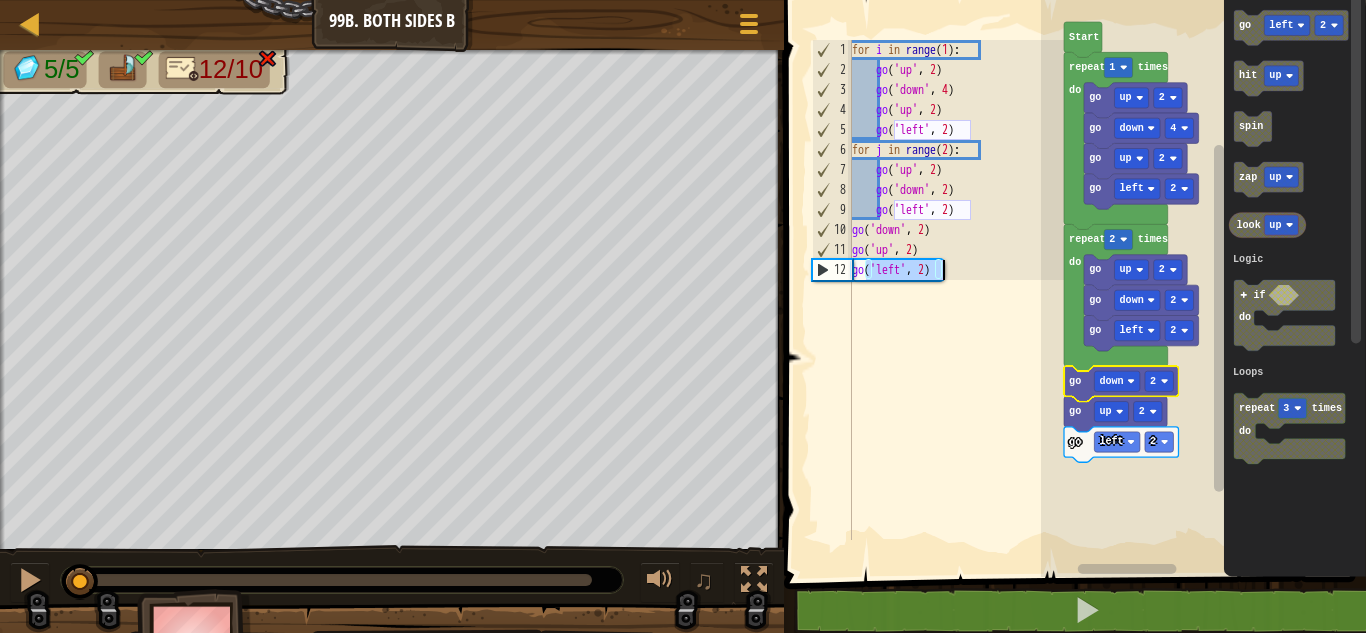 click on "for   i   in   range ( 1 ) :      go ( 'up' ,   2 )      go ( 'down' ,   4 )      go ( 'up' ,   2 )      go ( 'left' ,   2 ) for   j   in   range ( 2 ) :      go ( 'up' ,   2 )      go ( 'down' ,   2 )      go ( 'left' ,   2 ) go ( 'down' ,   2 ) go ( 'up' ,   2 ) go ( 'left' ,   2 )" at bounding box center (959, 310) 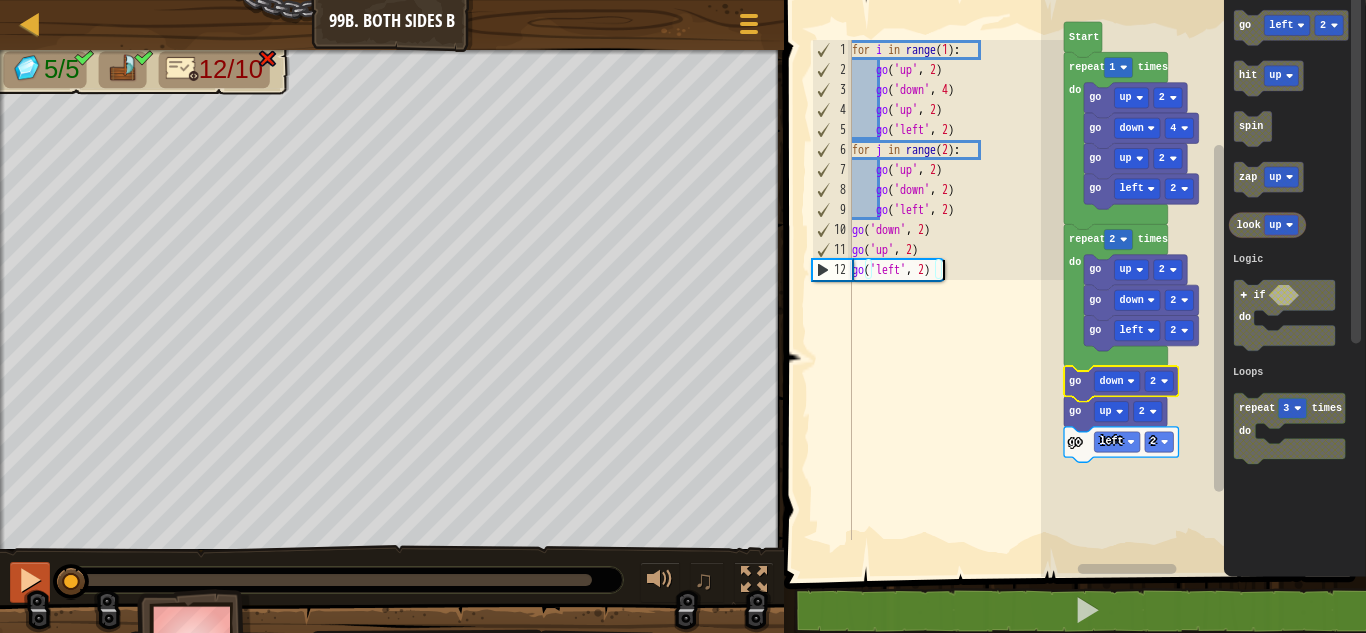 drag, startPoint x: 85, startPoint y: 583, endPoint x: 43, endPoint y: 565, distance: 45.694637 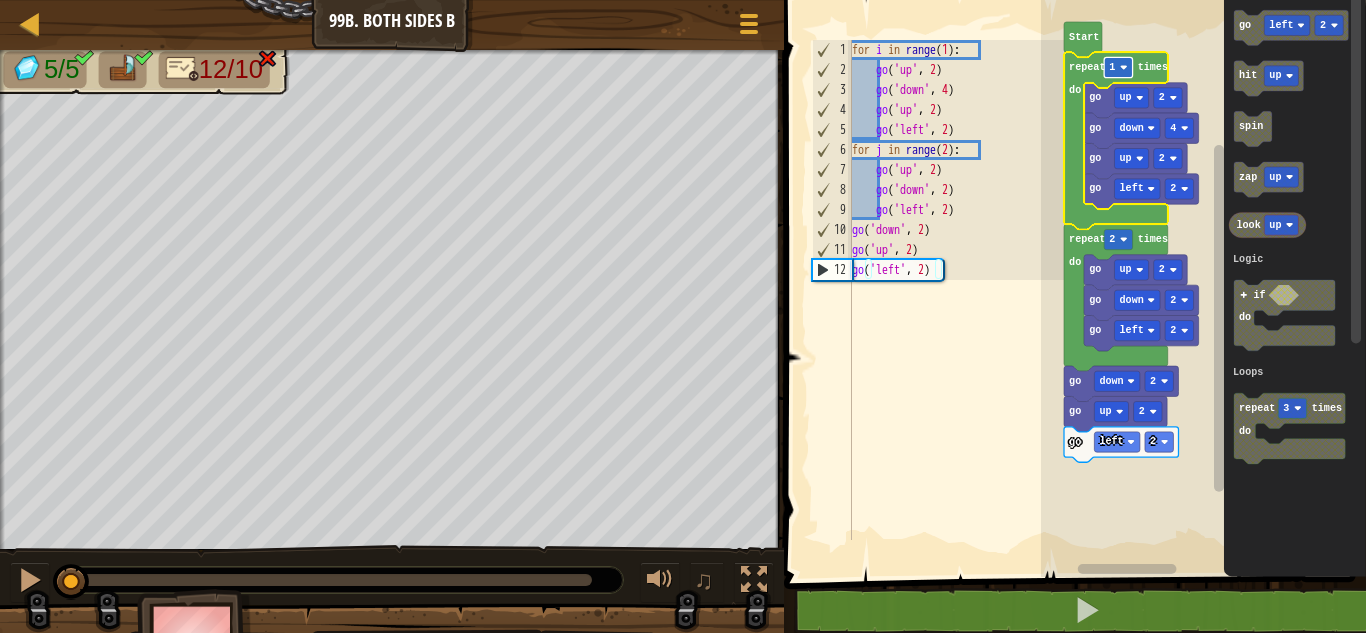 click 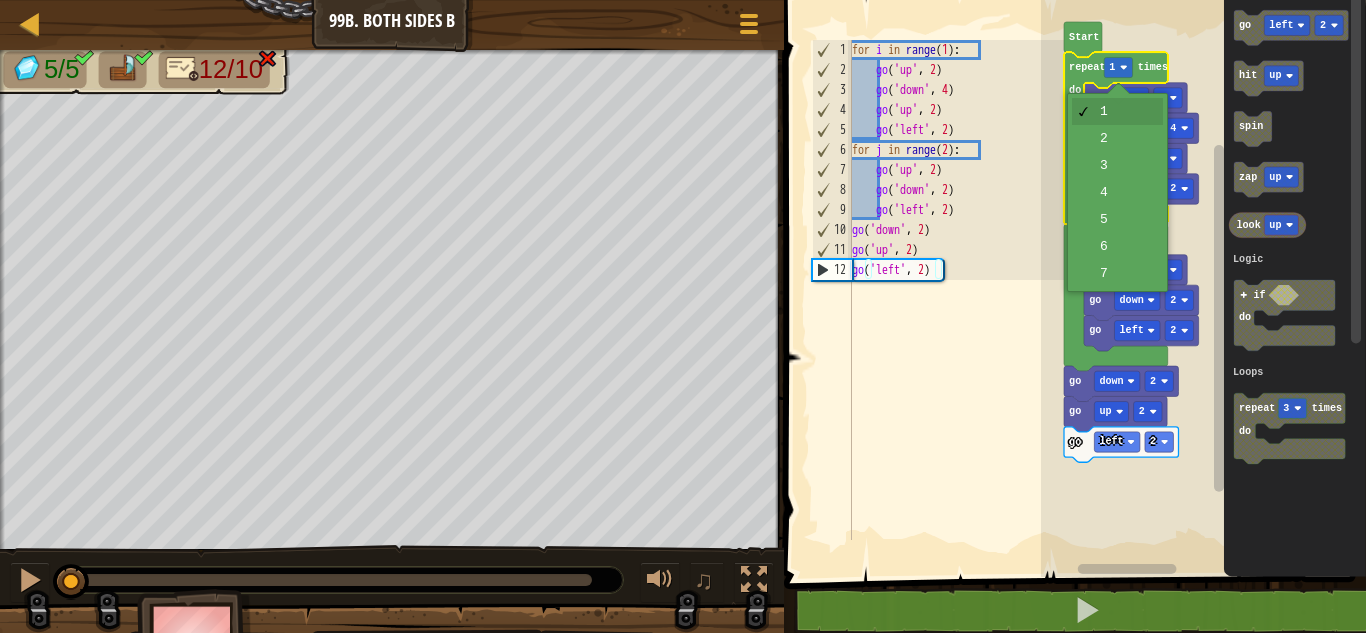 click 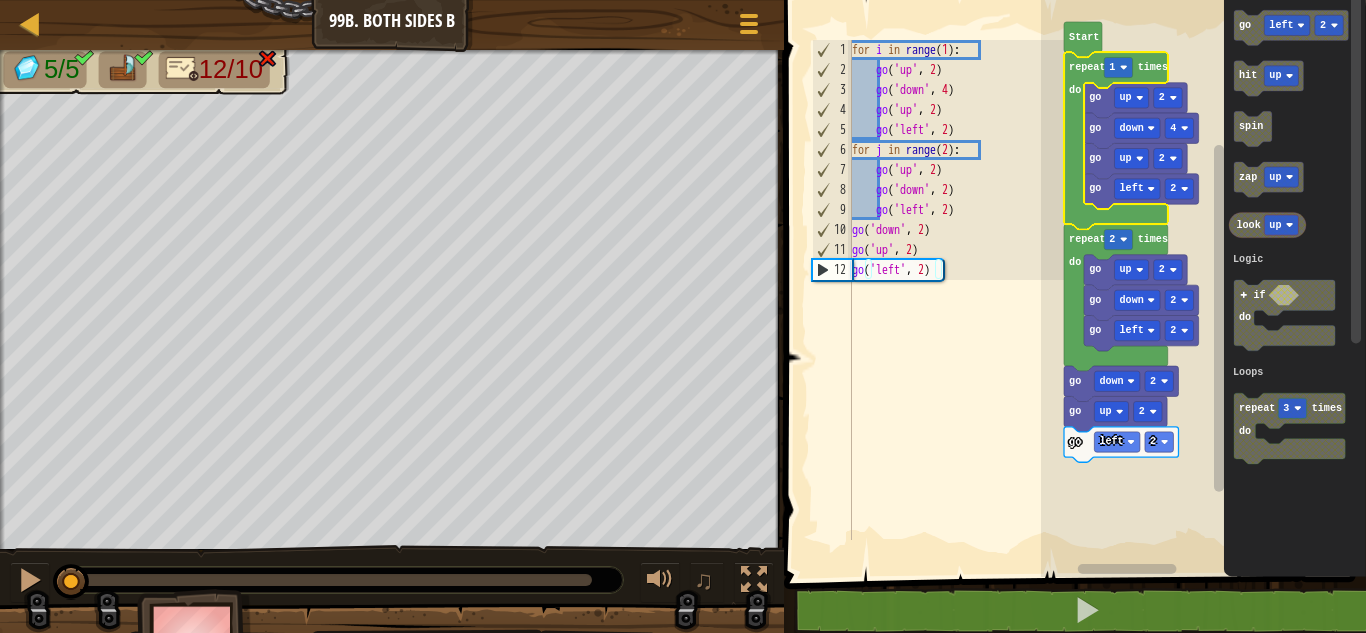 click 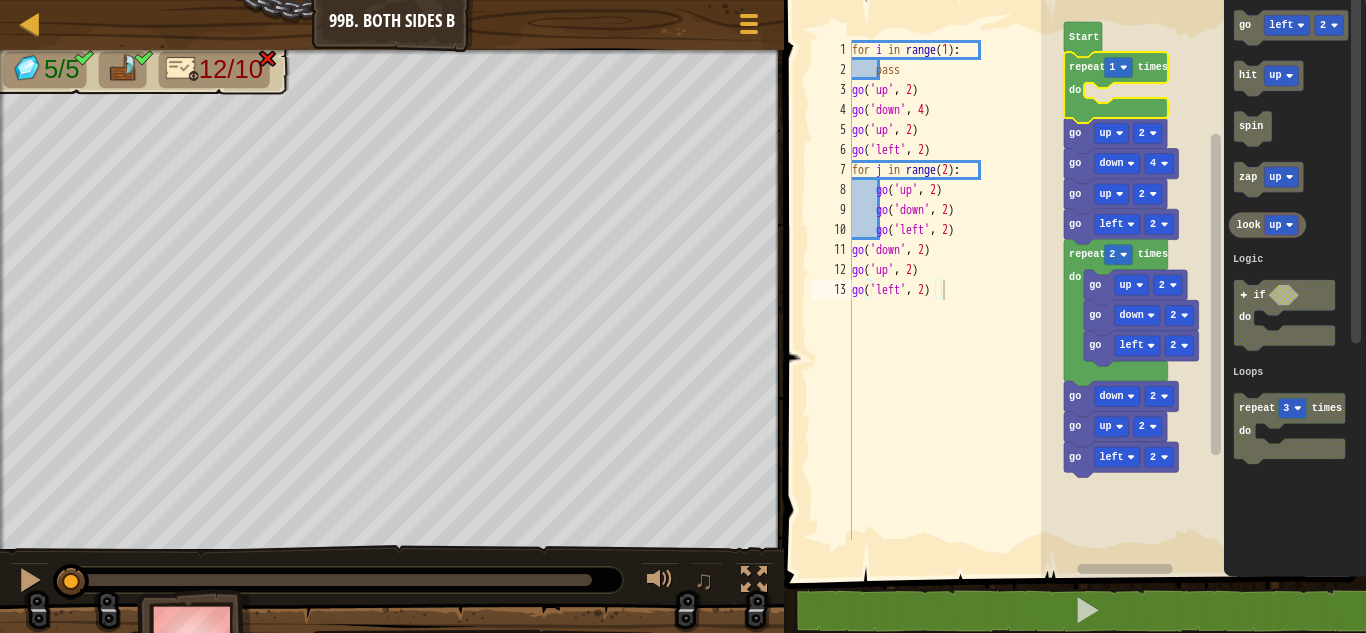 click 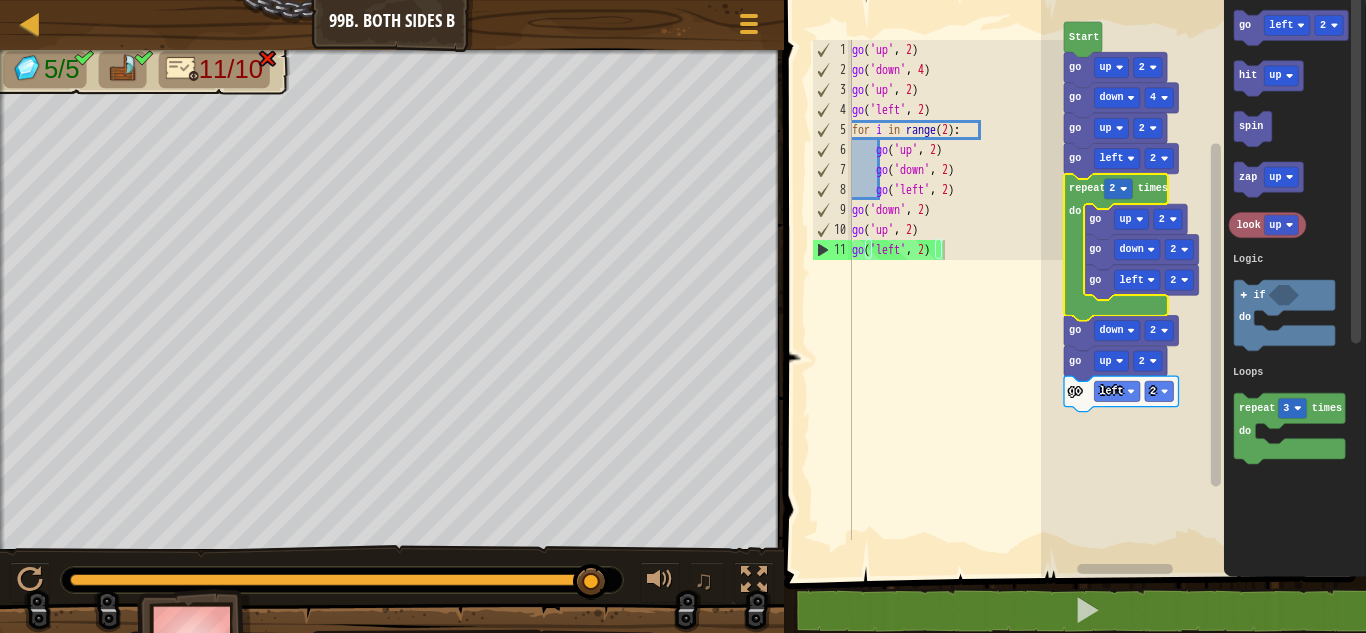 click 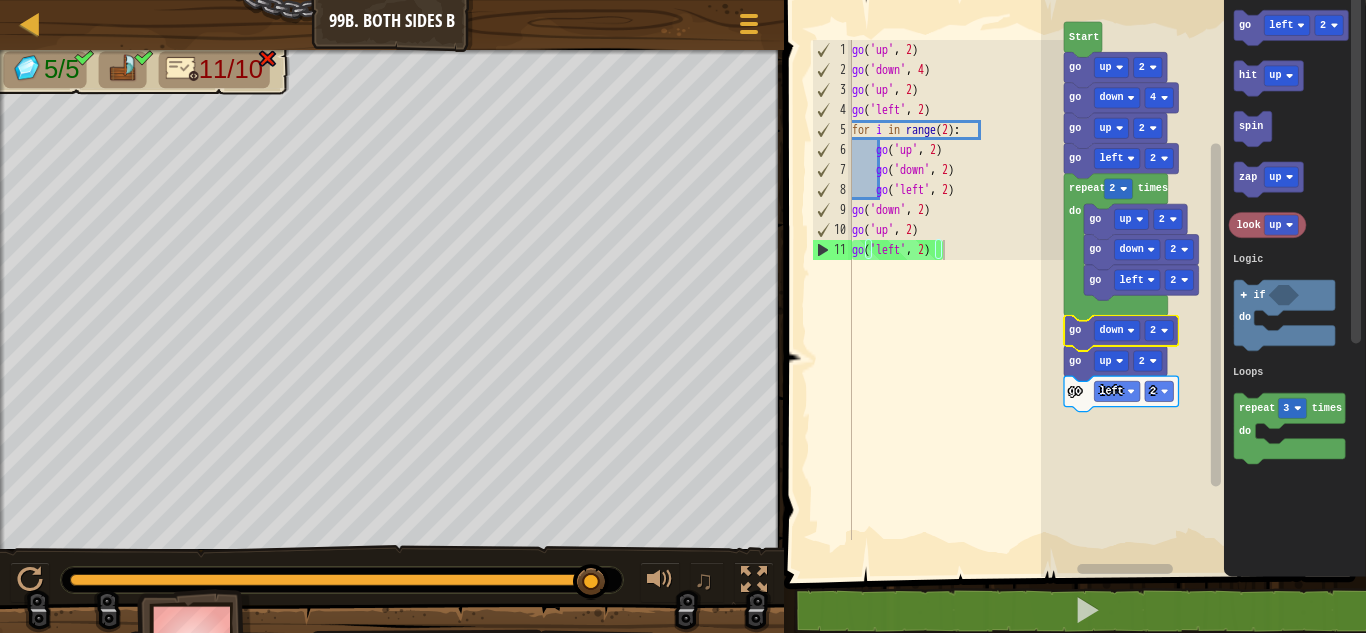 click 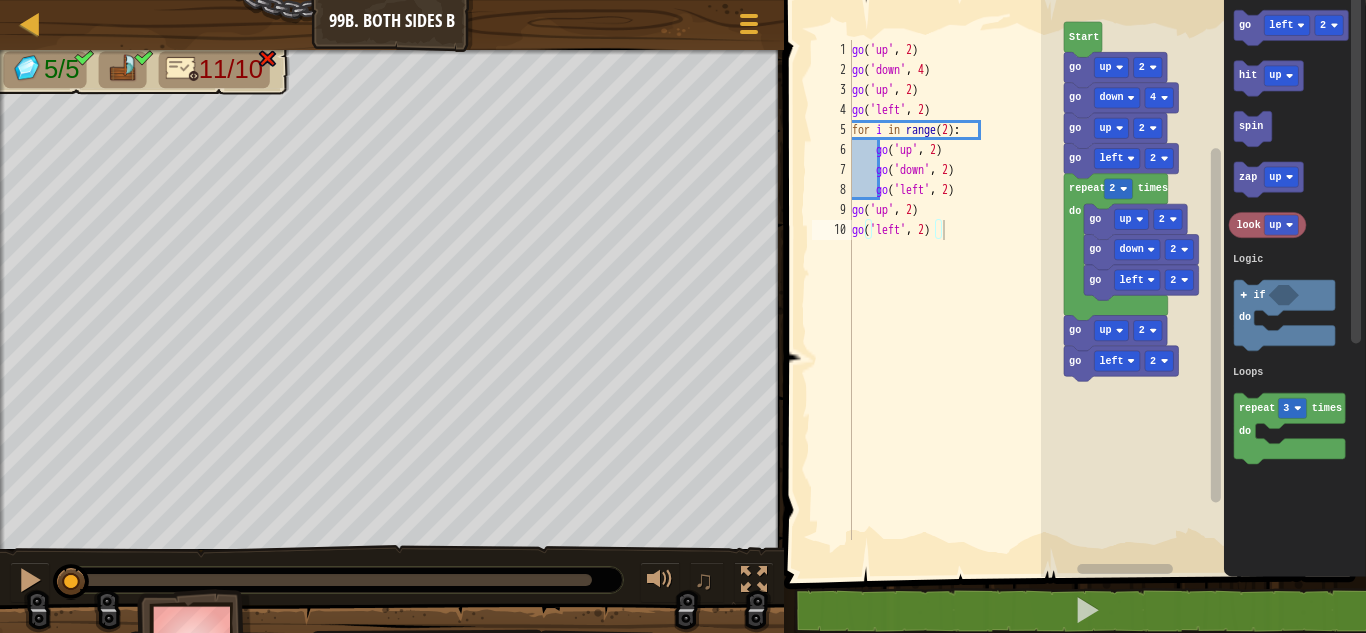 click 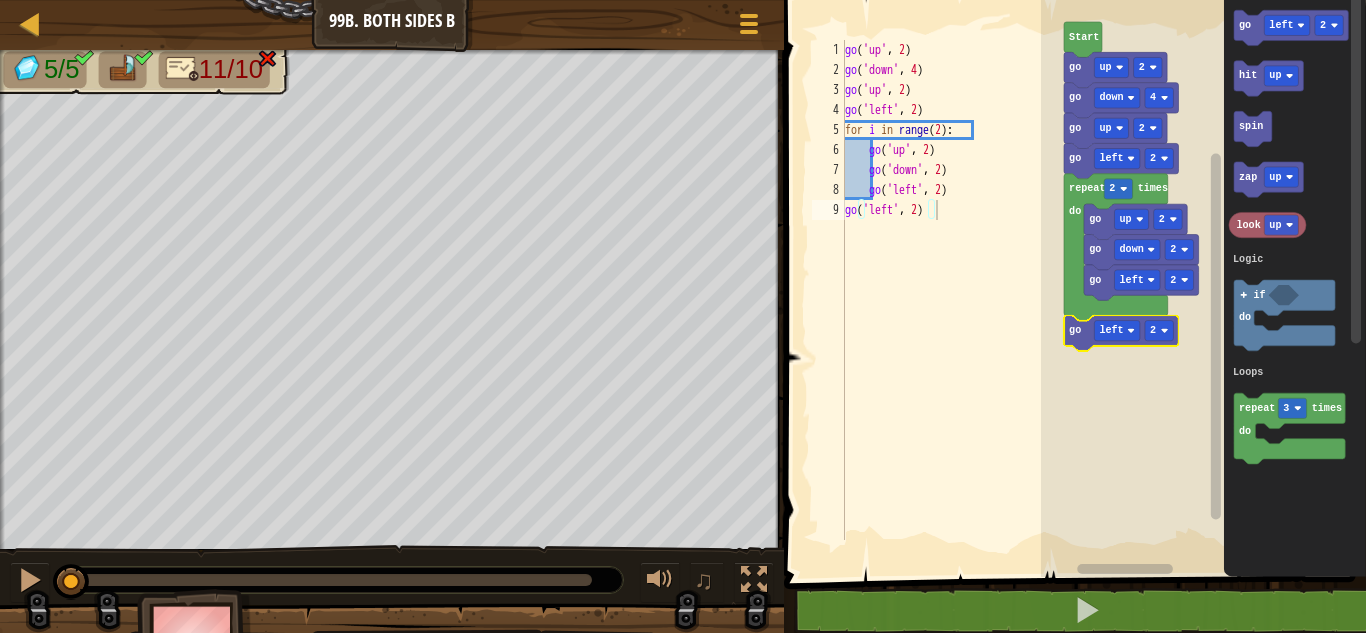 click 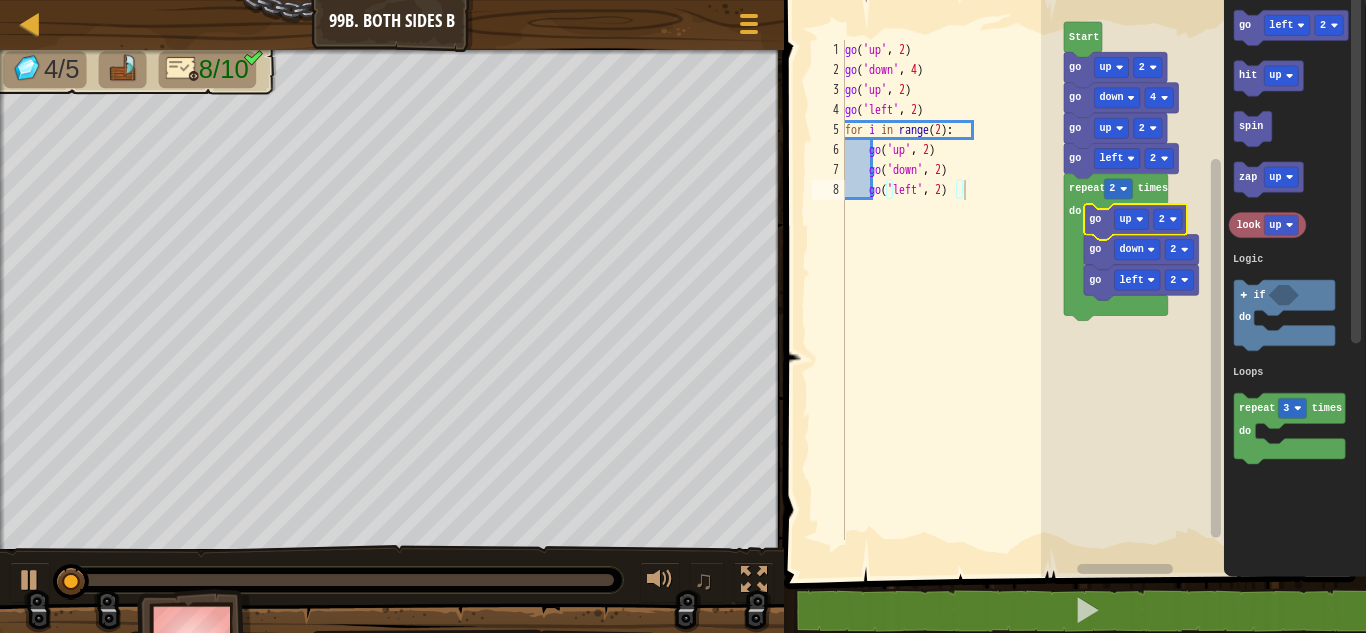 click 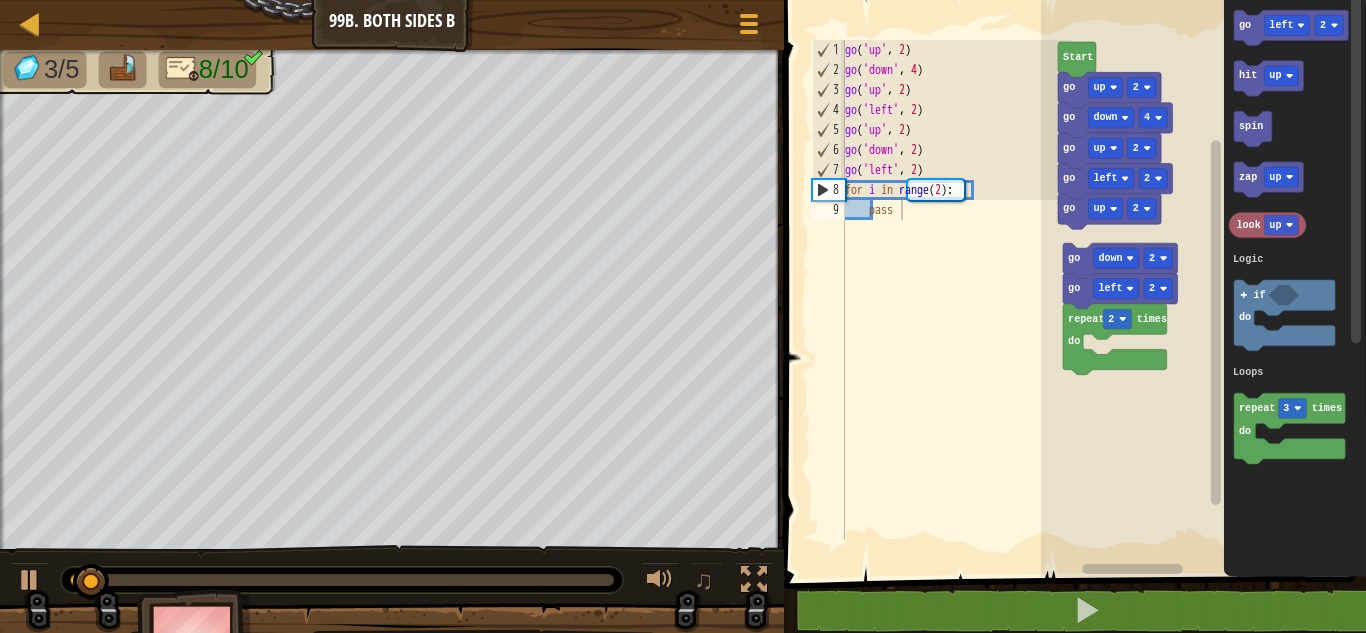 click 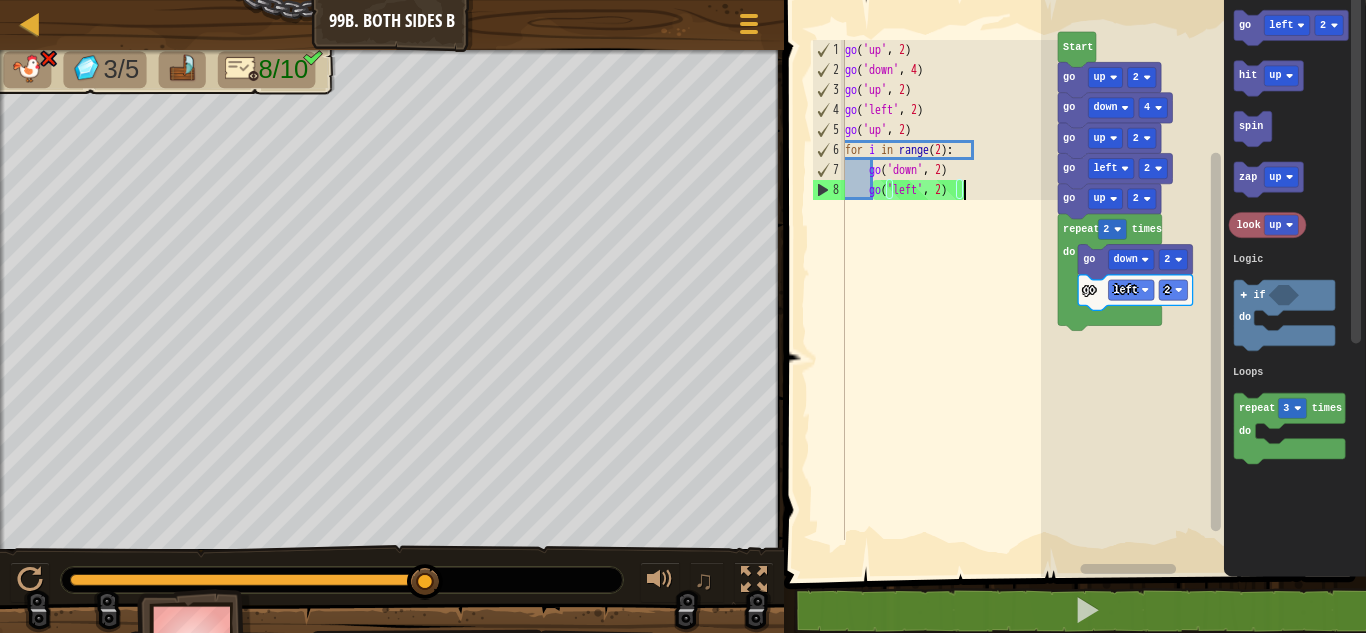 click on "go ( 'up' ,   2 ) go ( 'down' ,   4 ) go ( 'up' ,   2 ) go ( 'left' ,   2 ) go ( 'up' ,   2 ) for   i   in   range ( 2 ) :      go ( 'down' ,   2 )      go ( 'left' ,   2 )" at bounding box center [956, 310] 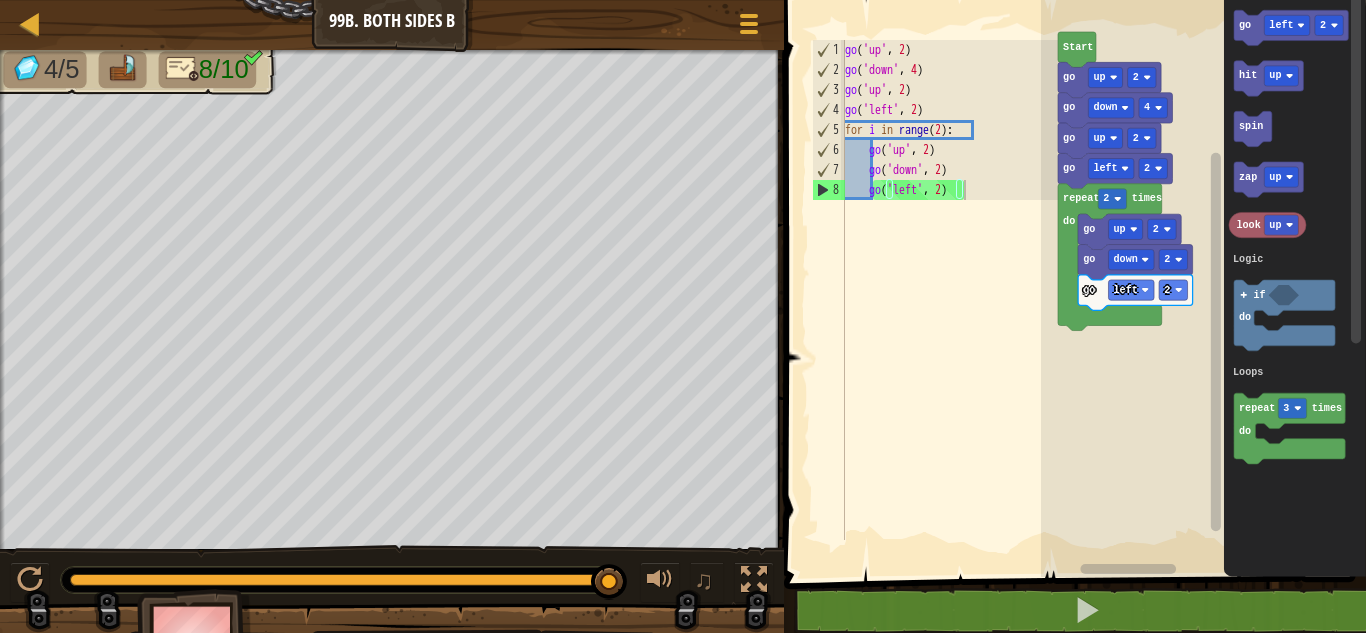 click 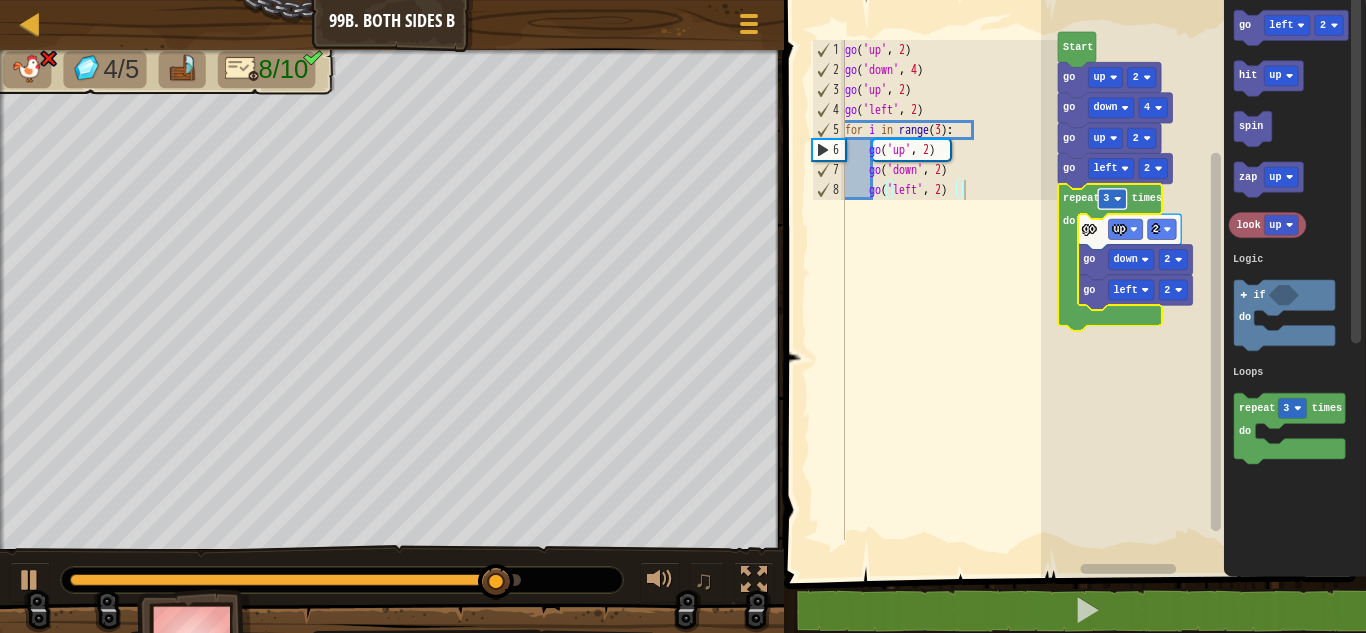 click 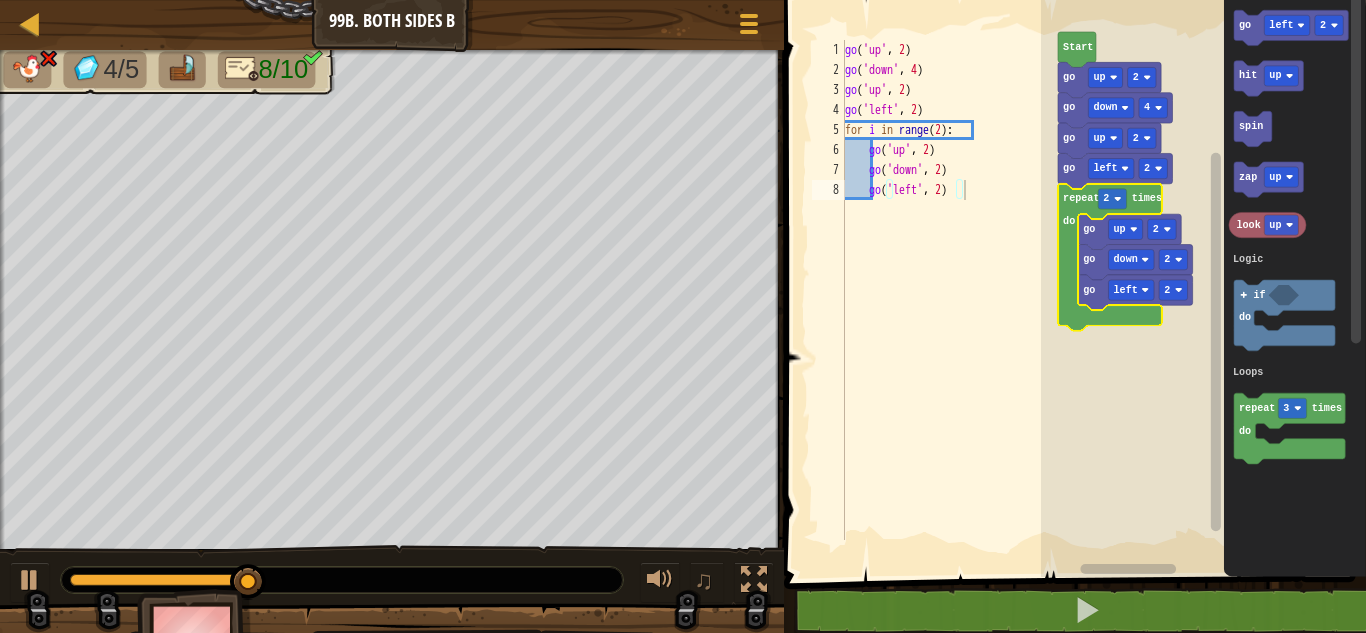 click 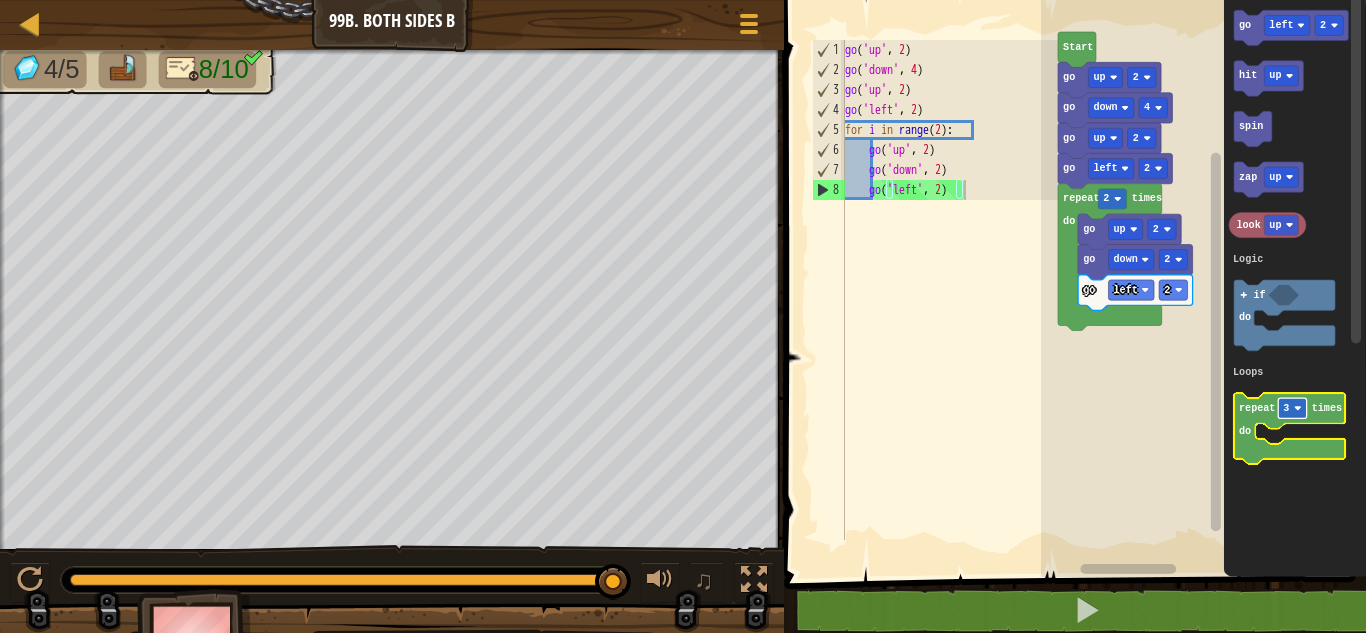 click 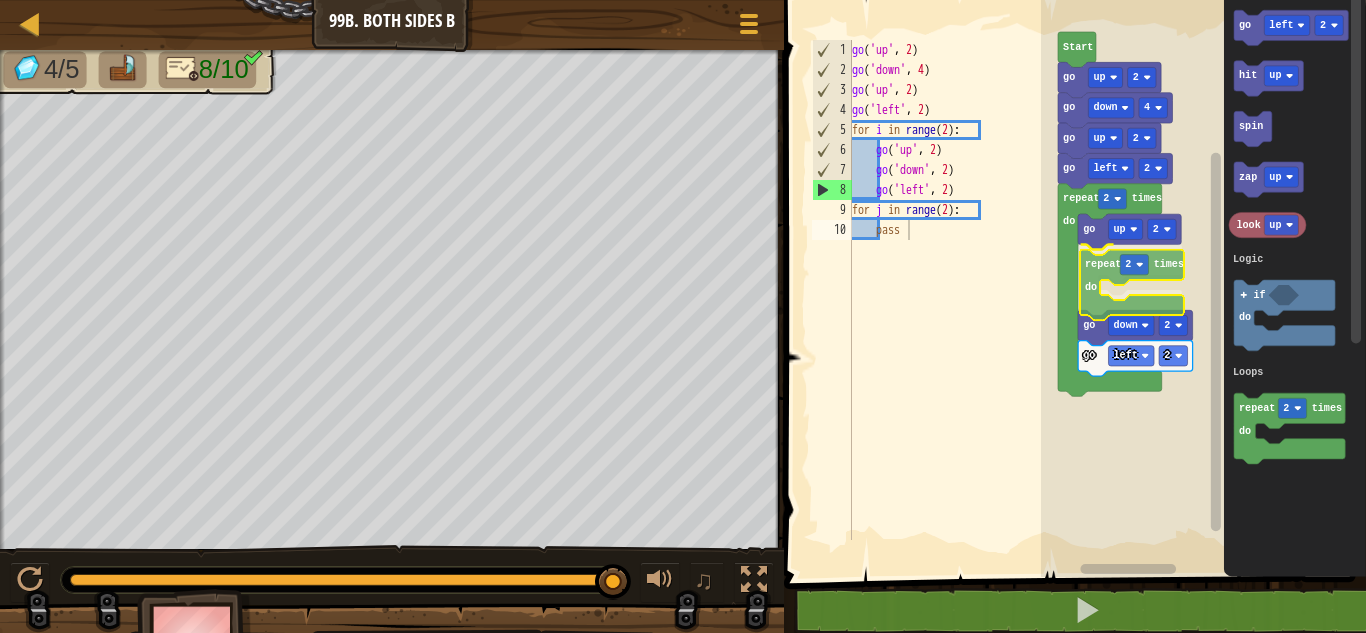 click on "Logic Loops Start go up 2 go down 4 go up 2 go left 2 go up 2 repeat 2 times do go left 2 go down 2 repeat 2 times do go left 2 hit up spin zap up look up repeat 2 times do if do Logic Loops repeat 2 times do" at bounding box center (1203, 283) 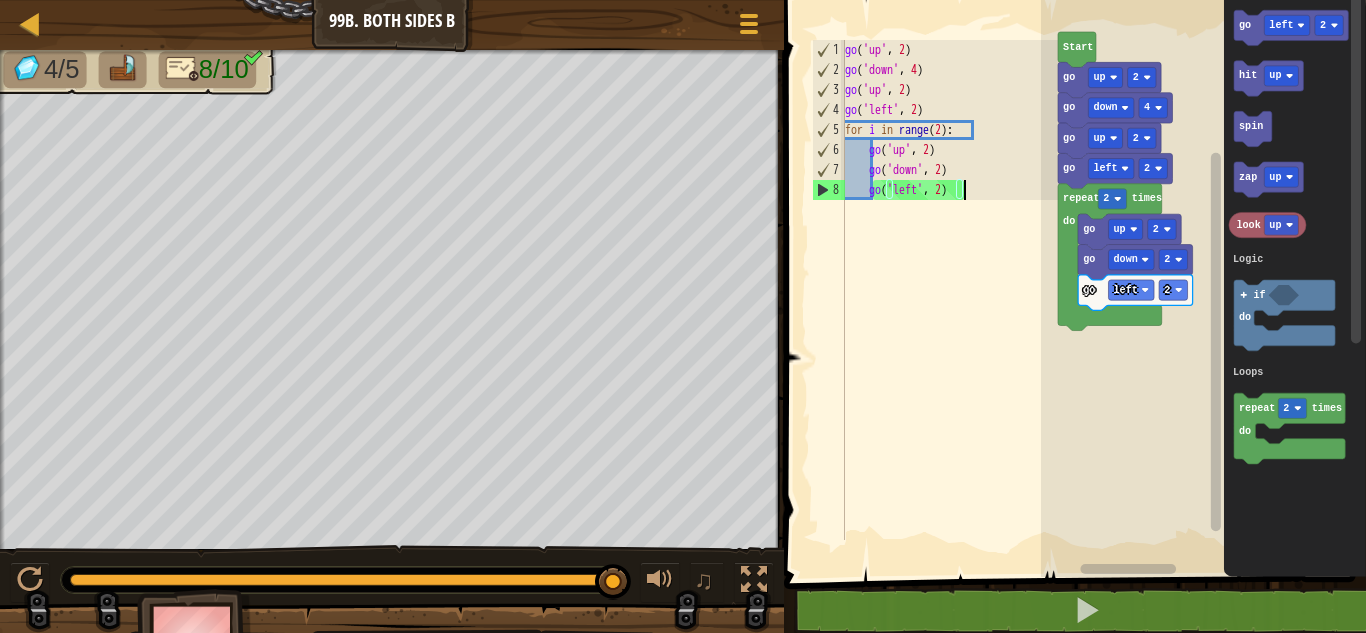 click on "go ( 'up' ,   2 ) go ( 'down' ,   4 ) go ( 'up' ,   2 ) go ( 'left' ,   2 ) for   i   in   range ( 2 ) :      go ( 'up' ,   2 )      go ( 'down' ,   2 )      go ( 'left' ,   2 )" at bounding box center (956, 310) 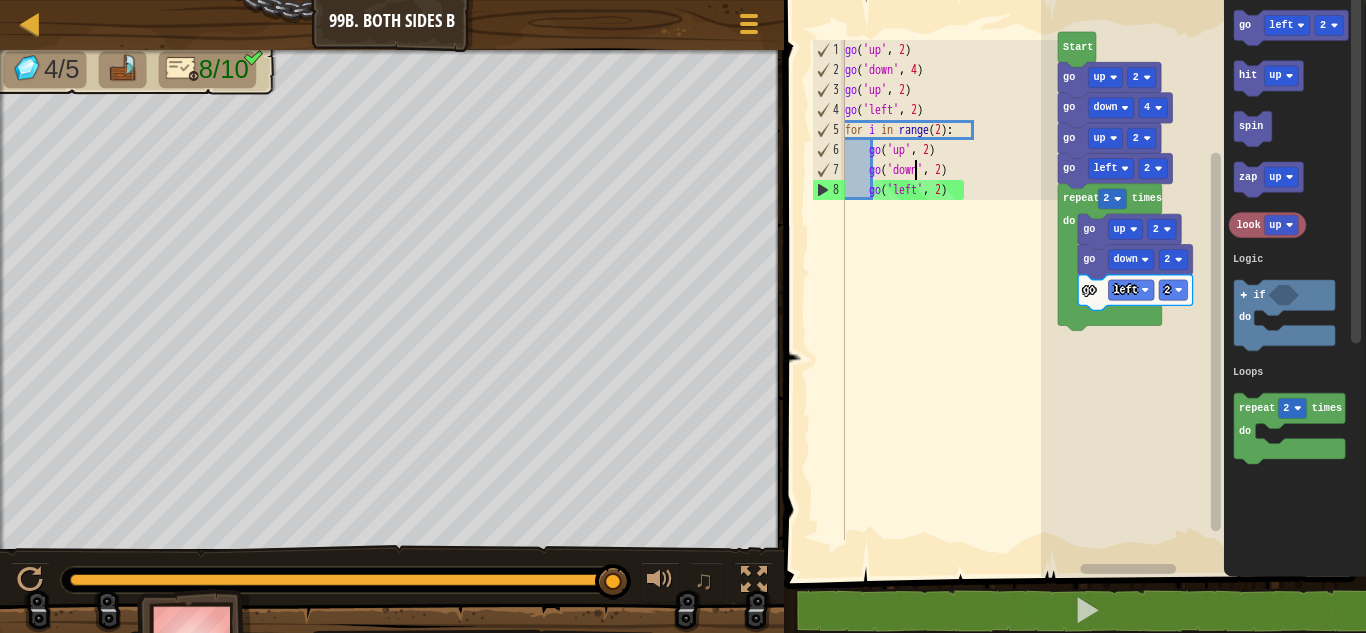 click on "go ( 'up' ,   2 ) go ( 'down' ,   4 ) go ( 'up' ,   2 ) go ( 'left' ,   2 ) for   i   in   range ( 2 ) :      go ( 'up' ,   2 )      go ( 'down' ,   2 )      go ( 'left' ,   2 )" at bounding box center (956, 310) 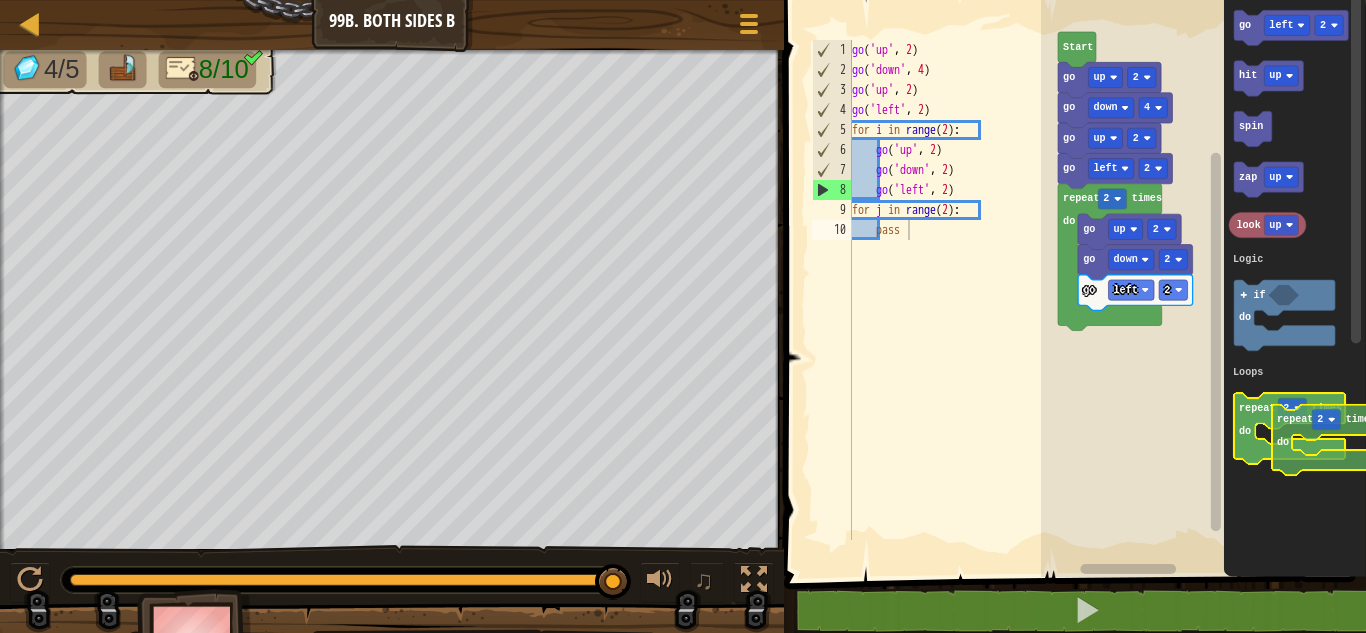 click on "go left 2 hit up spin zap up look up repeat 2 times do if do Logic Loops" 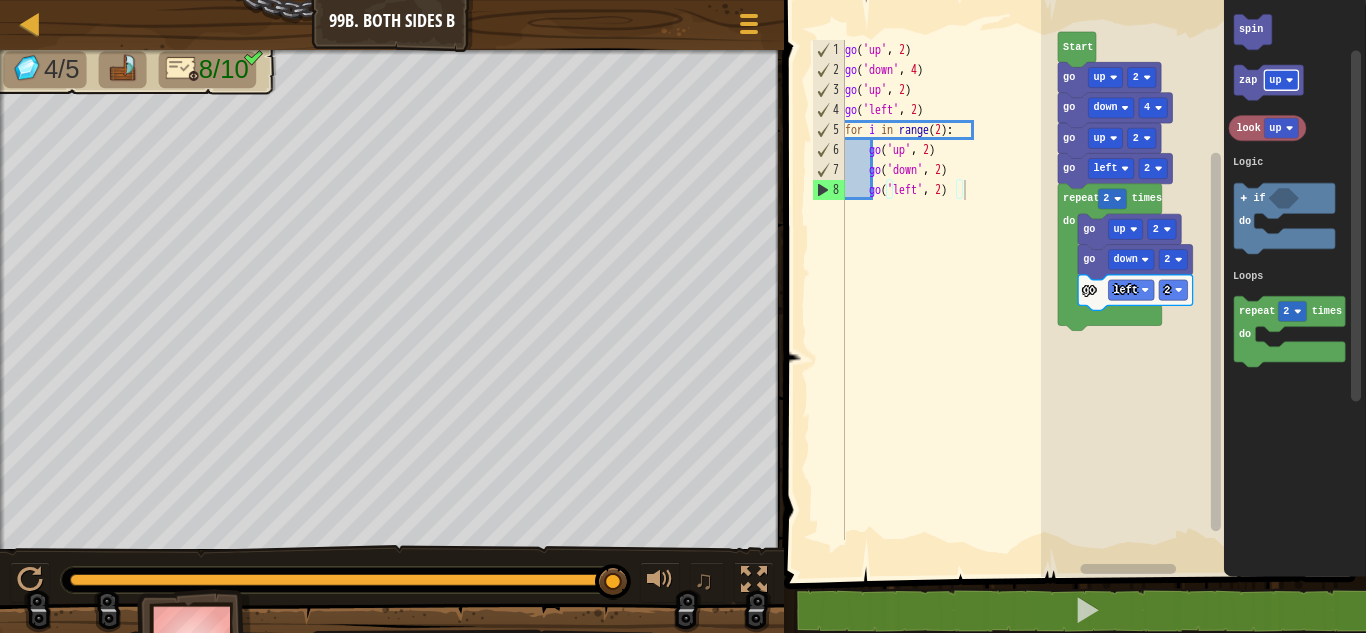 click on "up" 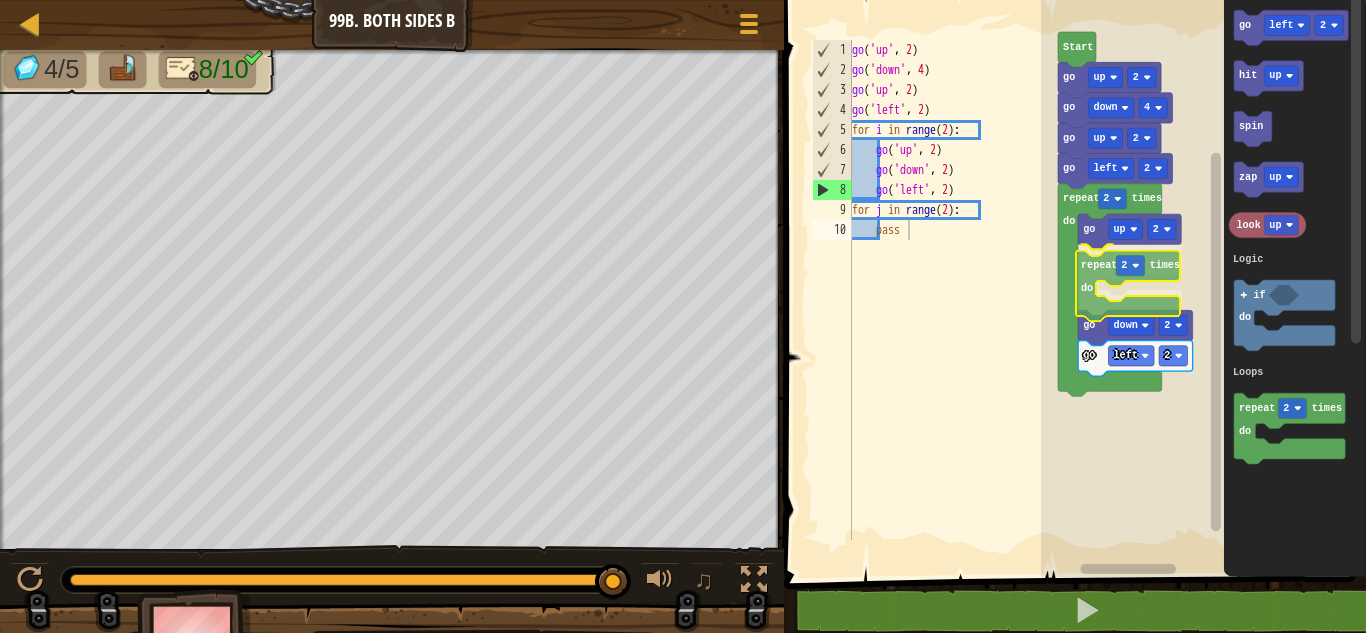 click on "Logic Loops Start go up 2 go down 4 go up 2 go left 2 go up 2 repeat 2 times do go down 2 go left 2 repeat 2 times do go left 2 hit up spin zap up look up repeat 2 times do if do Logic Loops repeat 2 times do" at bounding box center [1203, 283] 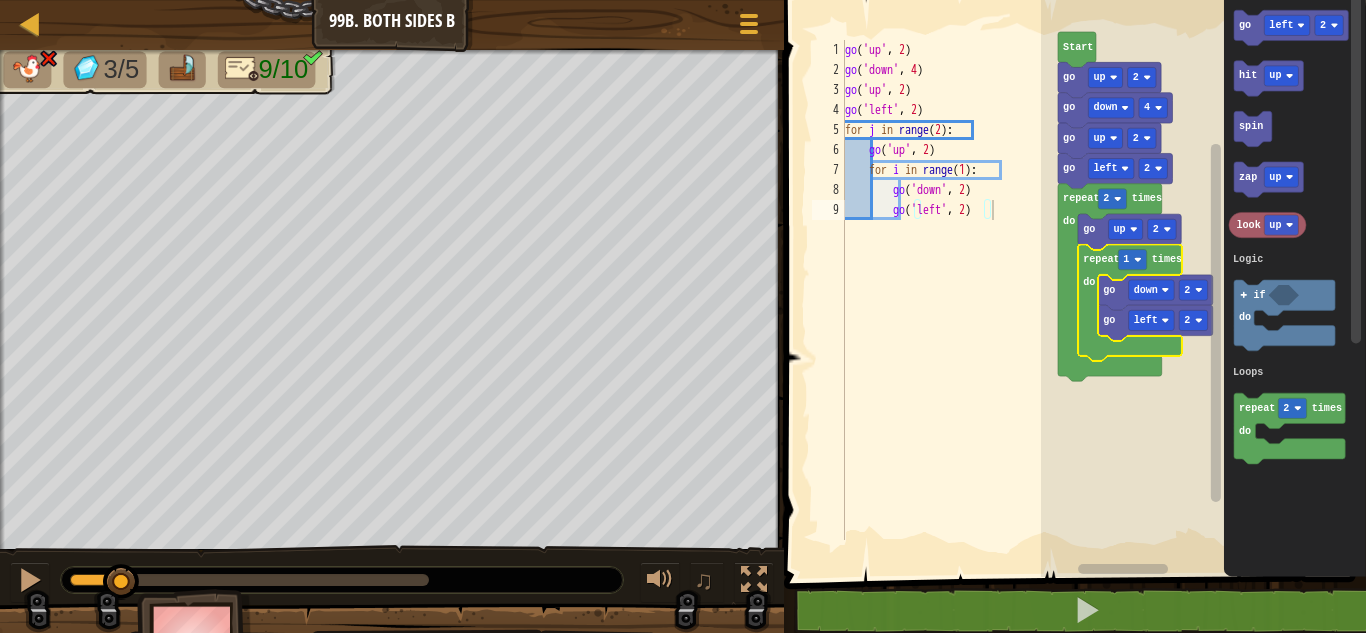 click 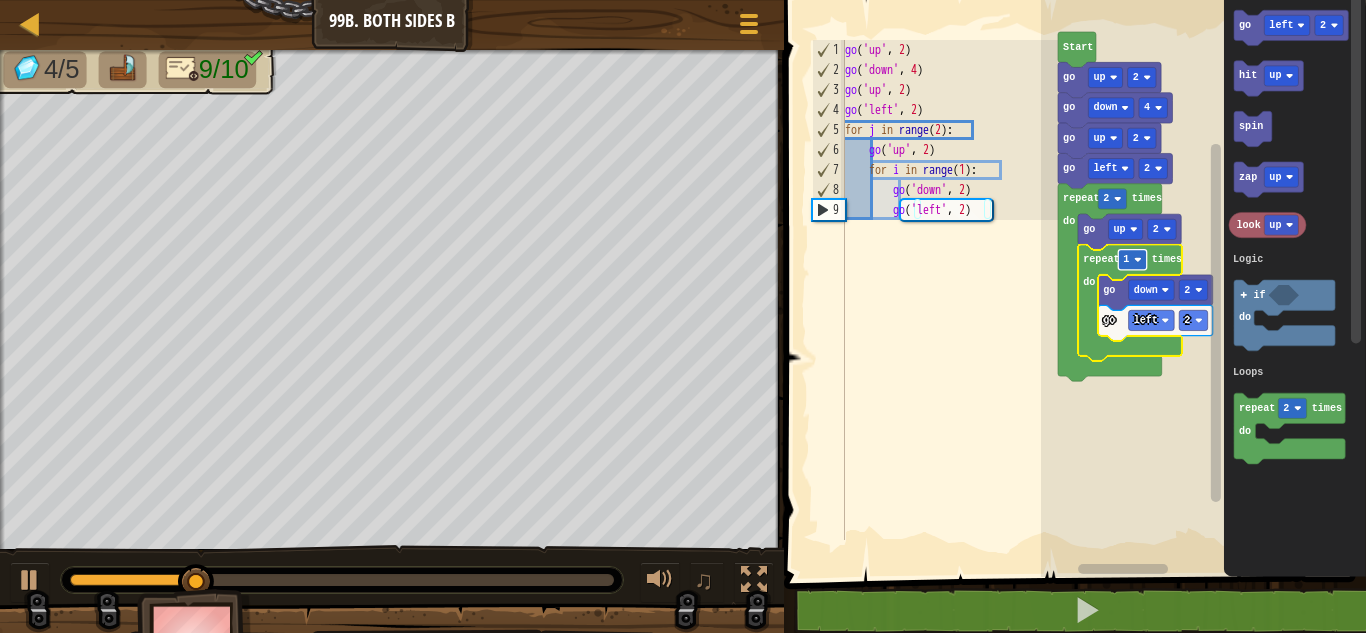 click 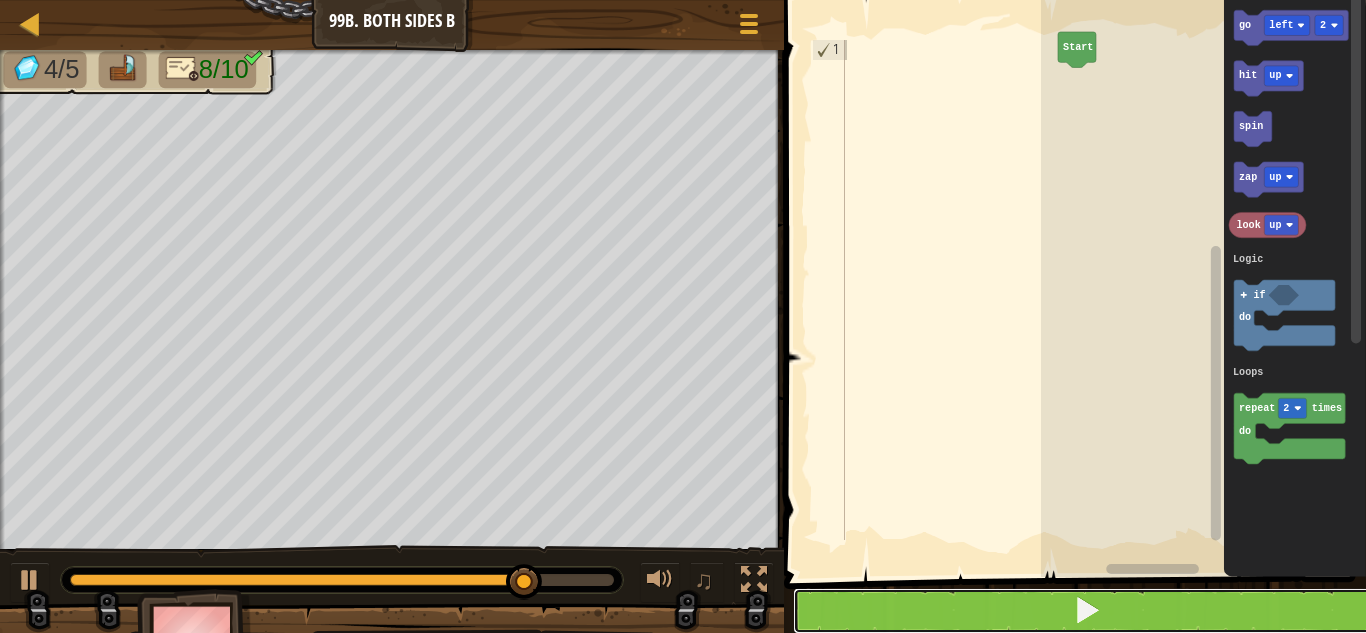 click at bounding box center (1087, 611) 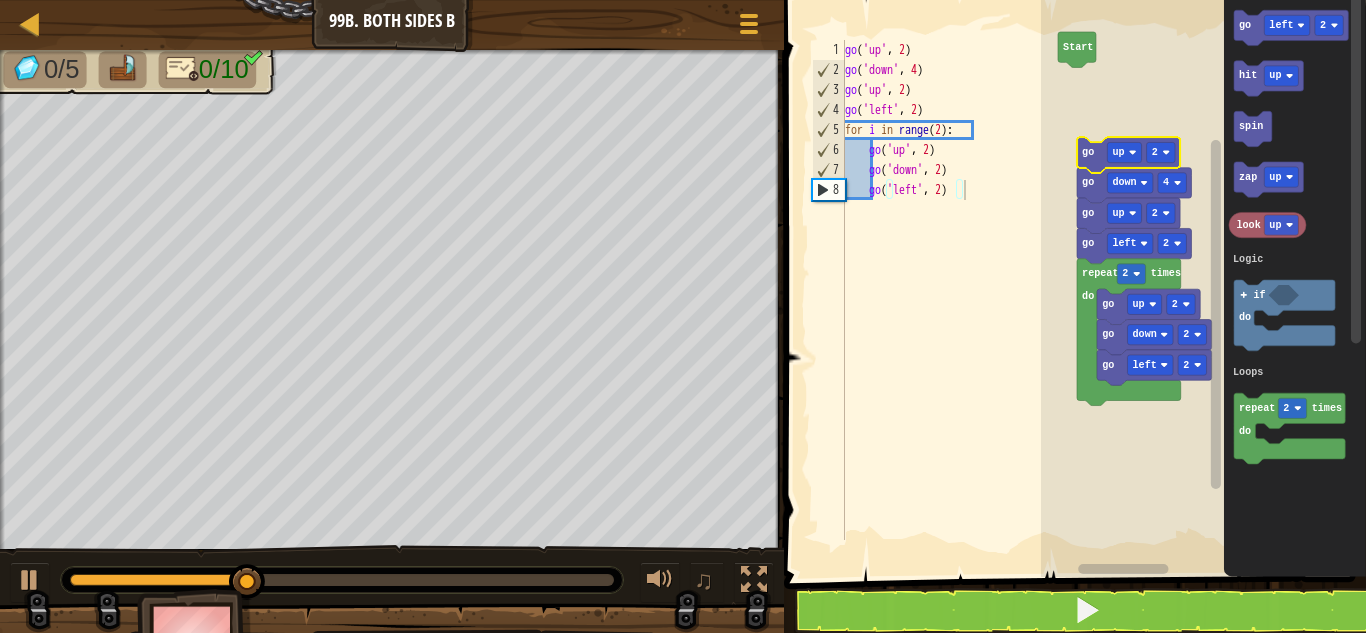 click 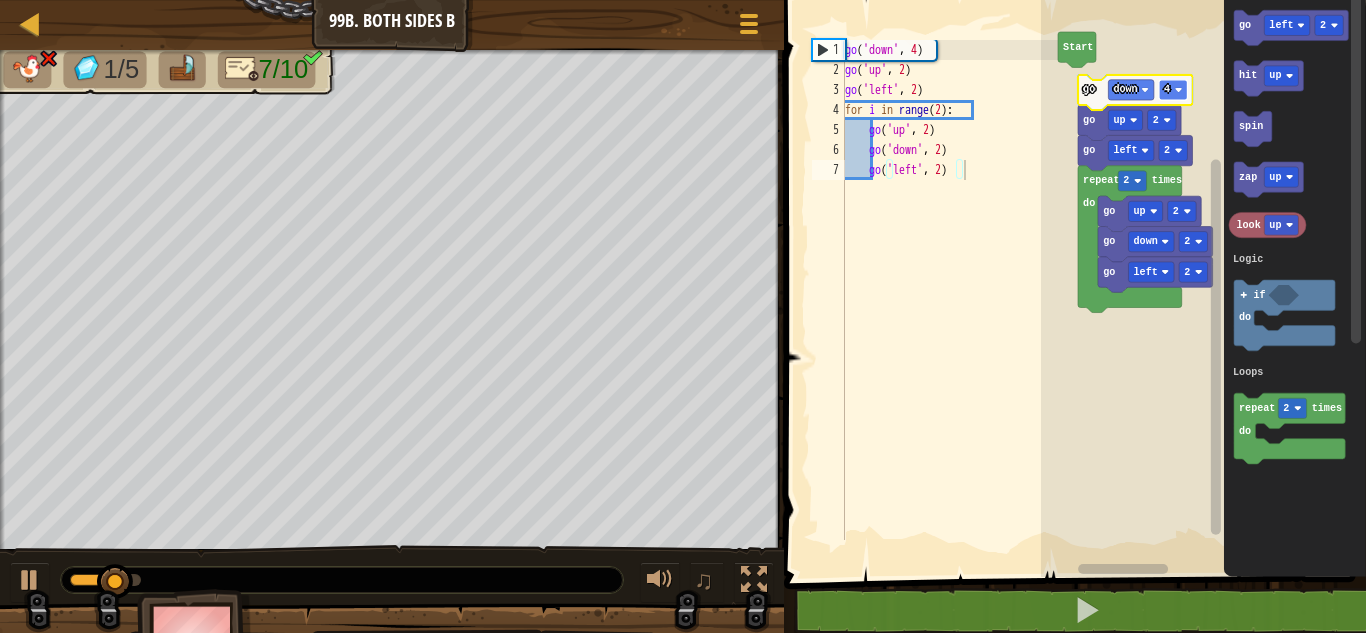 click on "4" 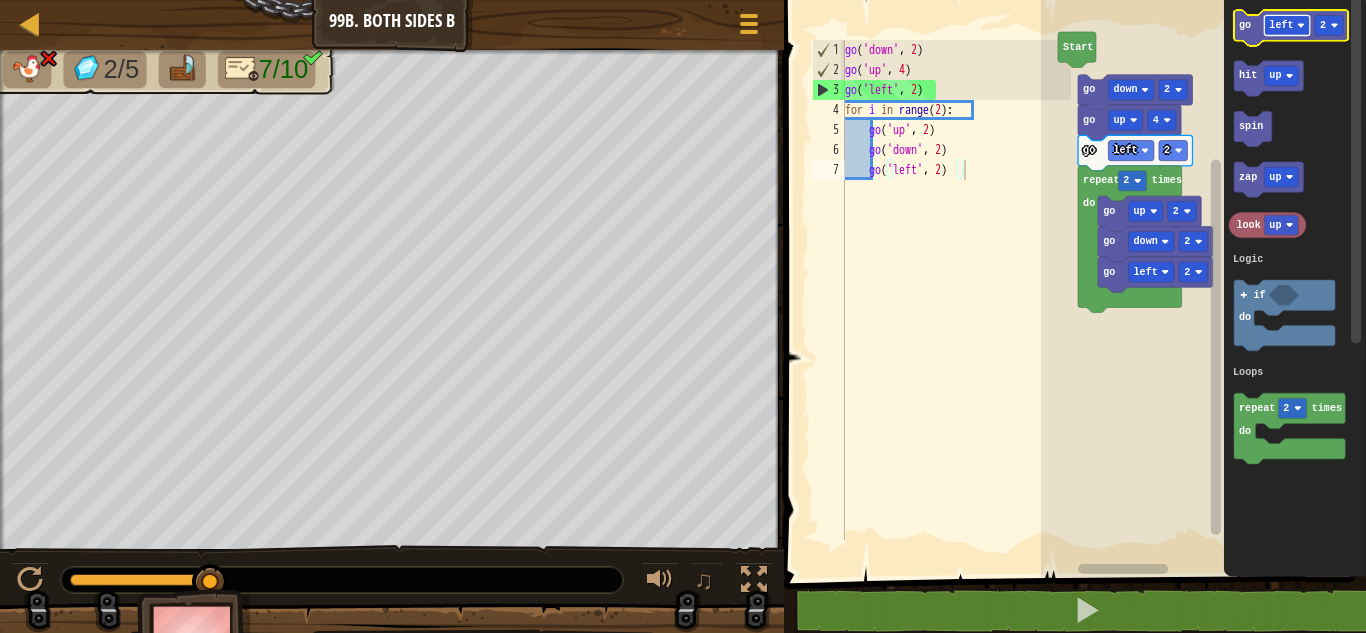 click 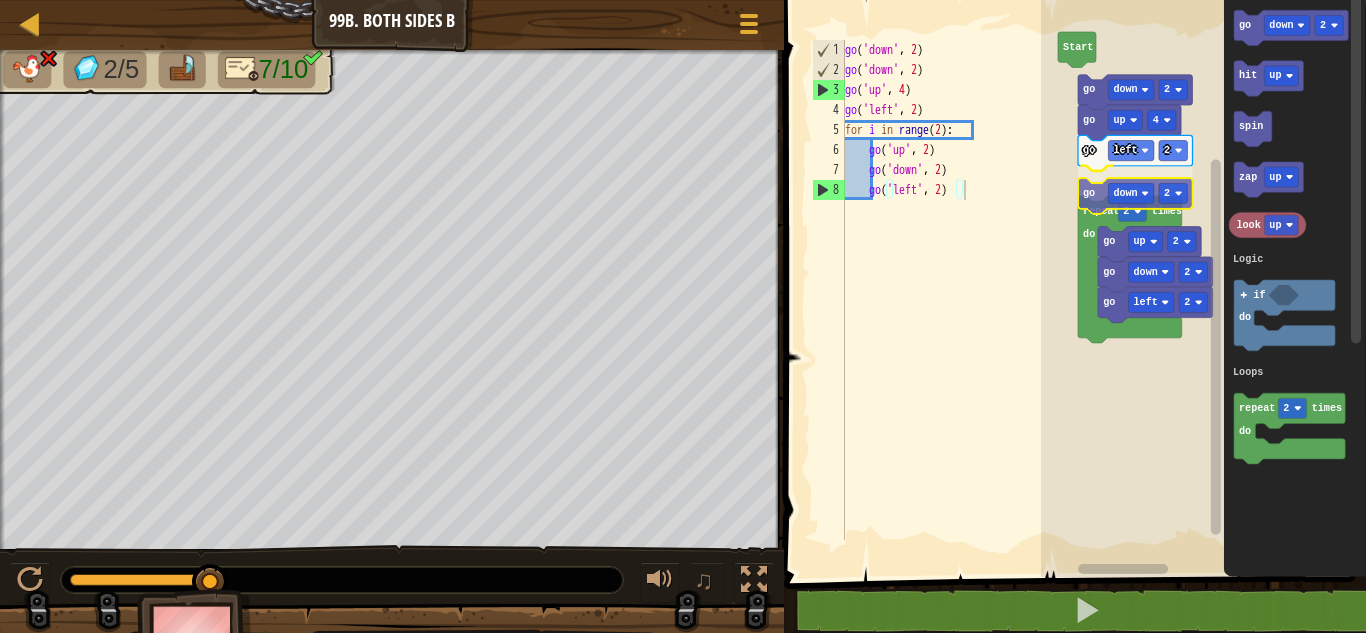 click on "Logic Loops Start go down 2 go up 4 go left 2 go down 2 go left 2 go down 2 go up 2 repeat 2 times do go down 2 hit up spin zap up look up repeat 2 times do if do Logic Loops go down 2" at bounding box center [1203, 283] 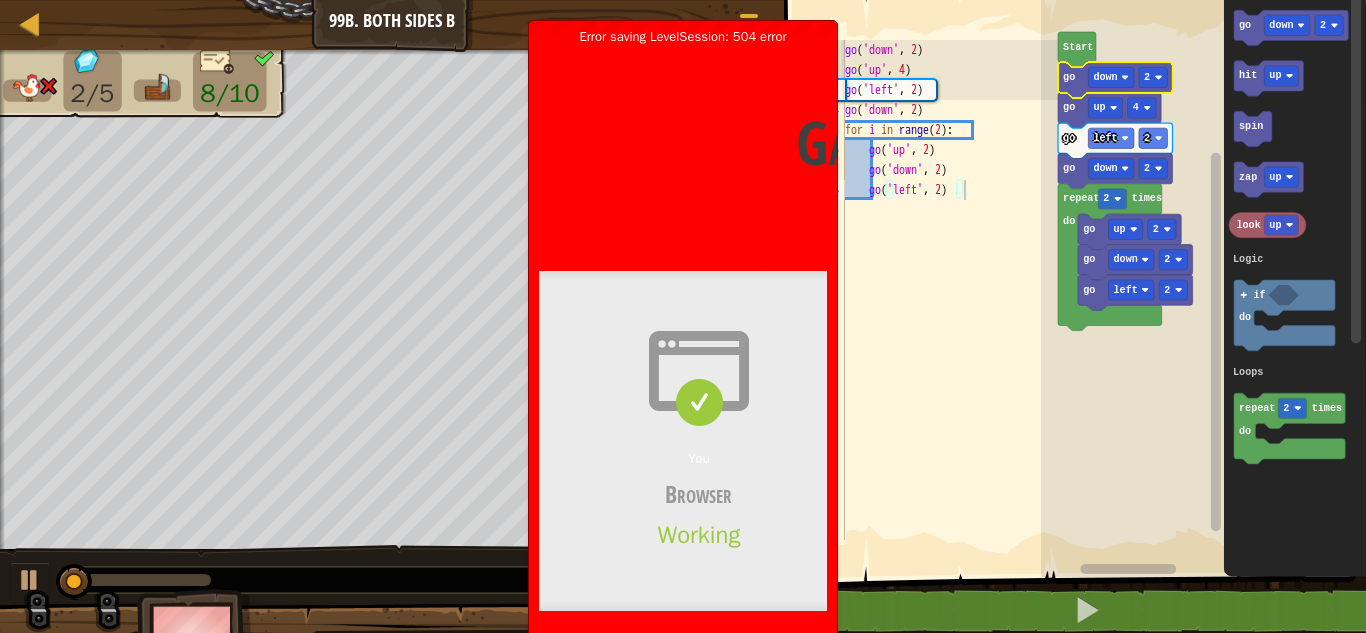 type on "go('left', 2)" 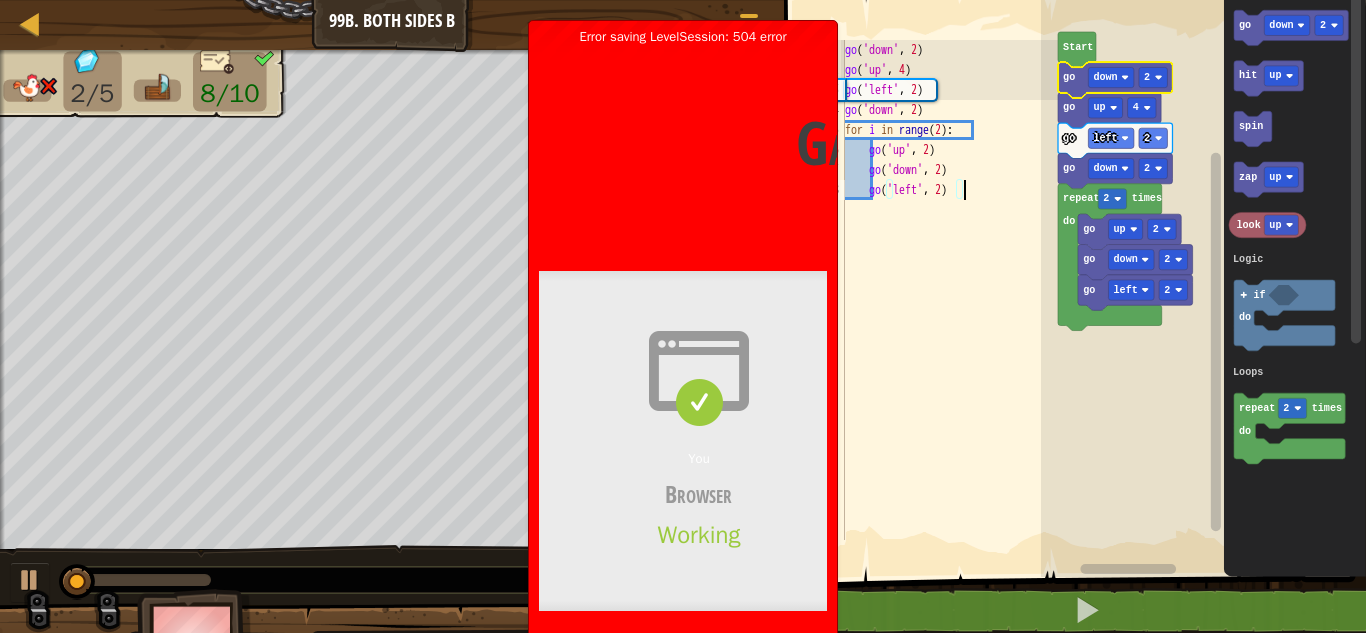click on "go ( 'down' ,   2 ) go ( 'up' ,   4 ) go ( 'left' ,   2 ) go ( 'down' ,   2 ) for   i   in   range ( 2 ) :      go ( 'up' ,   2 )      go ( 'down' ,   2 )      go ( 'left' ,   2 )" at bounding box center (956, 310) 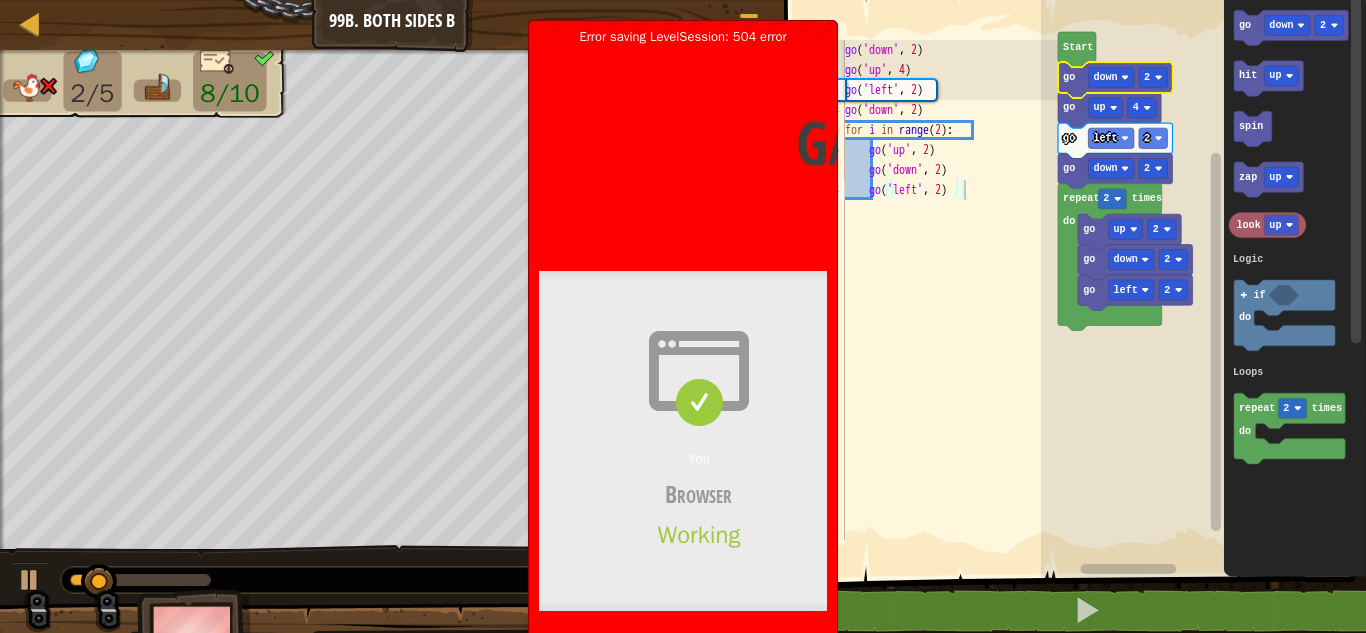 click on "Error saving LevelSession: 504 error
[DOMAIN_NAME] | 504: Gateway time-out
Gateway time-out
Error code 504
Visit  [DOMAIN_NAME]  for more information.
[DATE] 18:32:41 UTC
You
Browser
Working
[GEOGRAPHIC_DATA]
Cloudflare
Working
[DOMAIN_NAME]
Host
Error
What happened?
The web server reported a gateway time-out error.
What can I do?
Please try again in a few minutes." at bounding box center [683, 466] 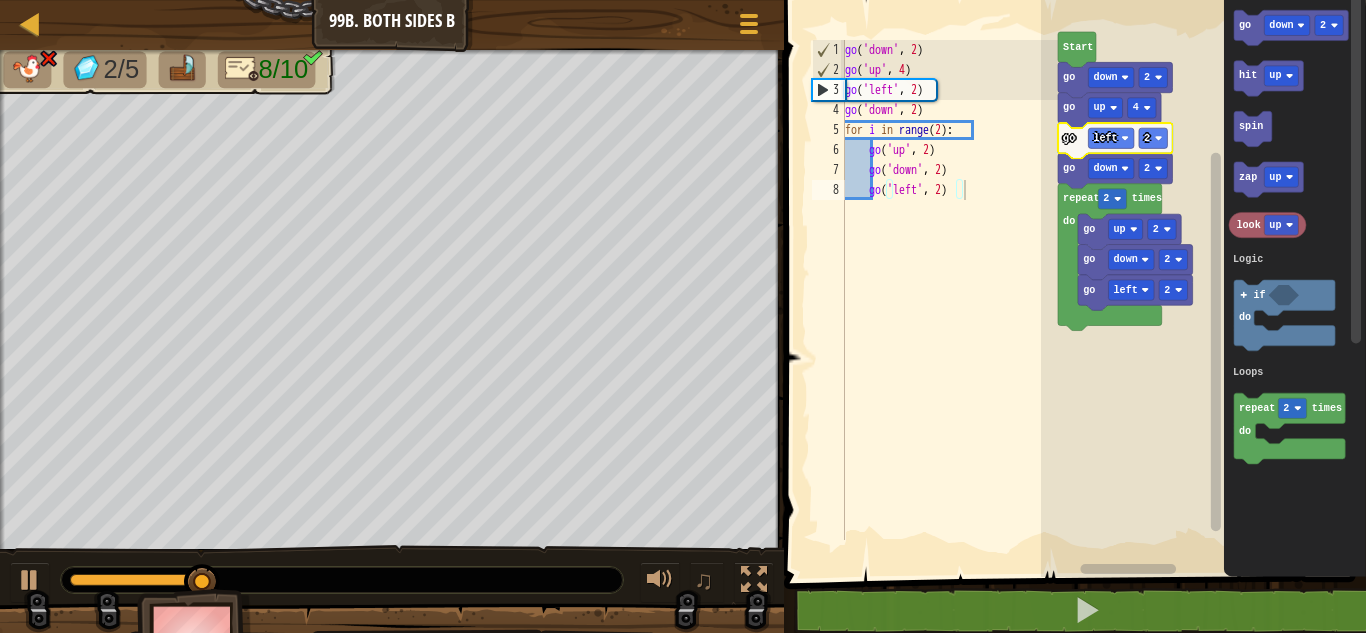 click 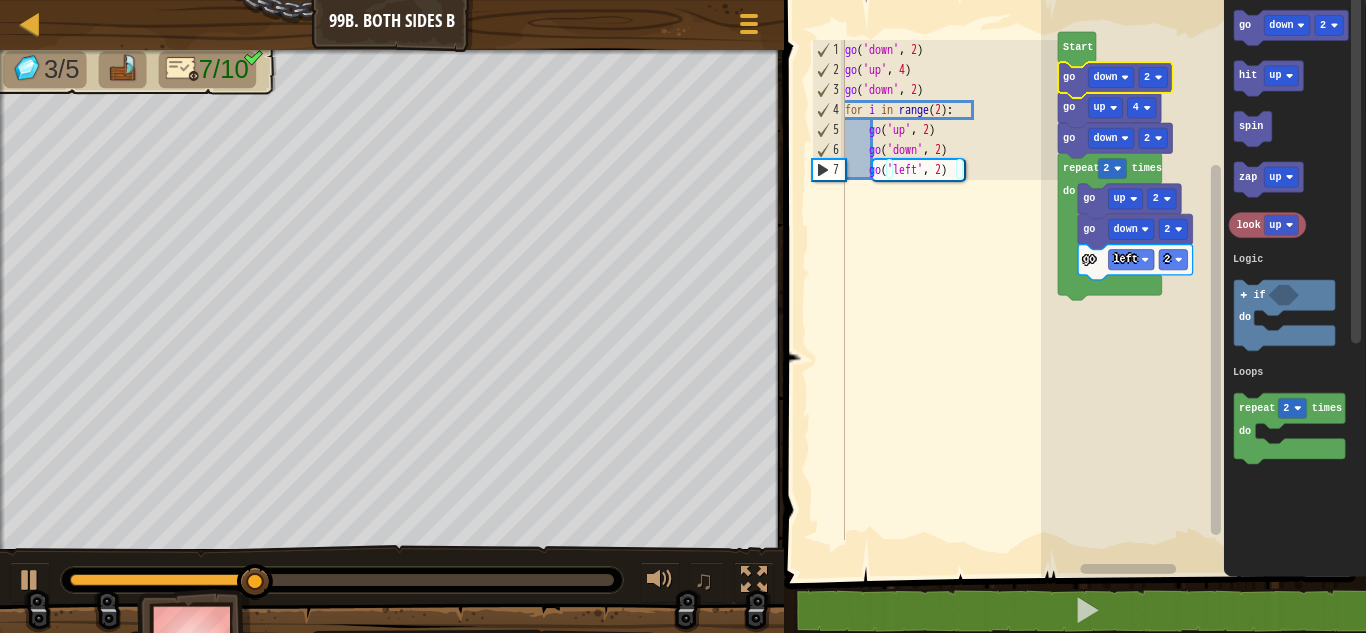 click 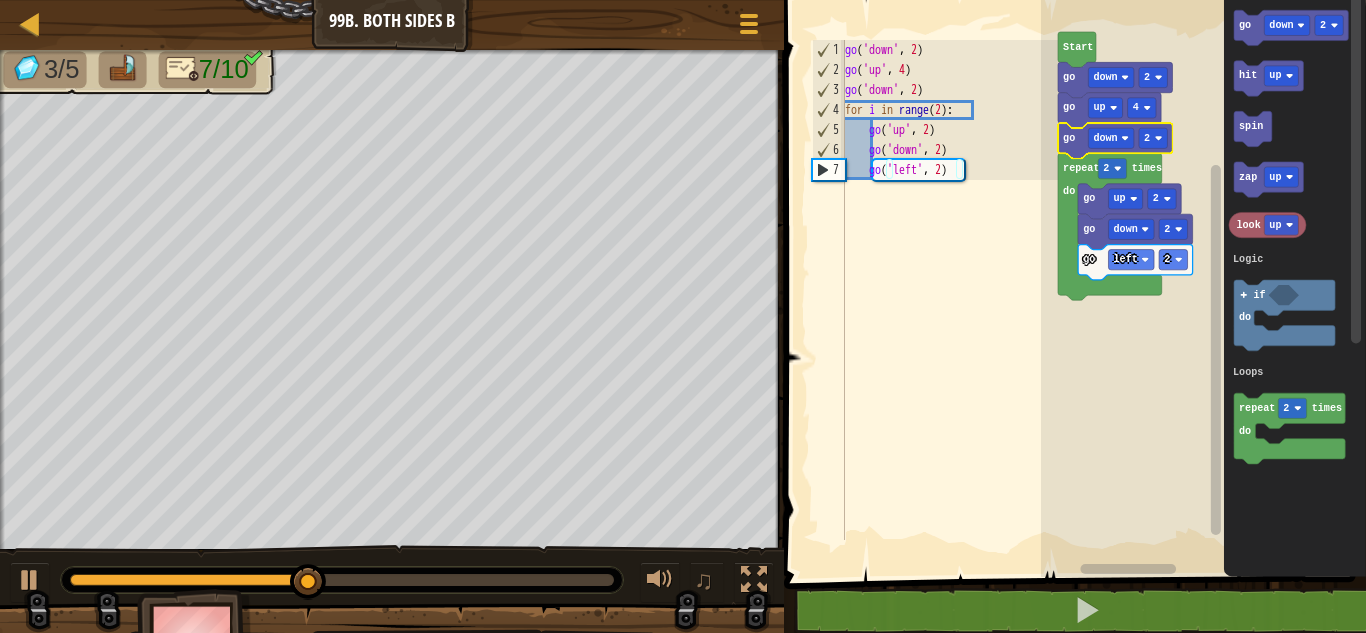 click 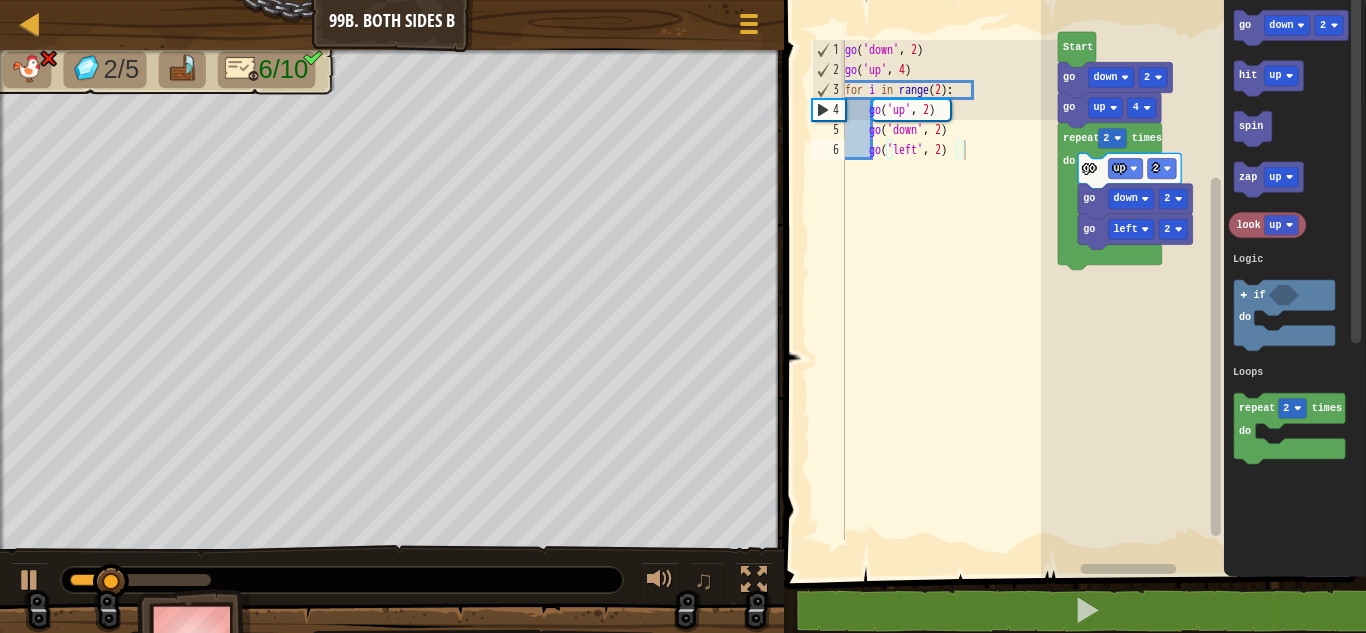 click 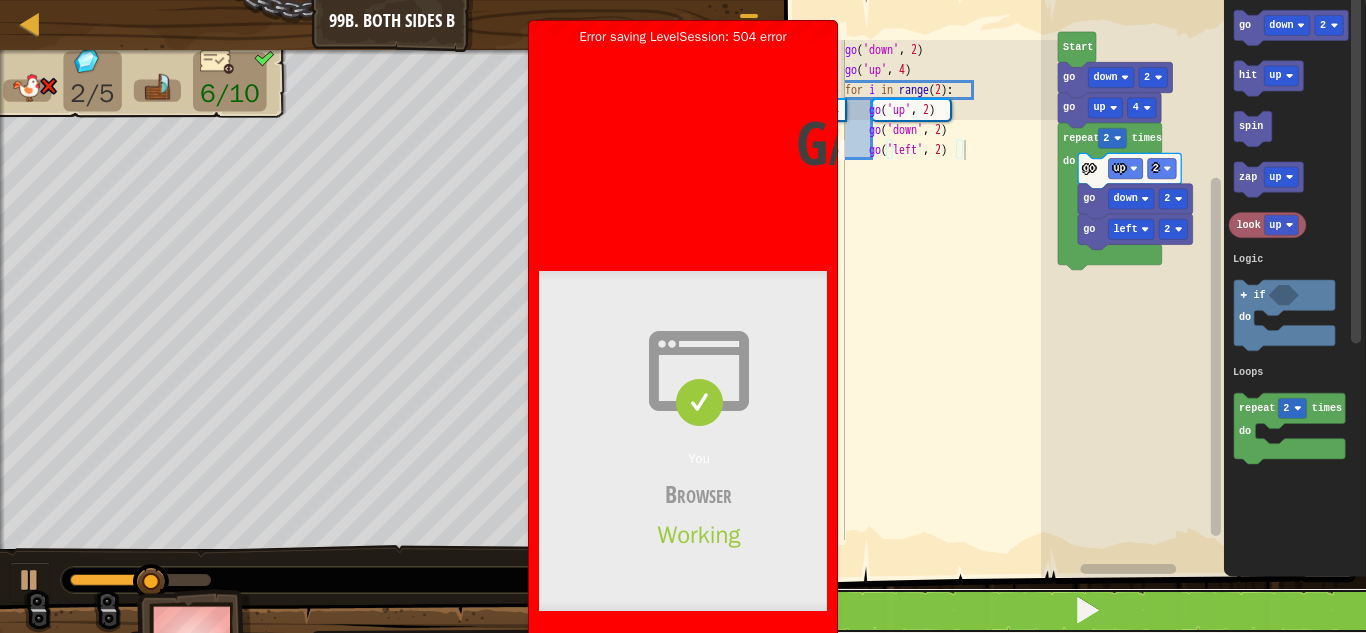 click at bounding box center [1087, 611] 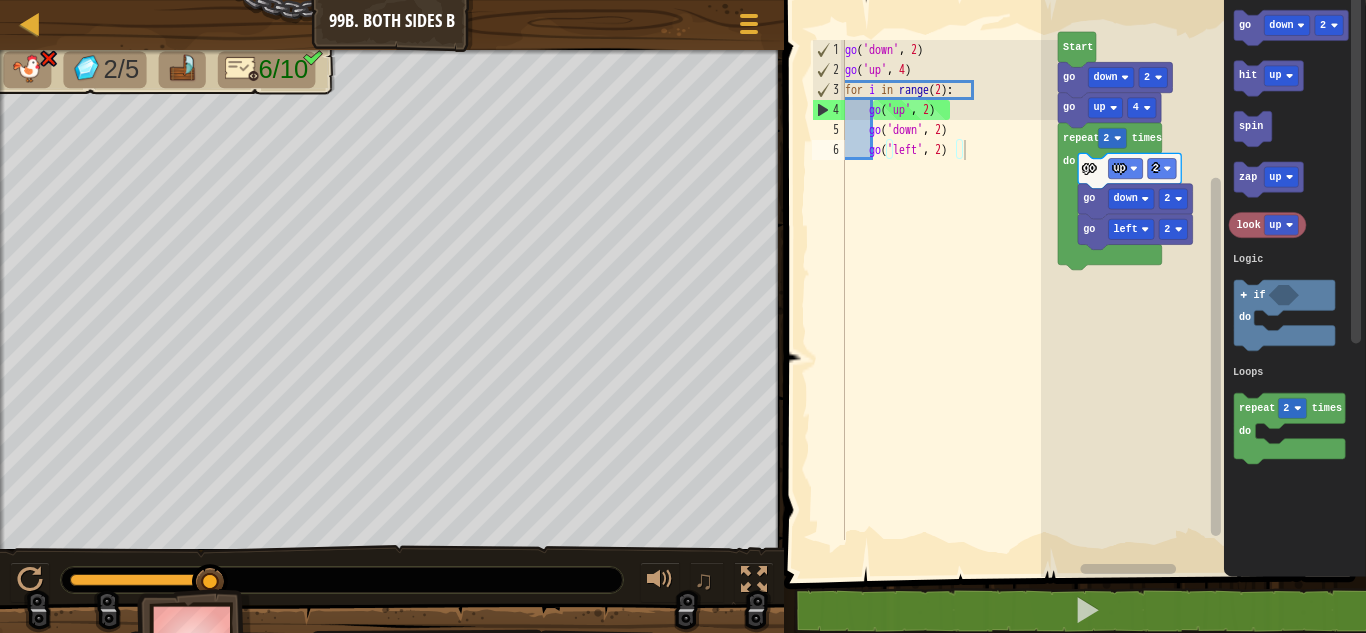 click 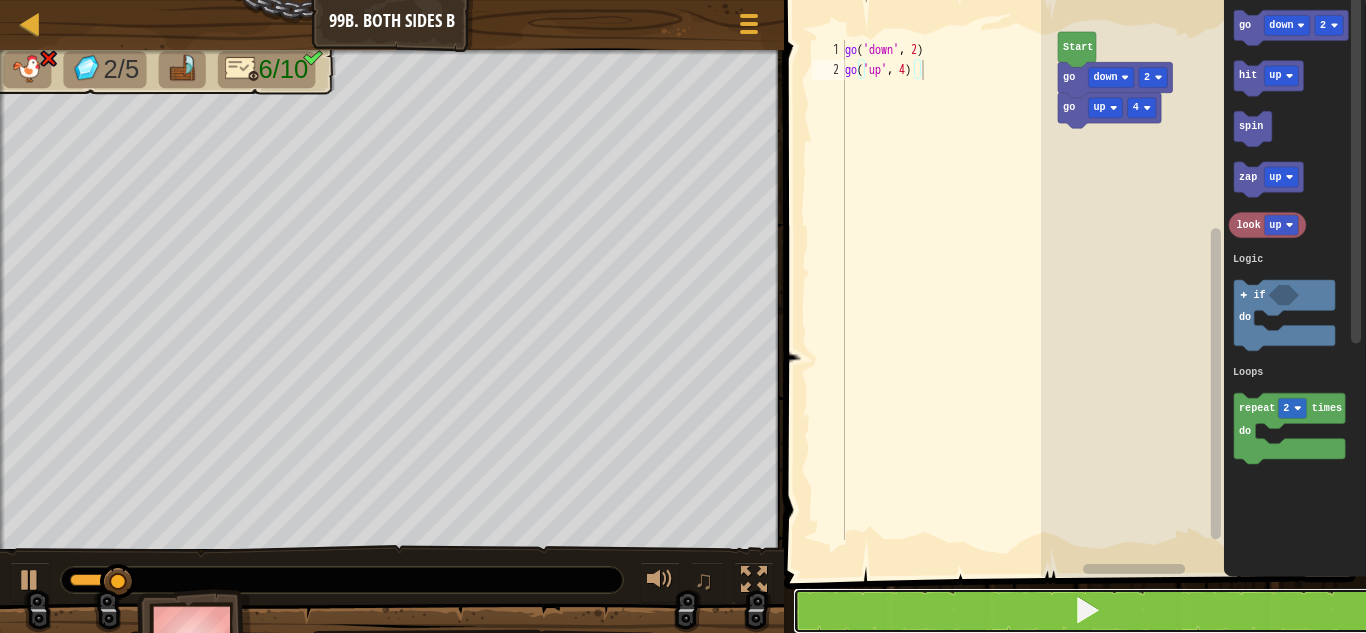 click at bounding box center [1087, 611] 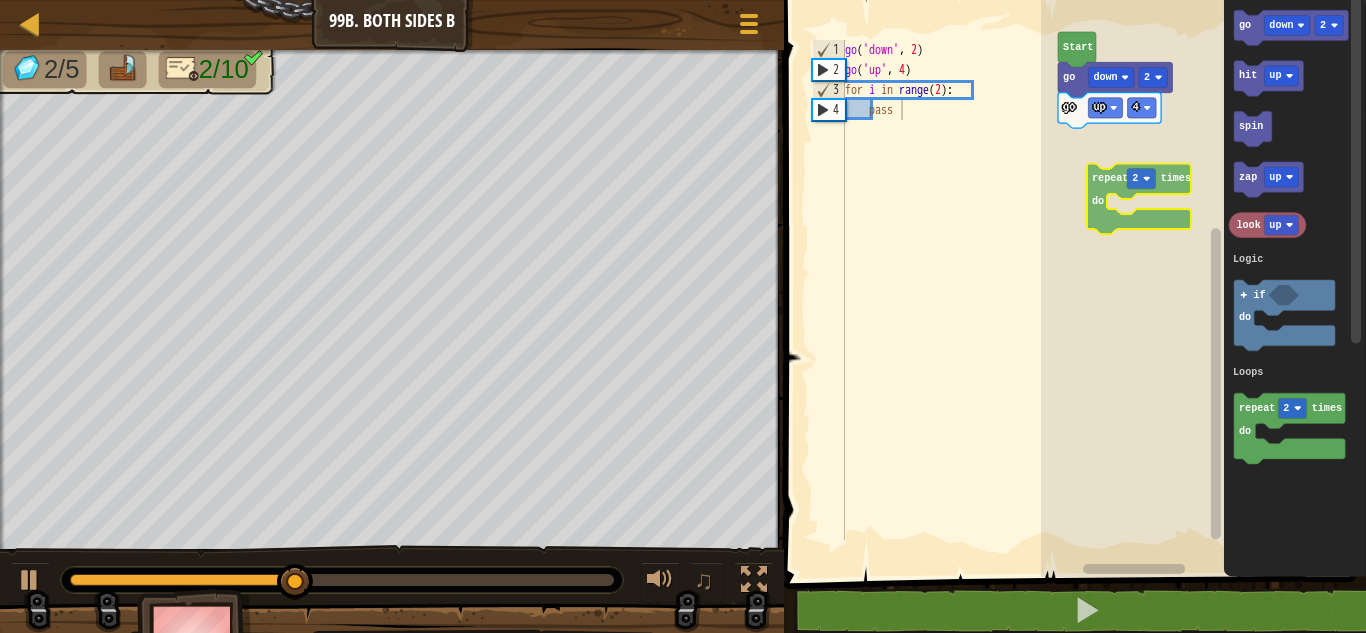 click on "Logic Loops Start go down 2 go up 4 go down 2 hit up spin zap up look up repeat 2 times do if do Logic Loops repeat 2 times do" at bounding box center (1203, 283) 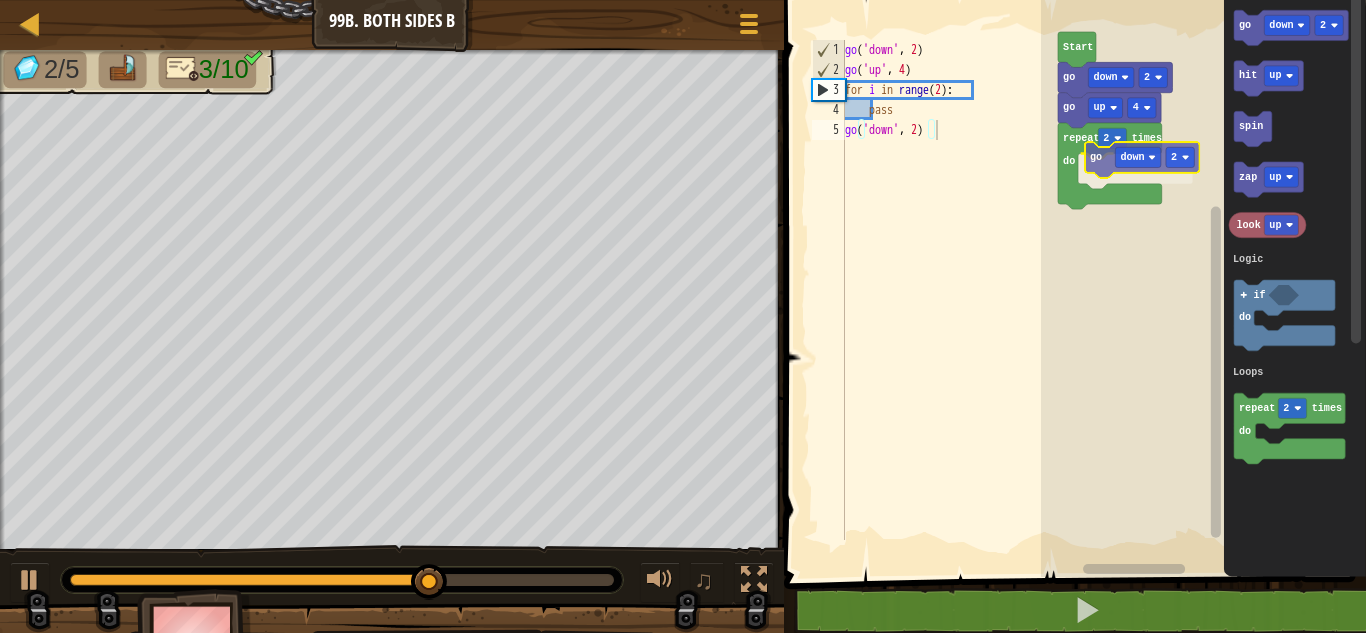 click on "Logic Loops repeat 2 times do go down 2 go up 4 go down 2 Start go down 2 hit up spin zap up look up repeat 2 times do if do Logic Loops go down 2" at bounding box center (1203, 283) 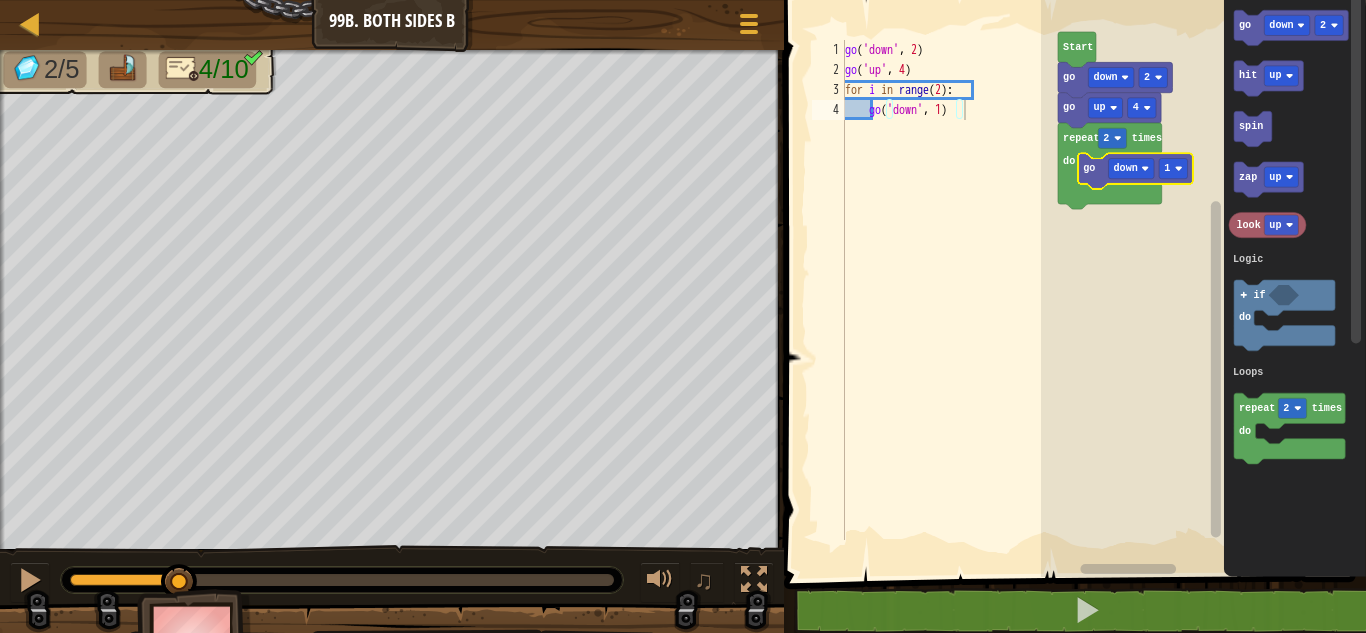 click 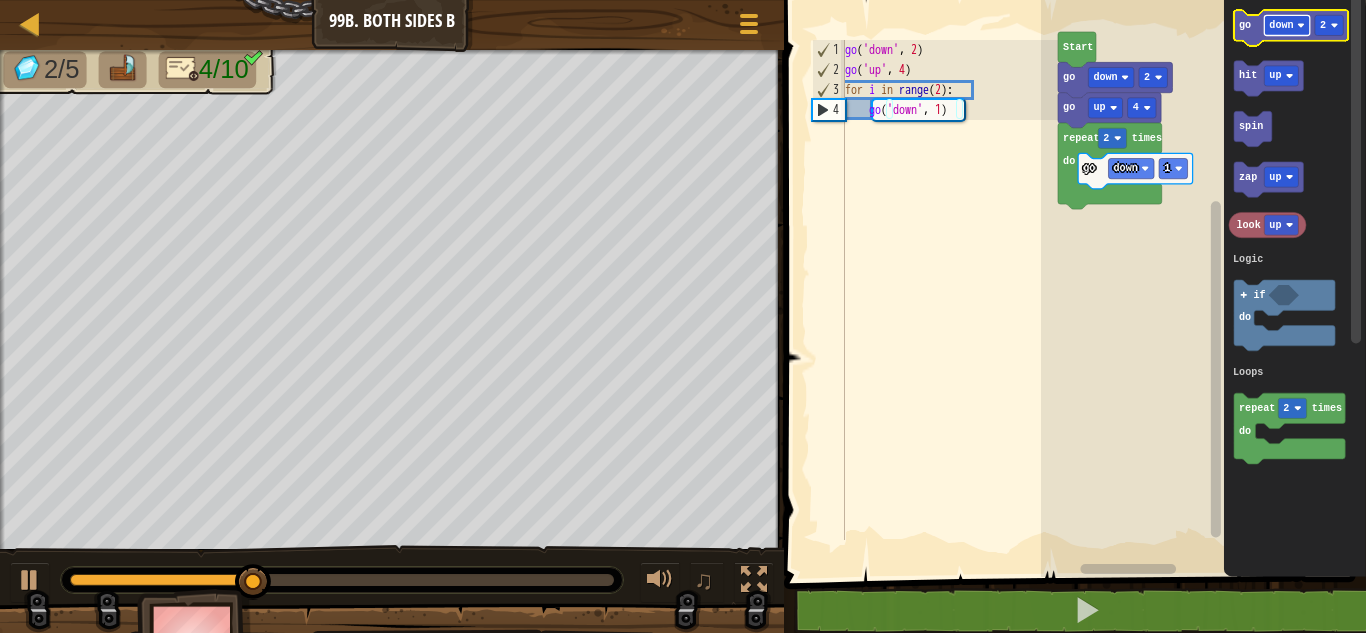 click on "down" 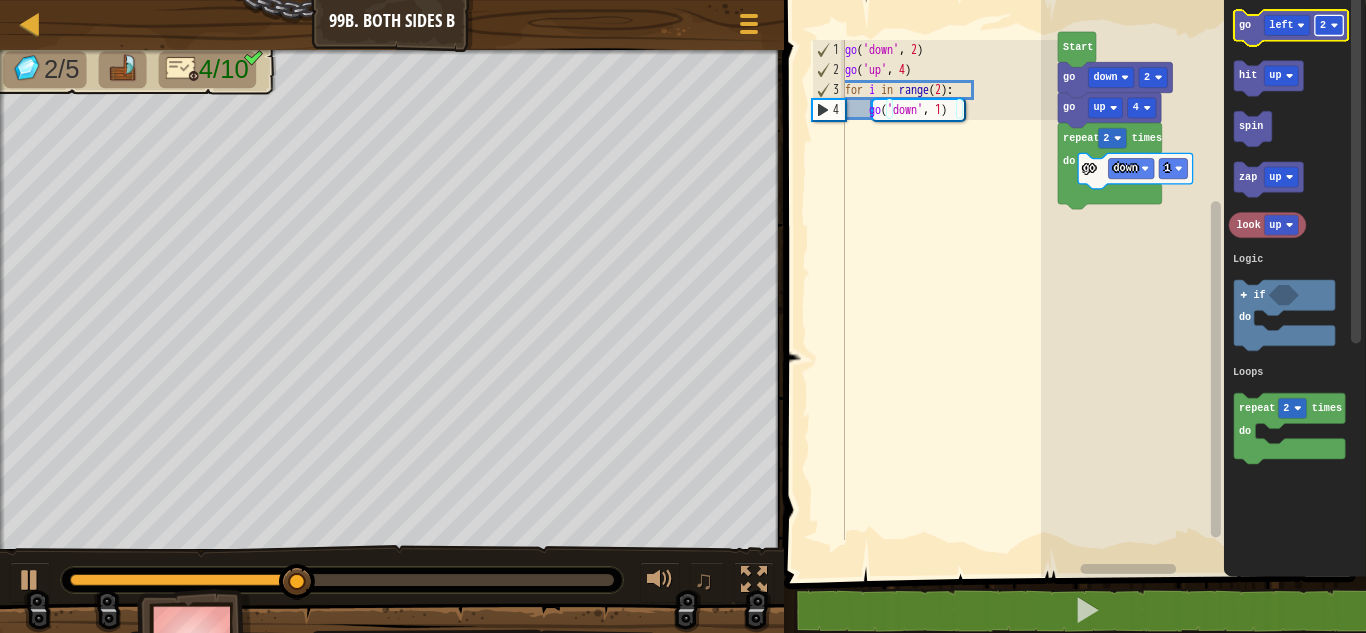 click on "2" 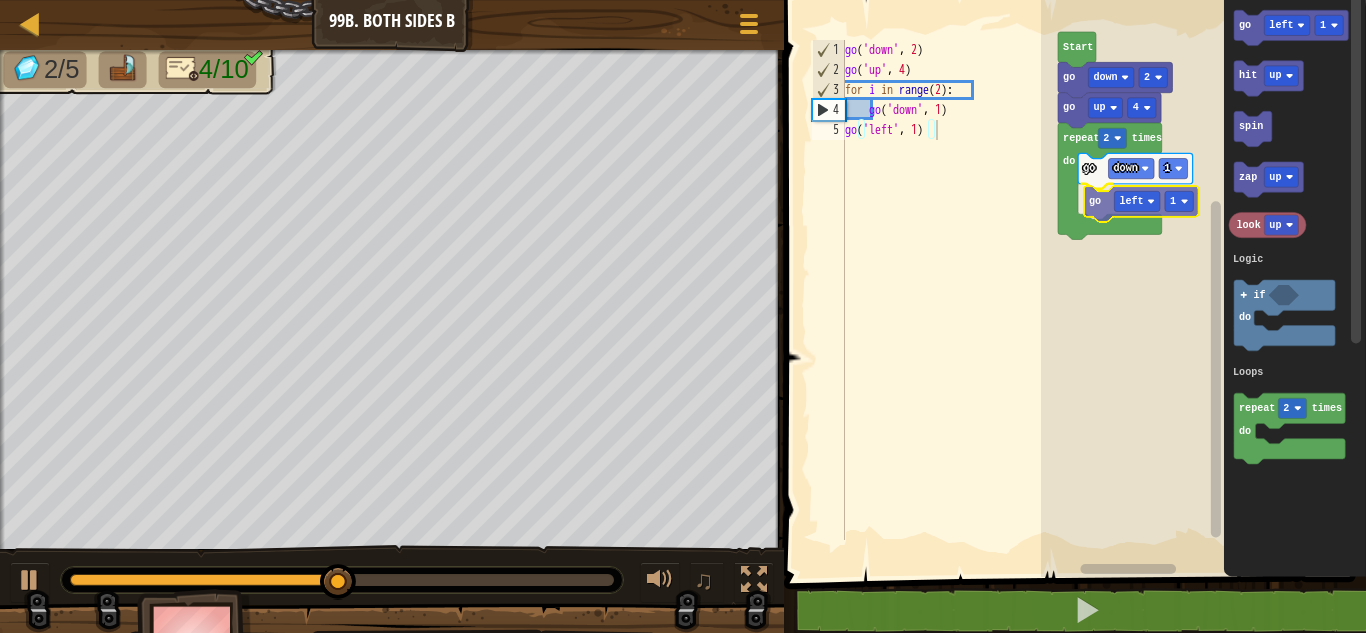 click on "Logic Loops Start go down 2 go up 4 repeat 2 times do go down 1 go left 1 go left 1 hit up spin zap up look up repeat 2 times do if do Logic Loops go left 1" at bounding box center (1203, 283) 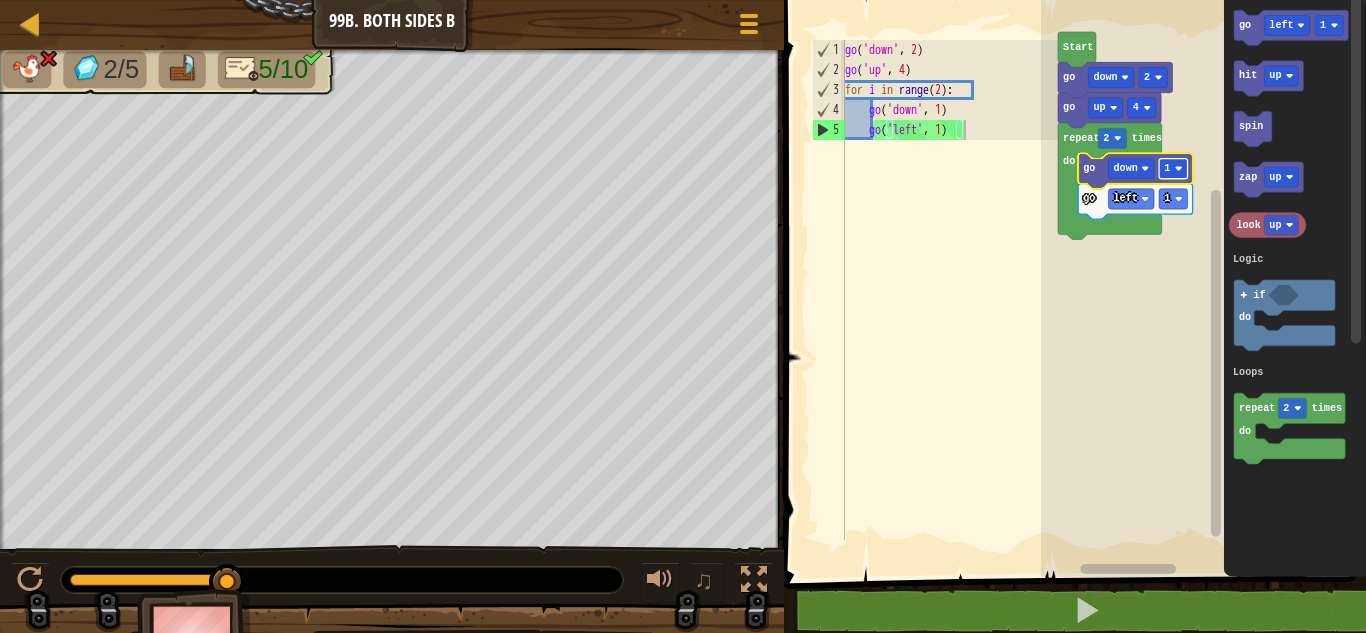 click 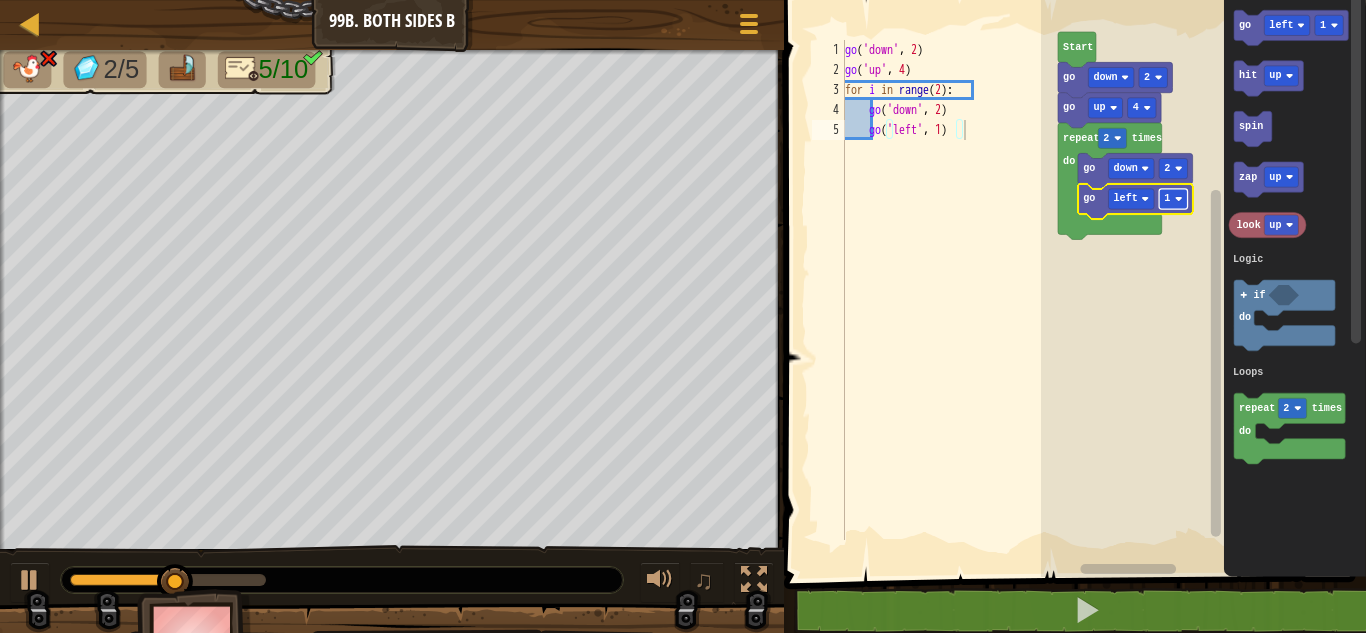 click 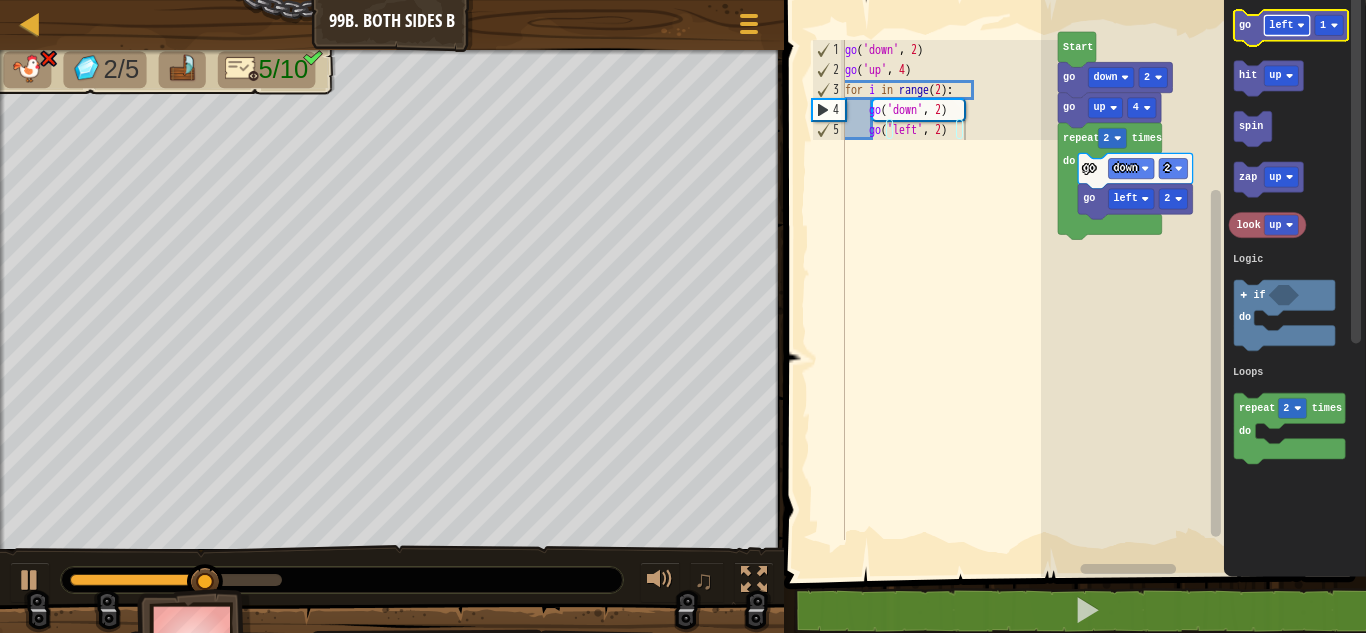 click 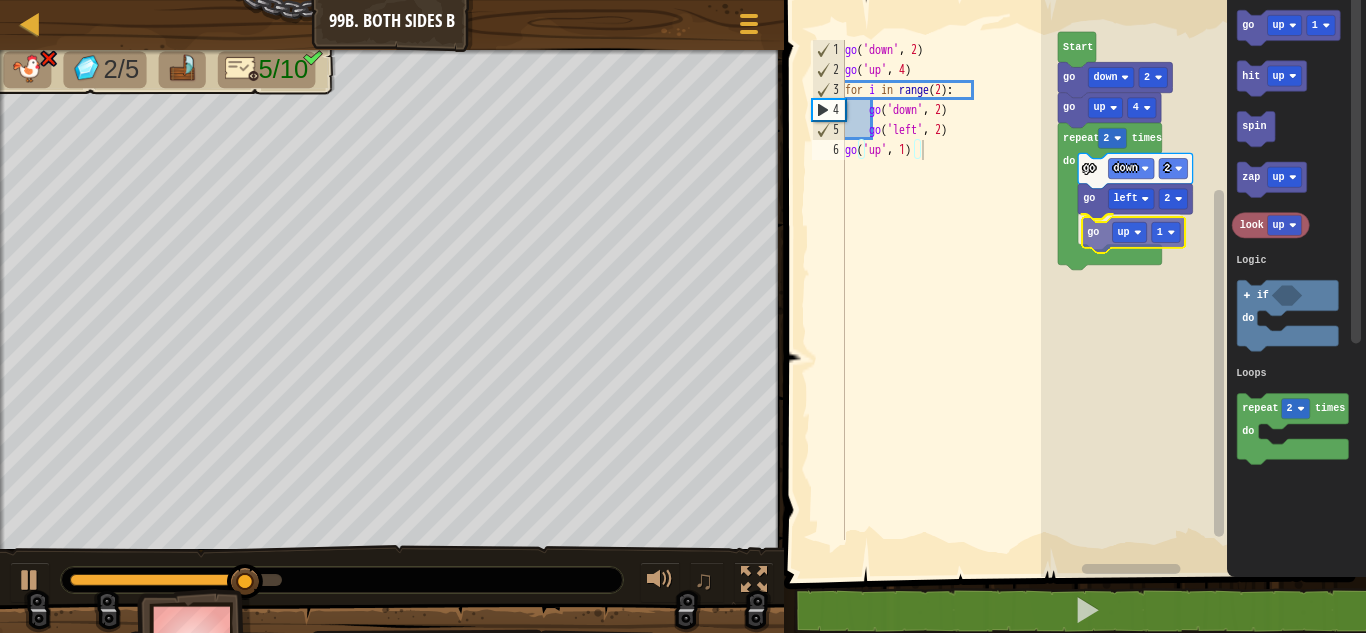click on "Logic Loops Start go down 2 go up 4 repeat 2 times do go down 2 go left 2 go up 1 go up 1 hit up spin zap up look up repeat 2 times do if do Logic Loops go up 1" at bounding box center (1203, 283) 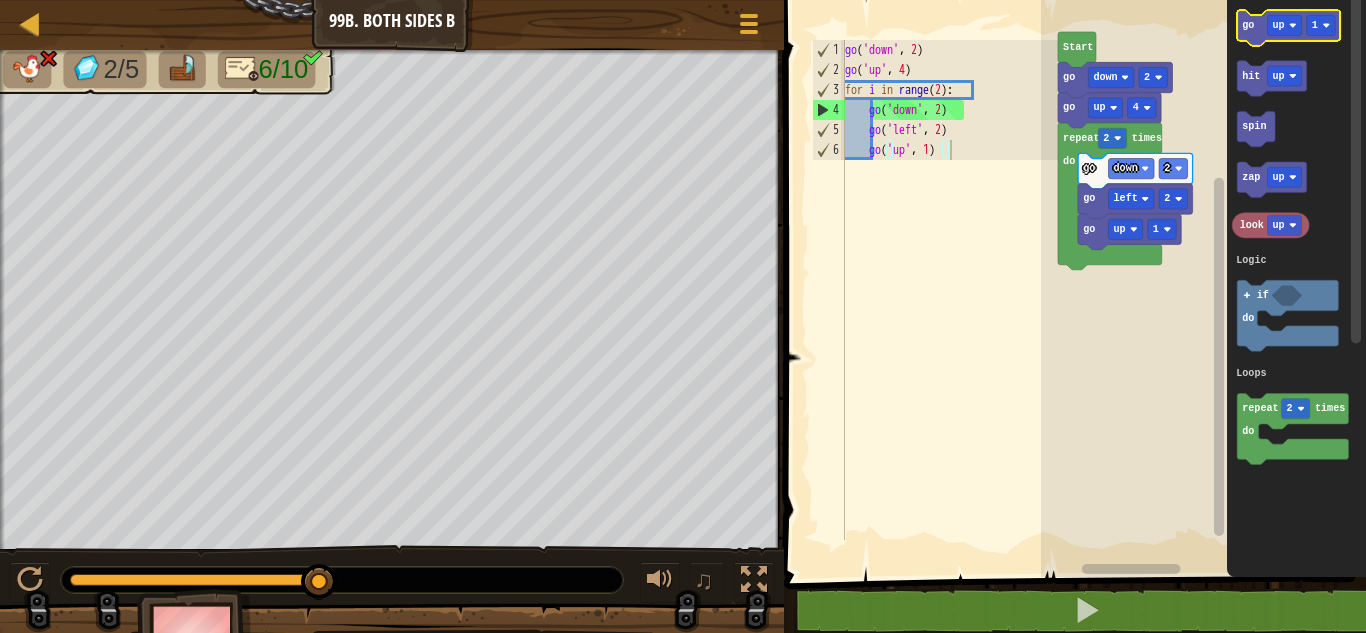 click 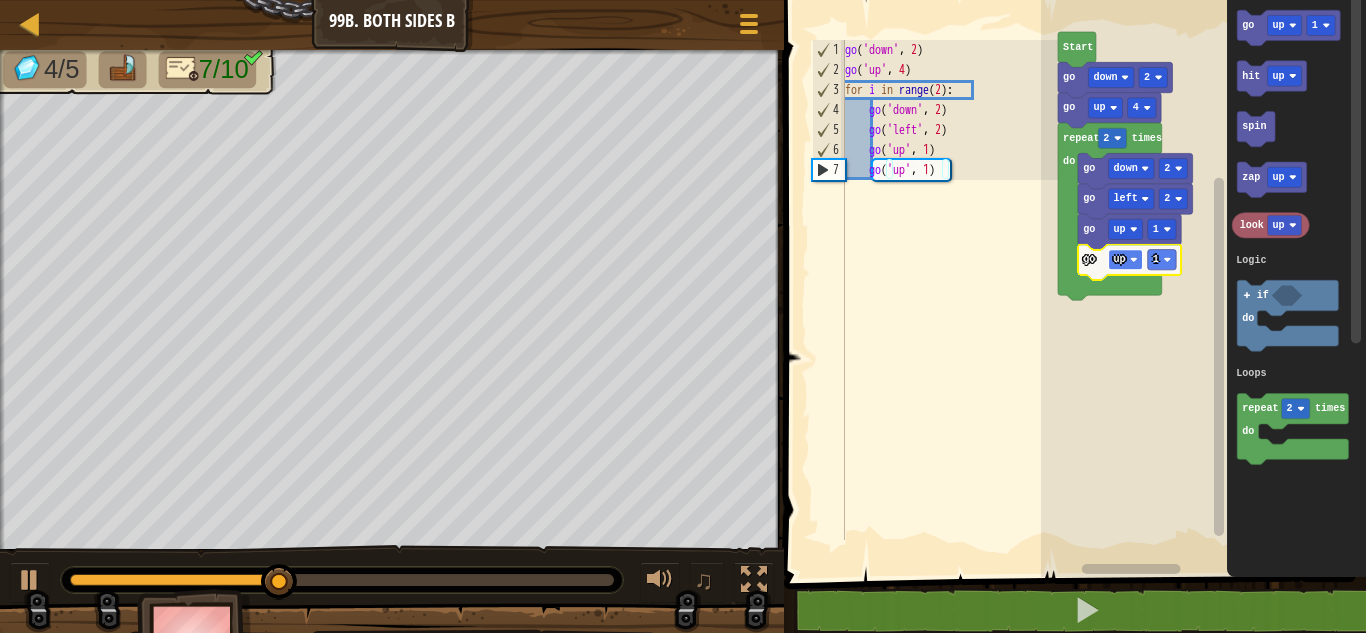 click 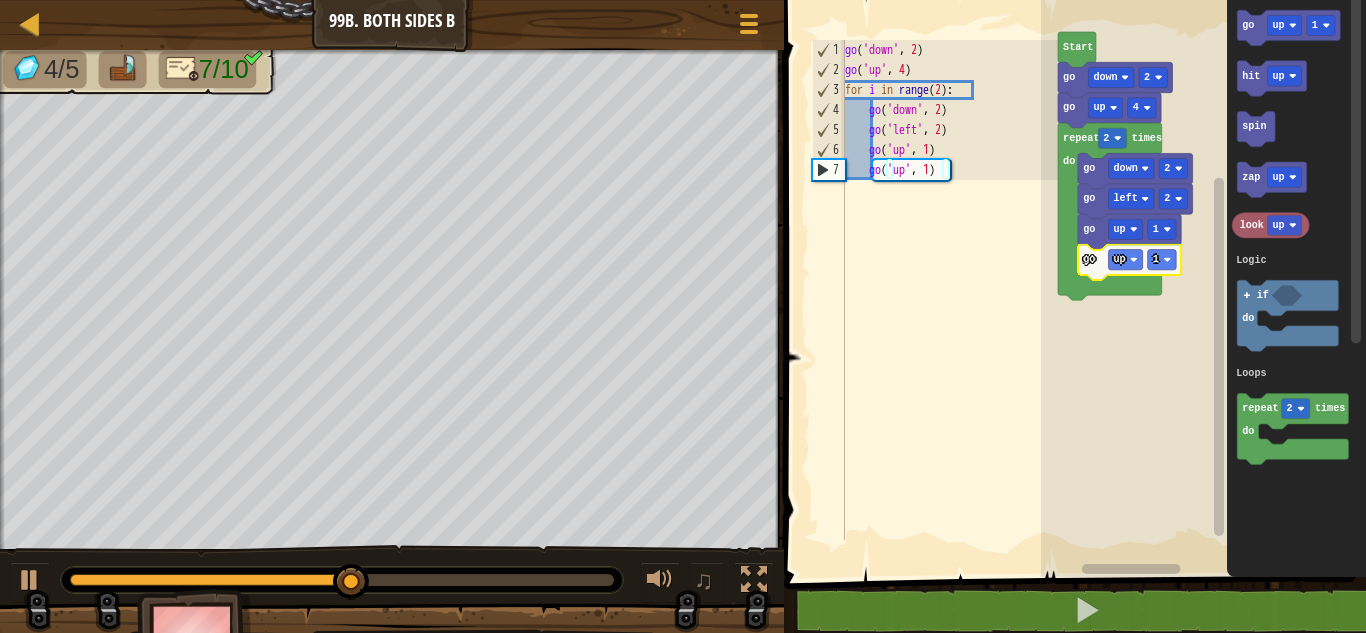 click 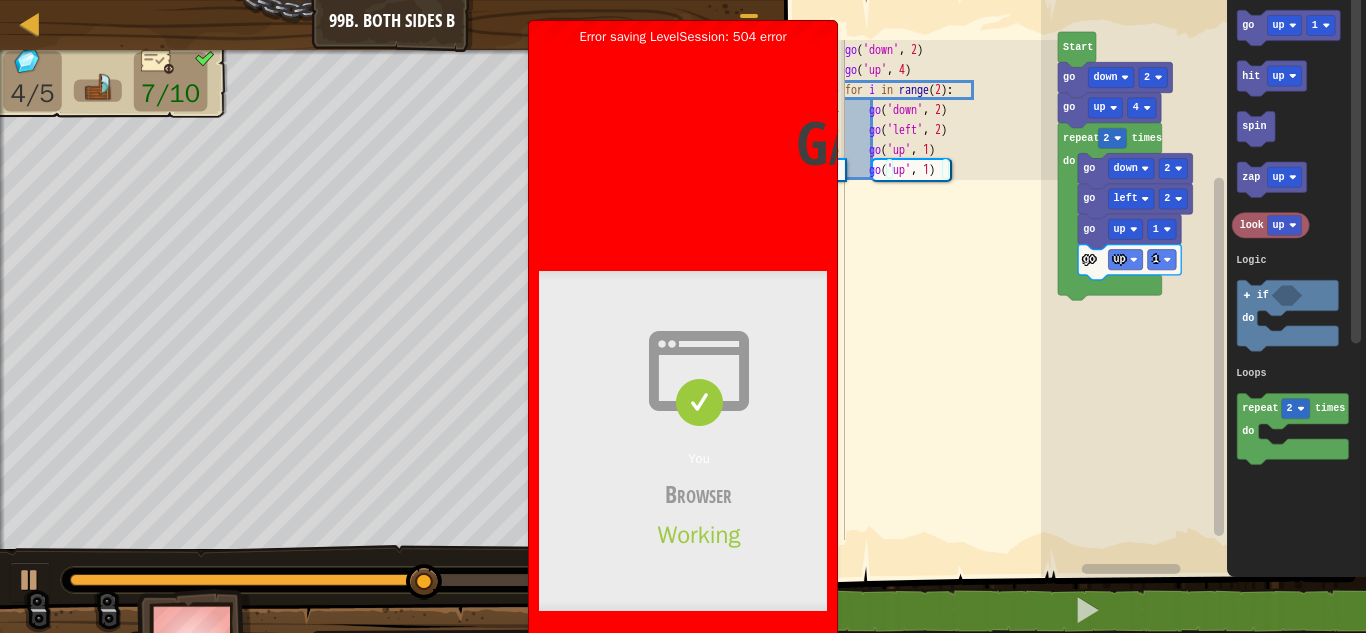 click at bounding box center (699, 371) 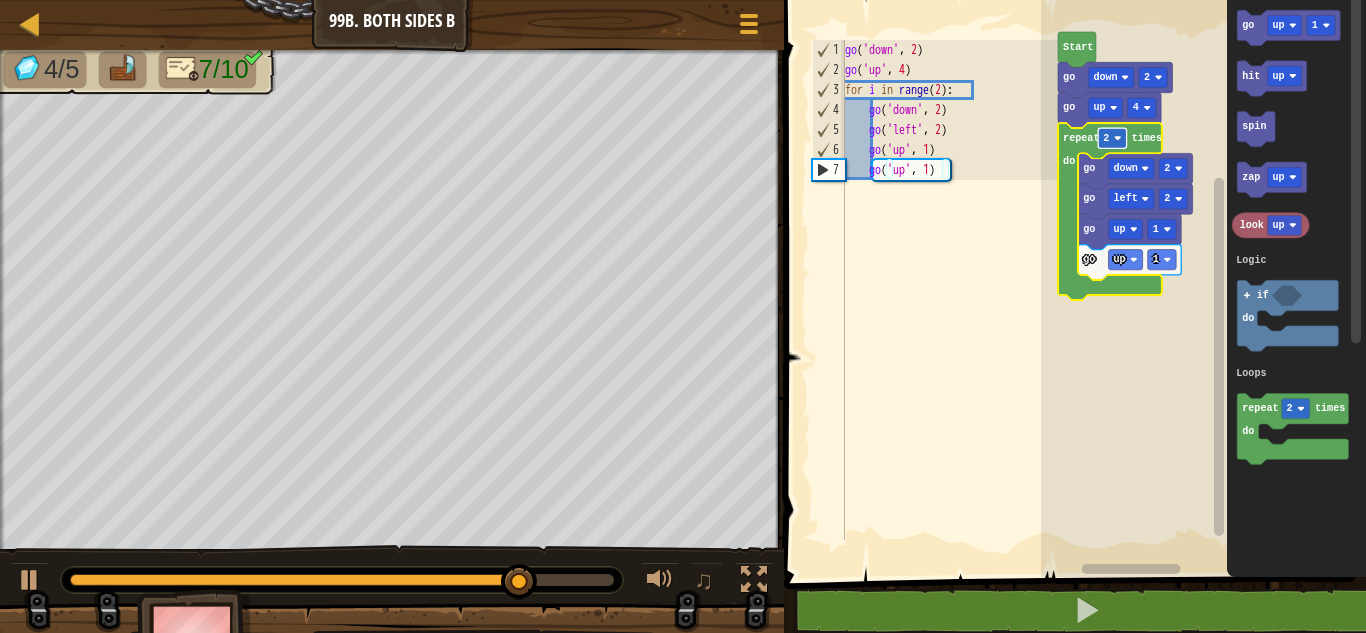 click 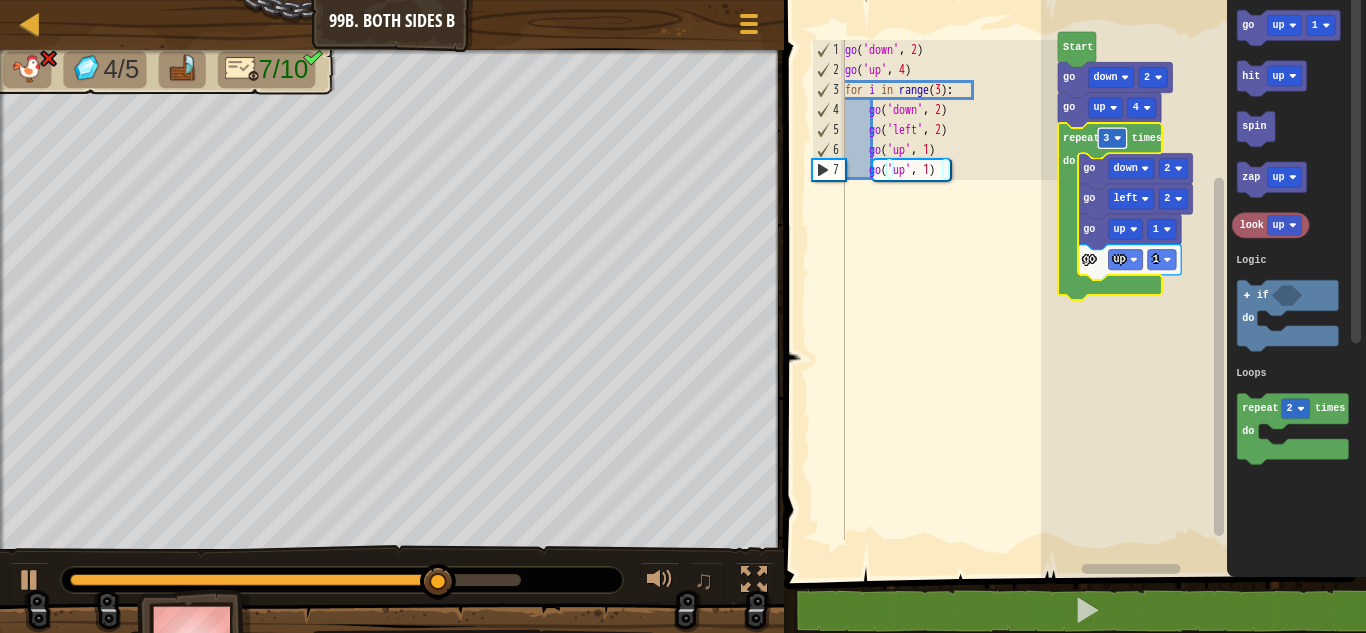 click 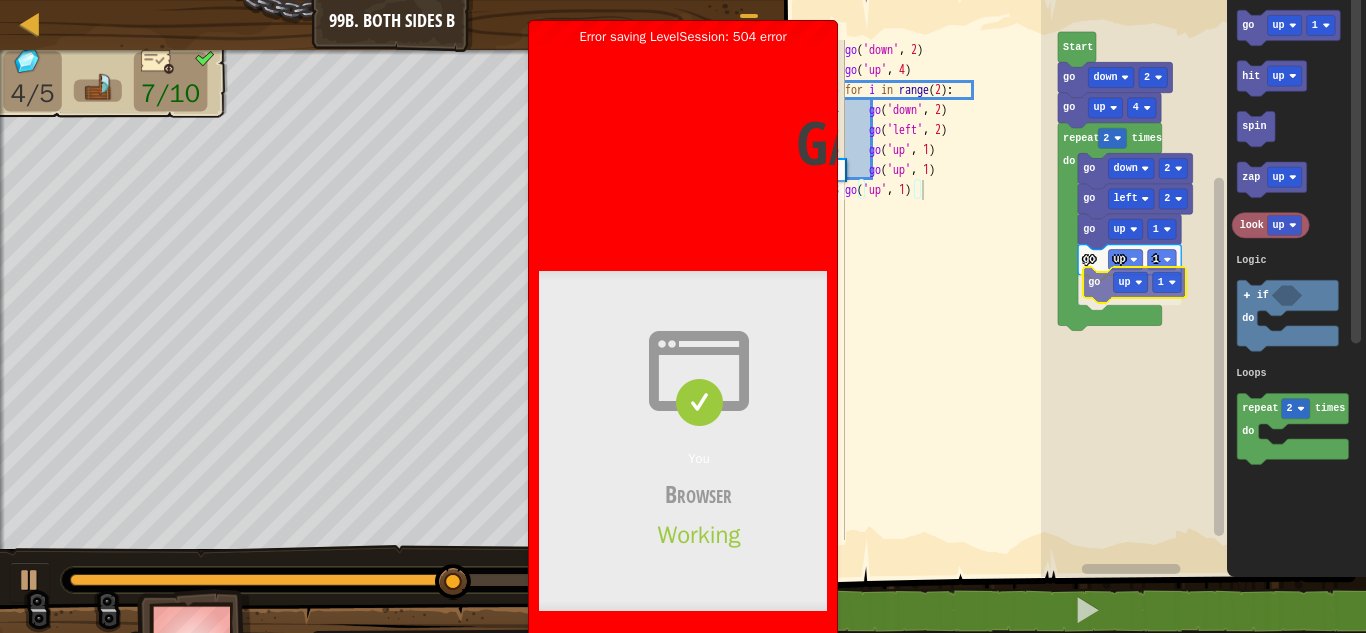 click on "Logic Loops Start go down 2 go up 4 repeat 2 times do go down 2 go left 2 go up 1 go up 1 go up 1 go up 1 hit up spin zap up look up repeat 2 times do if do Logic Loops go up 1" at bounding box center [1203, 283] 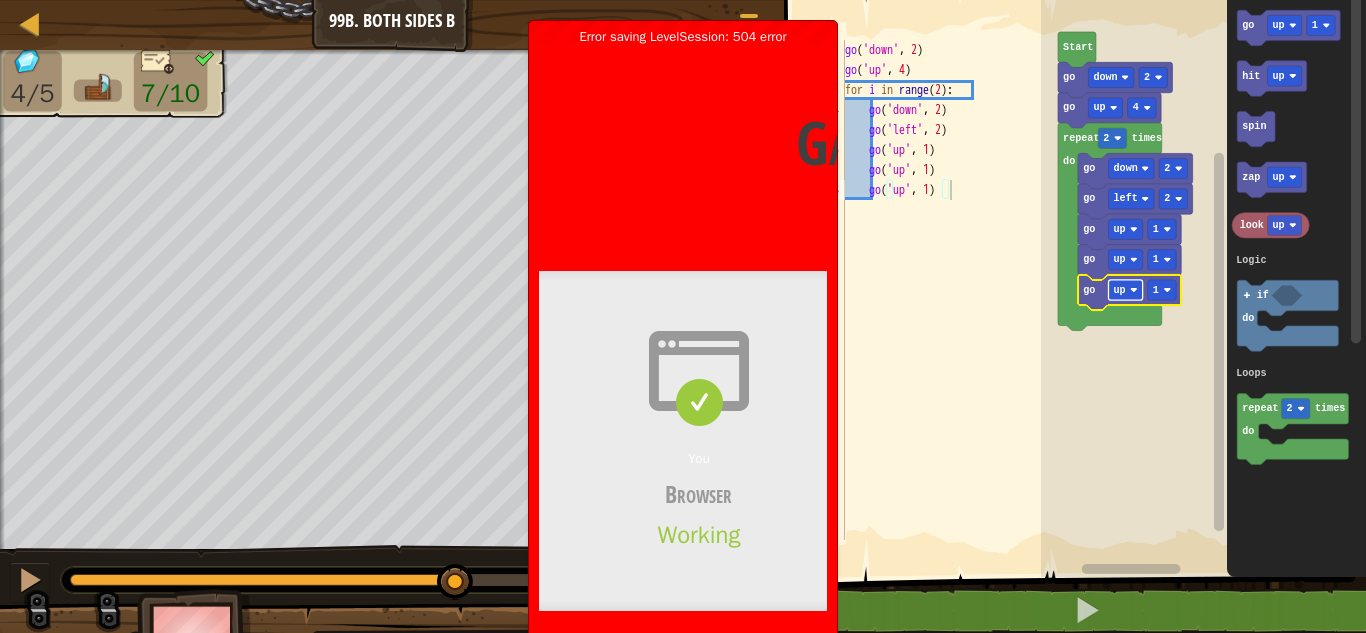 click 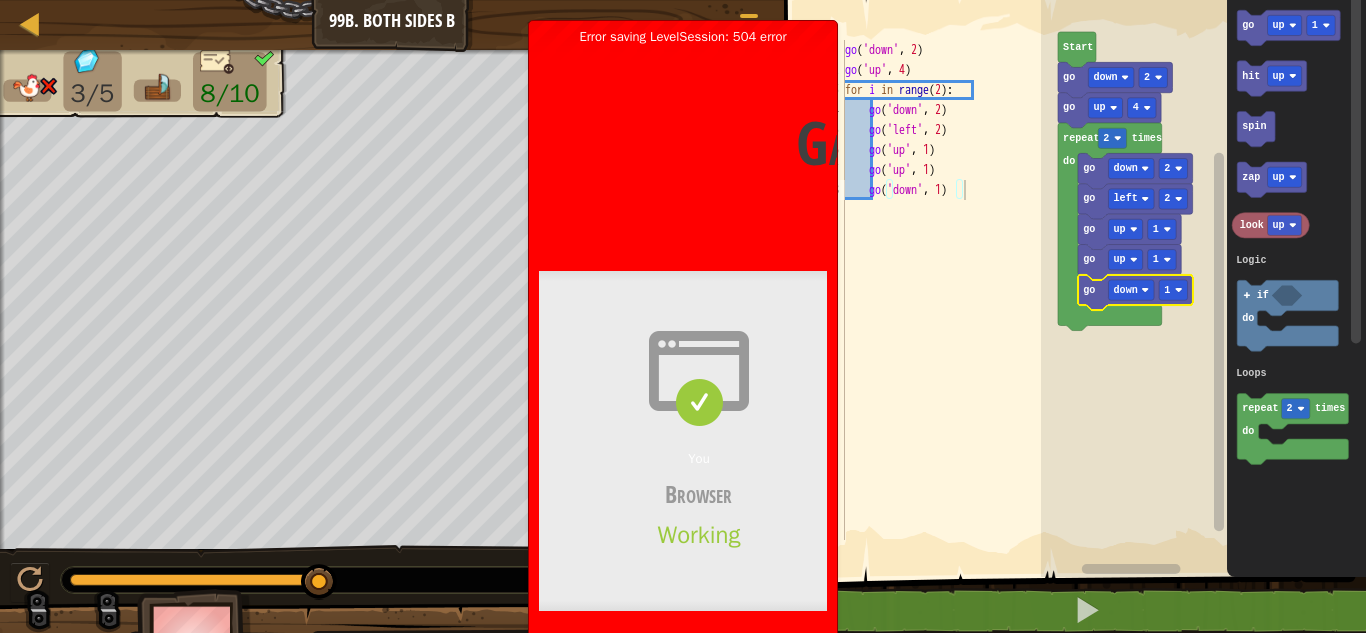 click 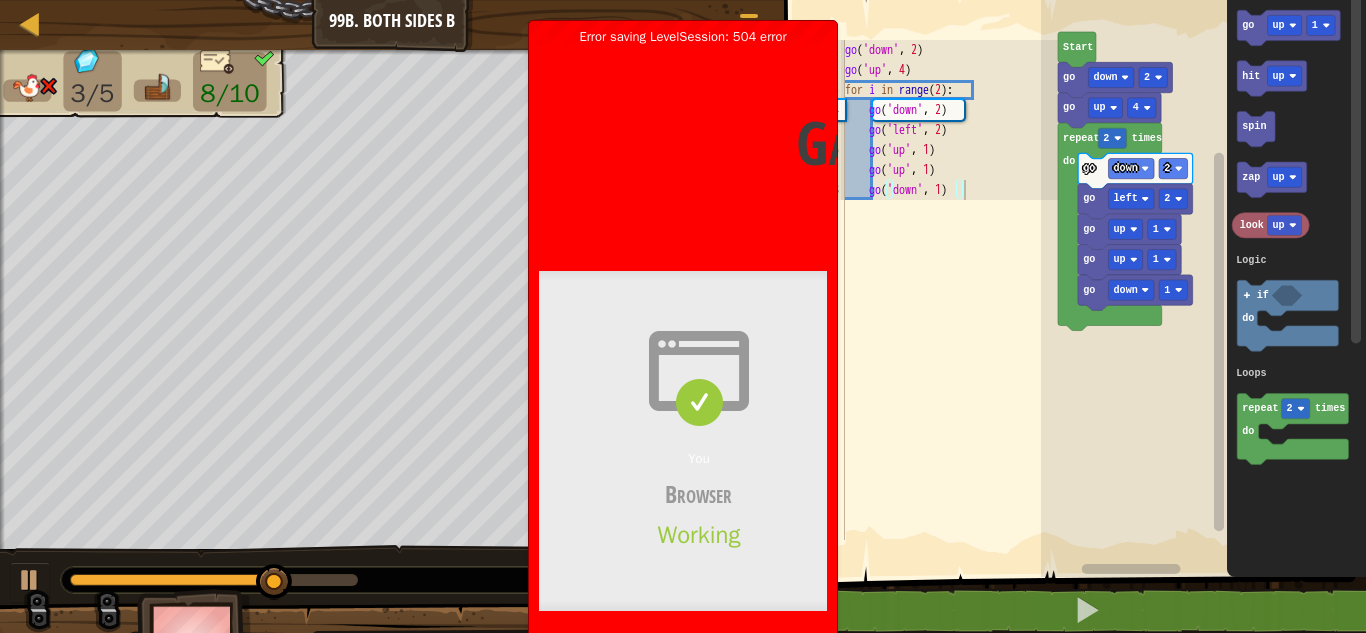 click on "Gateway time-out
Error code 504
Visit  [DOMAIN_NAME]  for more information.
[DATE] 18:35:06 UTC" at bounding box center [1019, 142] 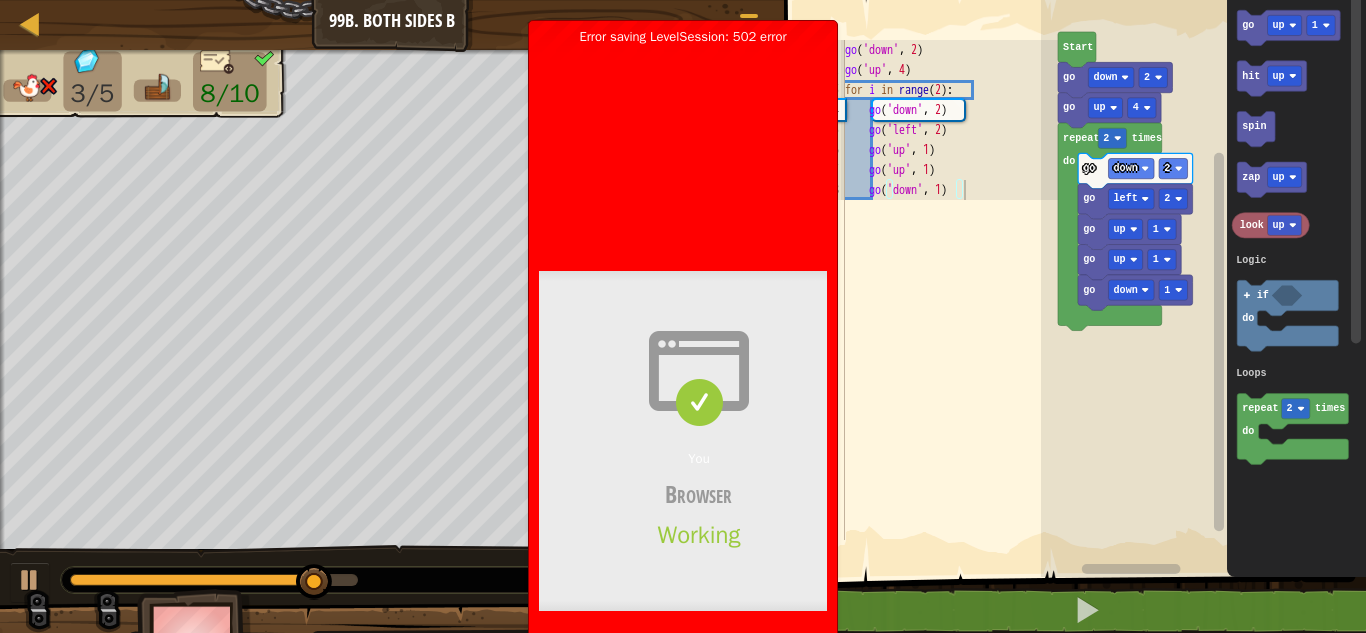 click on "[DATE] 18:35:13 UTC" at bounding box center (1019, 231) 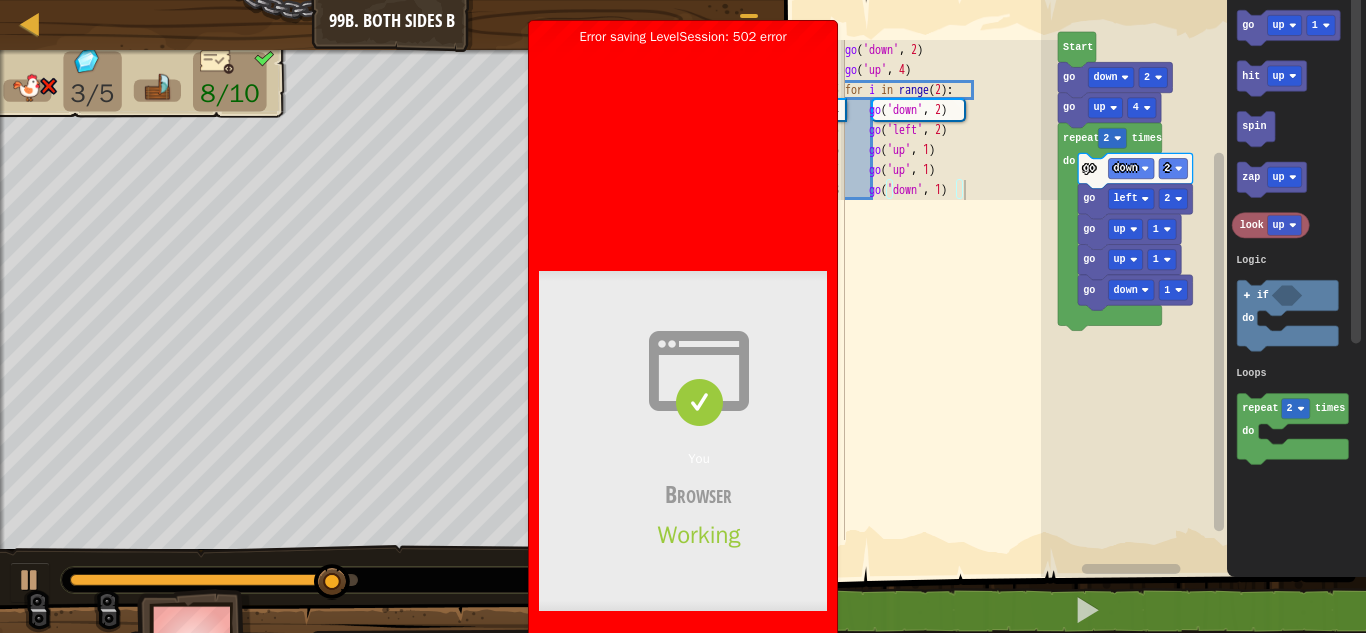 click on "[DATE] 18:35:13 UTC" at bounding box center (1019, 231) 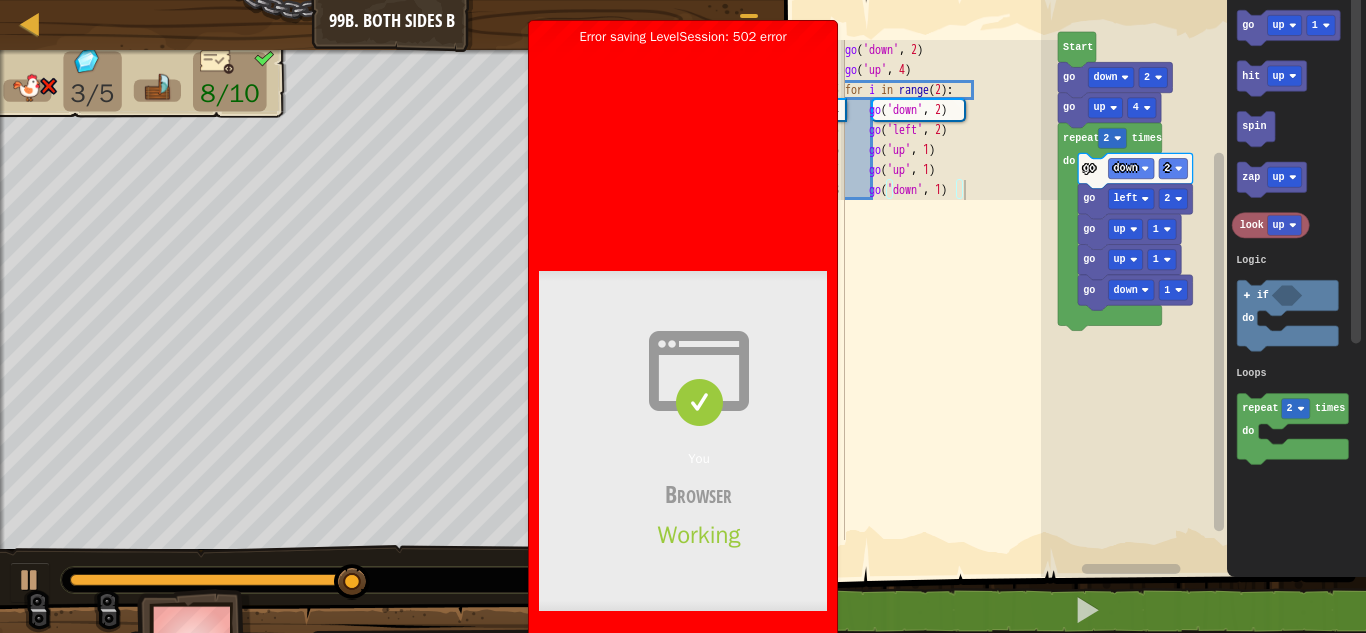 click on "Bad gateway
Error code 502
Visit  [DOMAIN_NAME]  for more information.
[DATE] 18:35:13 UTC
You
Browser
Working
[GEOGRAPHIC_DATA]
Cloudflare
Working
[DOMAIN_NAME]
Host
Error
What happened?
The web server reported a bad gateway error.
What can I do?
Please try again in a few minutes.
Cloudflare Ray ID:  95da656feb625bca
•
Your IP:" at bounding box center [683, 473] 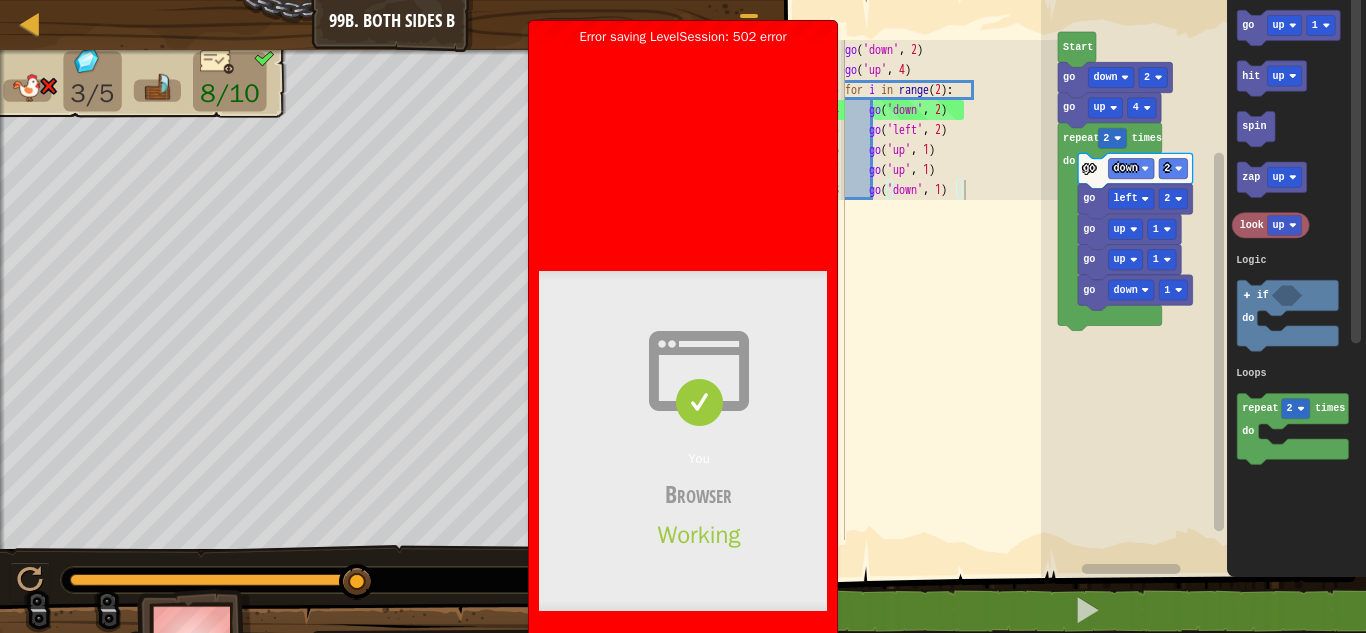 click on "Bad gateway
Error code 502
Visit  [DOMAIN_NAME]  for more information.
[DATE] 18:35:13 UTC
You
Browser
Working
[GEOGRAPHIC_DATA]
Cloudflare
Working
[DOMAIN_NAME]
Host
Error
What happened?
The web server reported a bad gateway error.
What can I do?
Please try again in a few minutes.
Cloudflare Ray ID:  95da6554ca635bca
•
Your IP:" at bounding box center [683, 473] 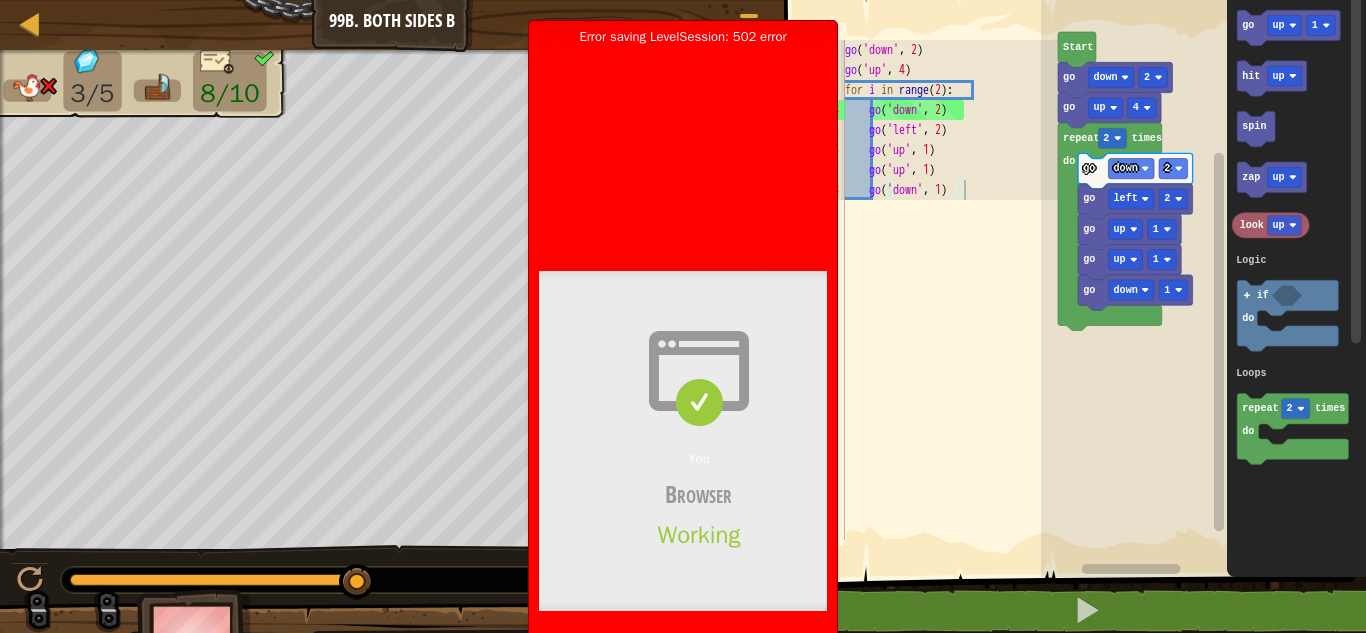 click on "Bad gateway
Error code 502
Visit  [DOMAIN_NAME]  for more information.
[DATE] 18:35:13 UTC
You
Browser
Working
[GEOGRAPHIC_DATA]
Cloudflare
Working
[DOMAIN_NAME]
Host
Error
What happened?
The web server reported a bad gateway error.
What can I do?
Please try again in a few minutes.
Cloudflare Ray ID:  95da661bdacf5bca
•
Your IP:" at bounding box center (683, 473) 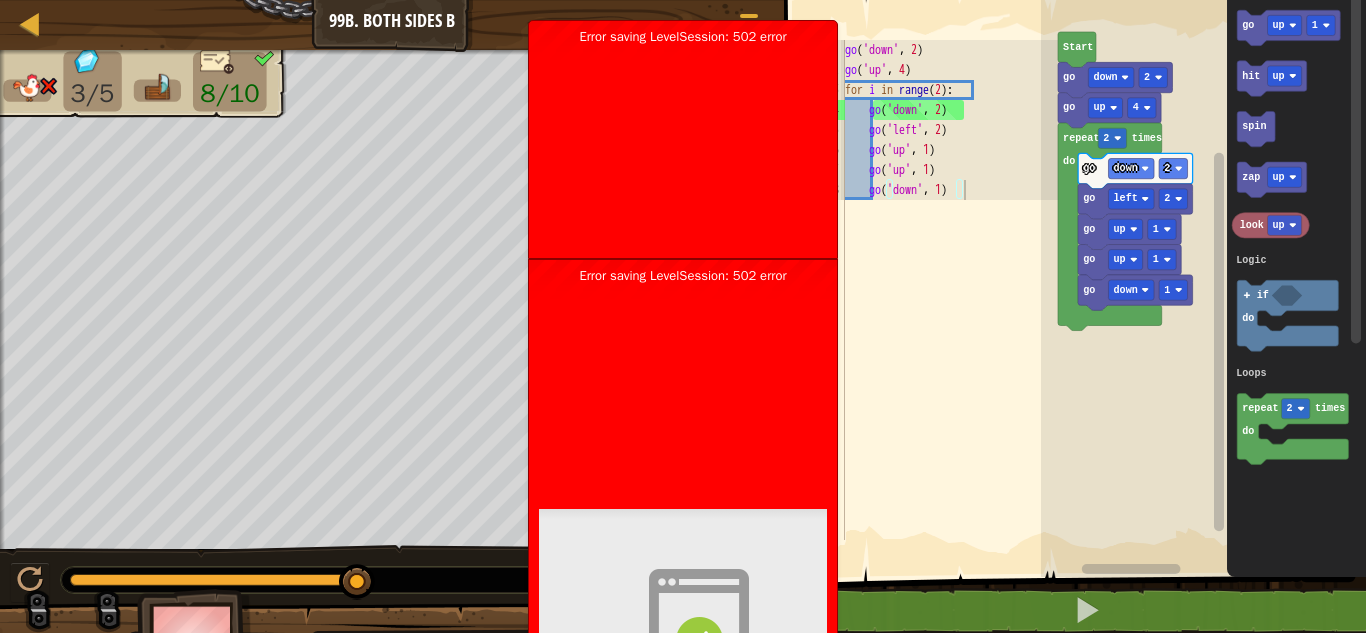 click on "Error saving LevelSession: 502 error
[DOMAIN_NAME] | 502: Bad gateway
Bad gateway
Error code 502
Visit  [DOMAIN_NAME]  for more information.
[DATE] 18:35:13 UTC
You
Browser
Working
[GEOGRAPHIC_DATA]
Cloudflare
Working
[DOMAIN_NAME]
Host
Error
What happened?
The web server reported a bad gateway error.
What can I do?
Please try again in a few minutes." at bounding box center [683, 1477] 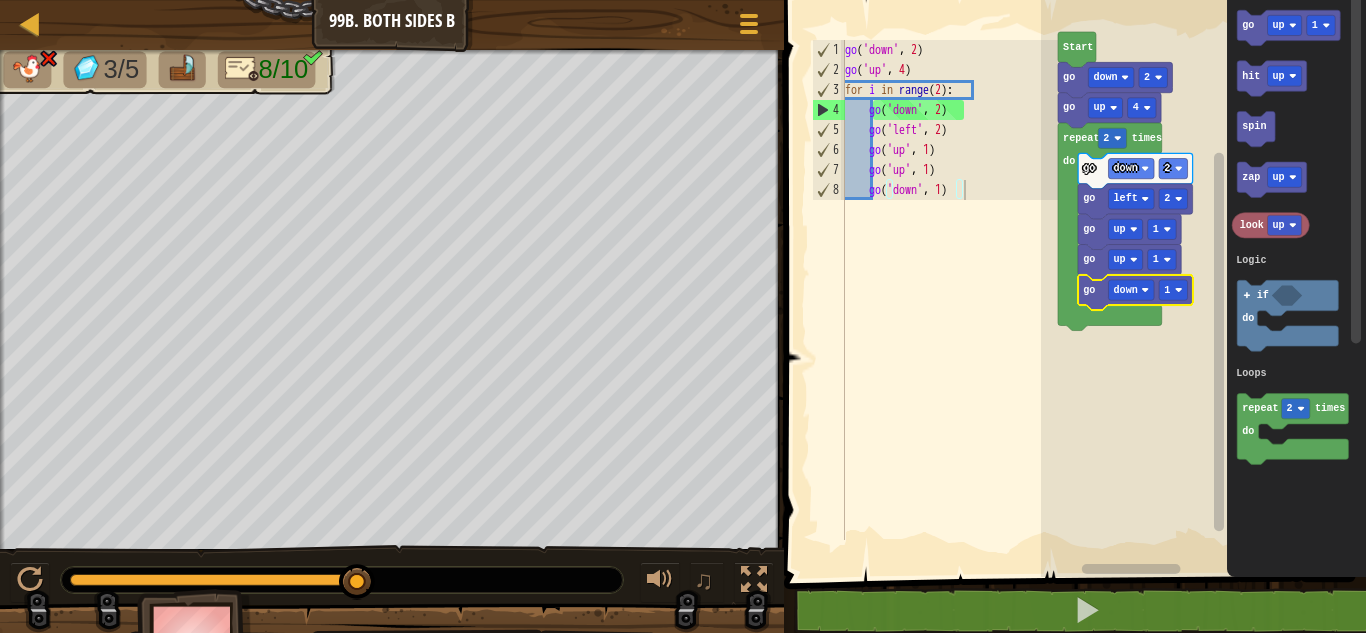 click 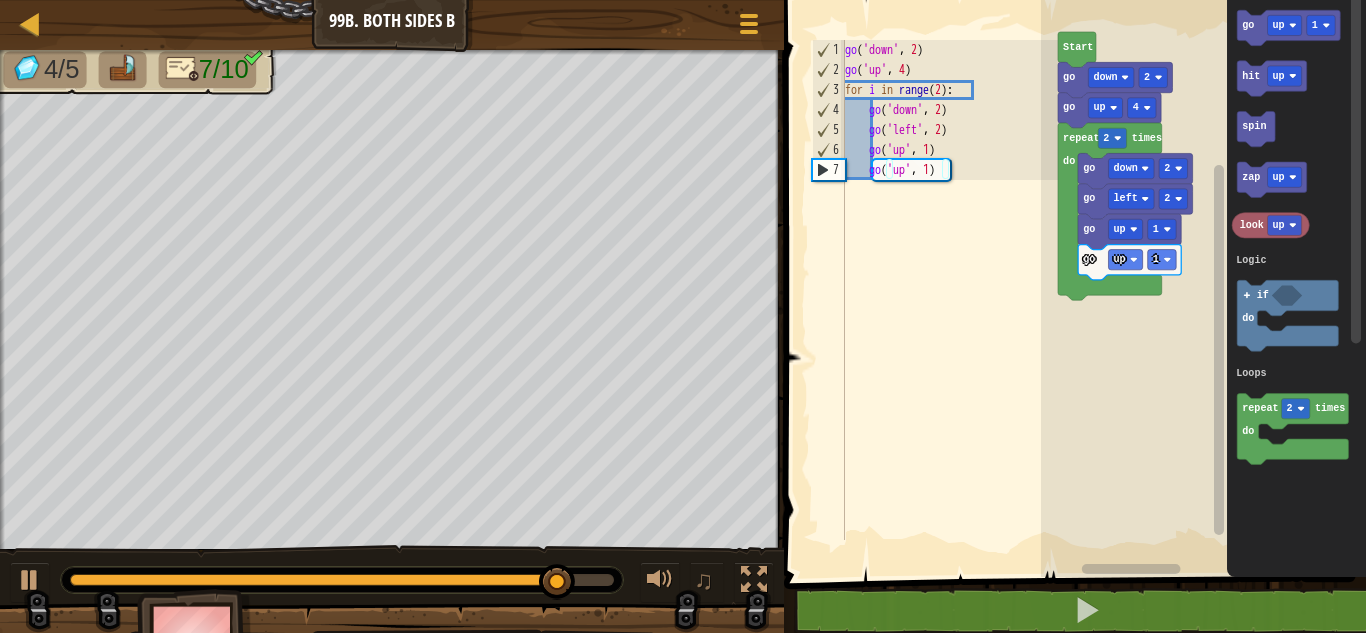 click 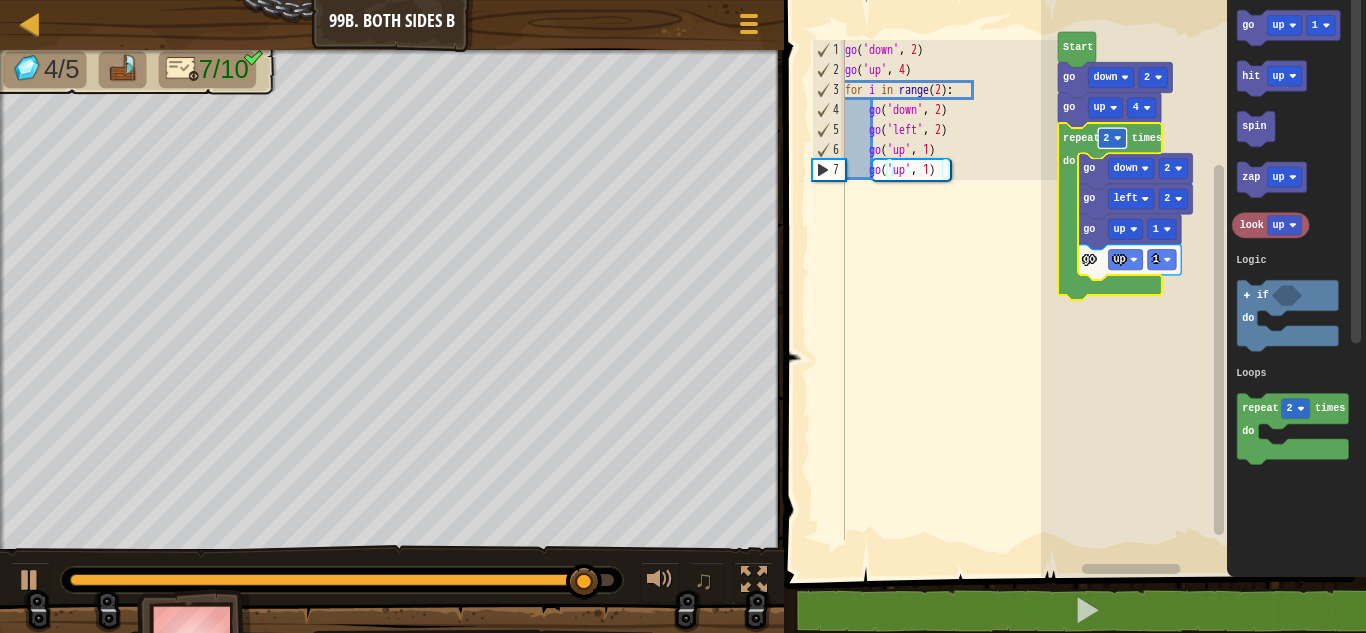 click 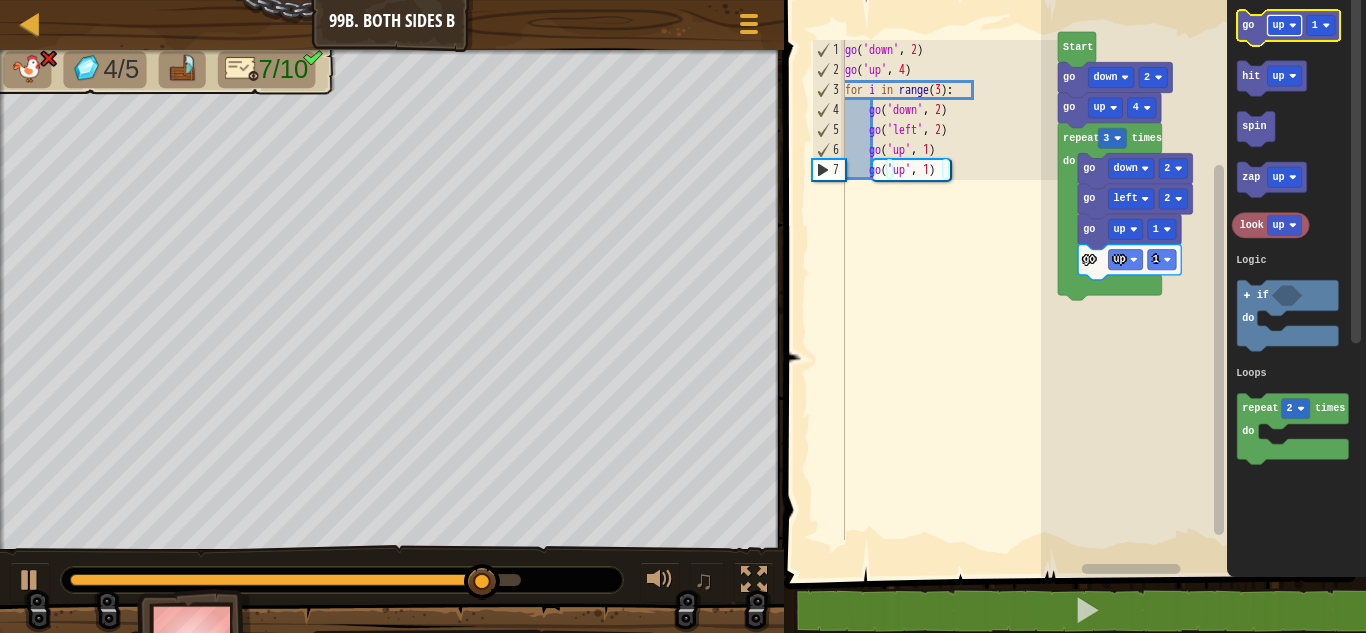 click 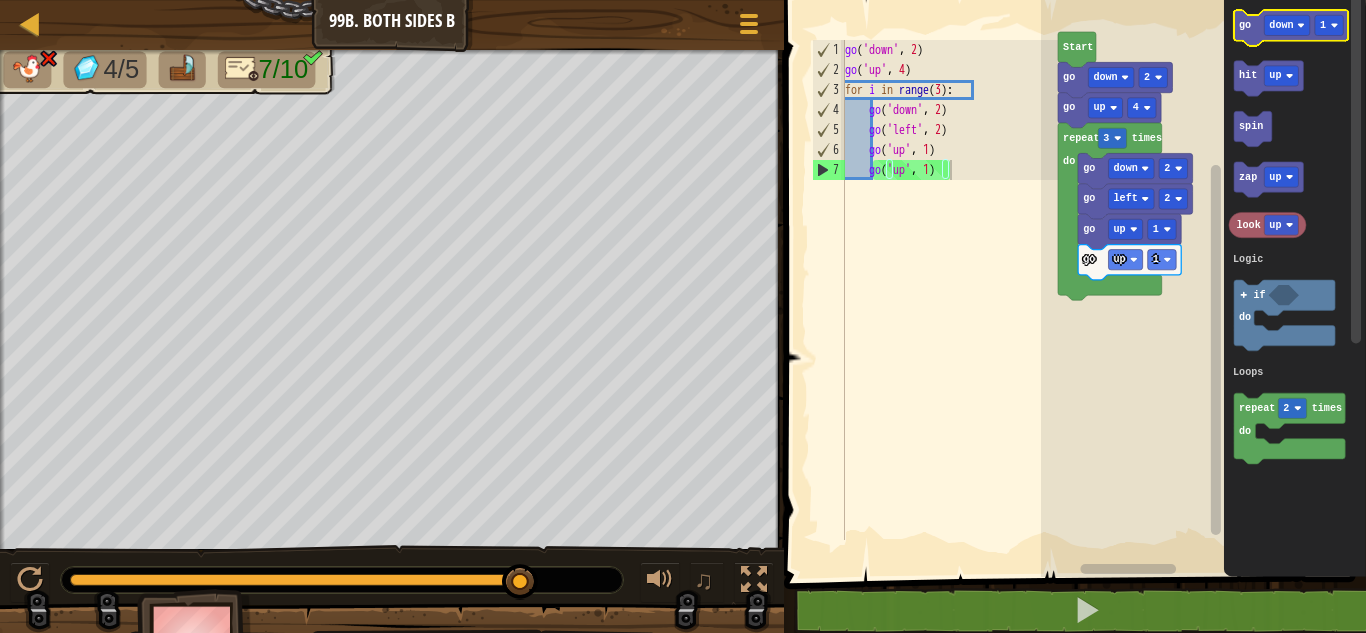 click on "go down 1" 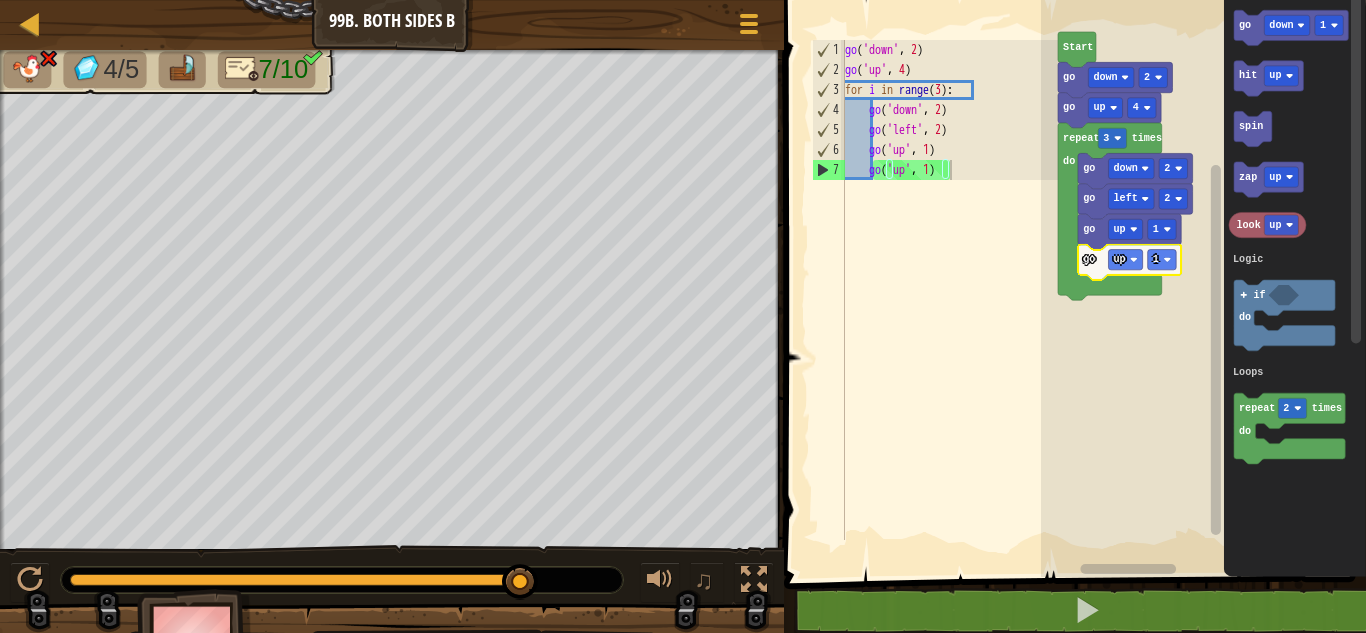 click 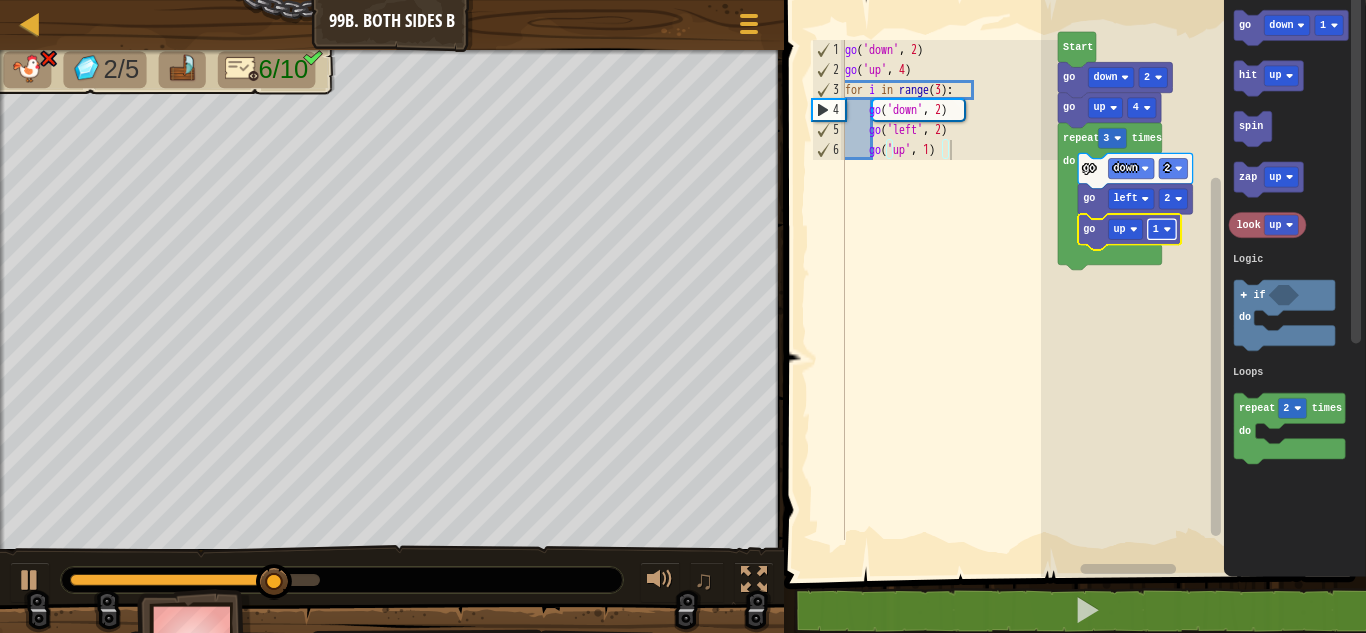 click 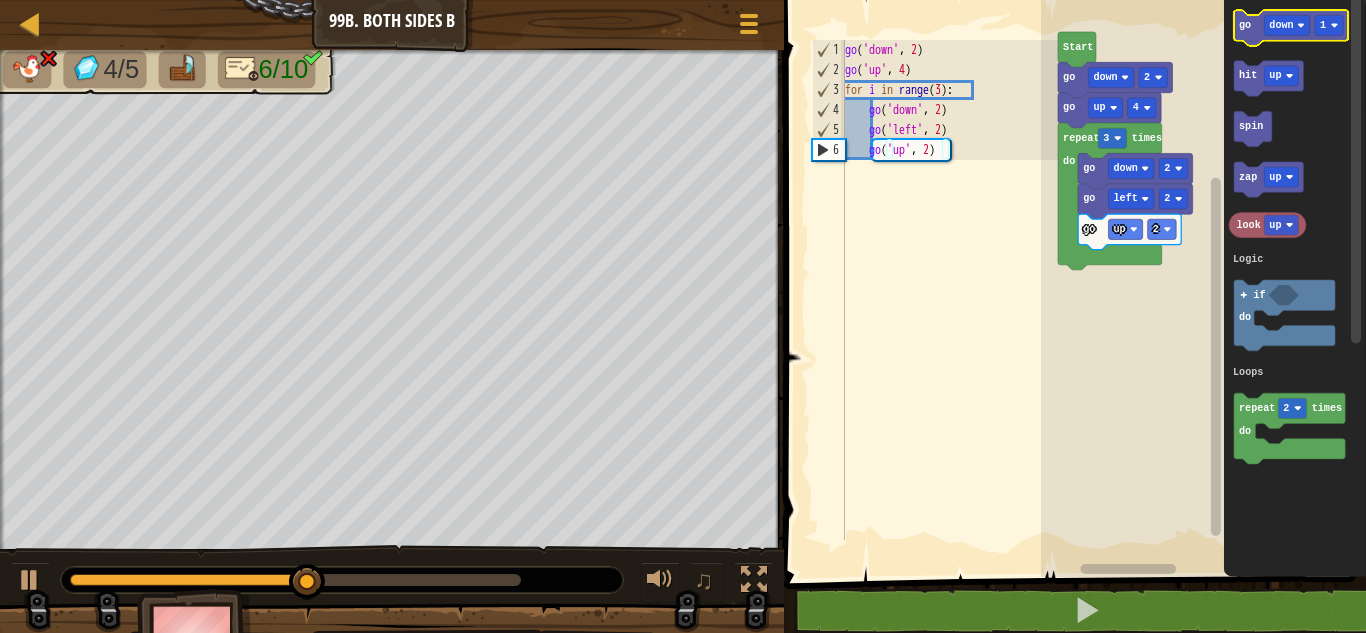 click 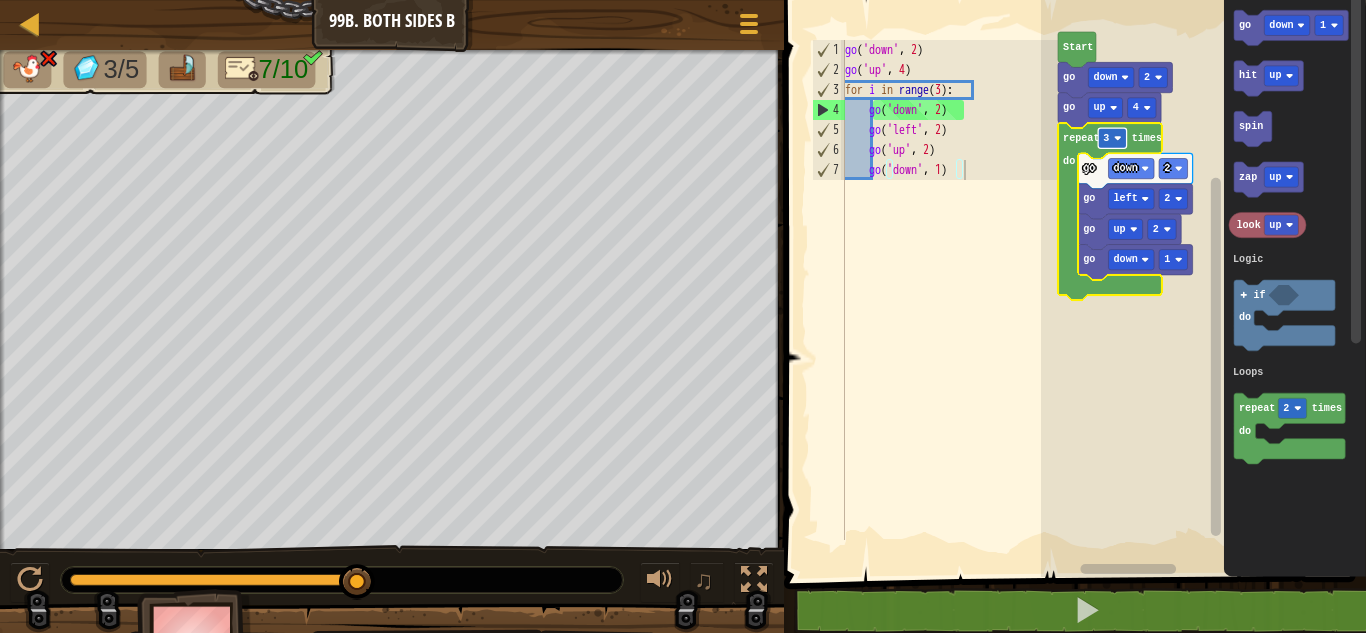 click 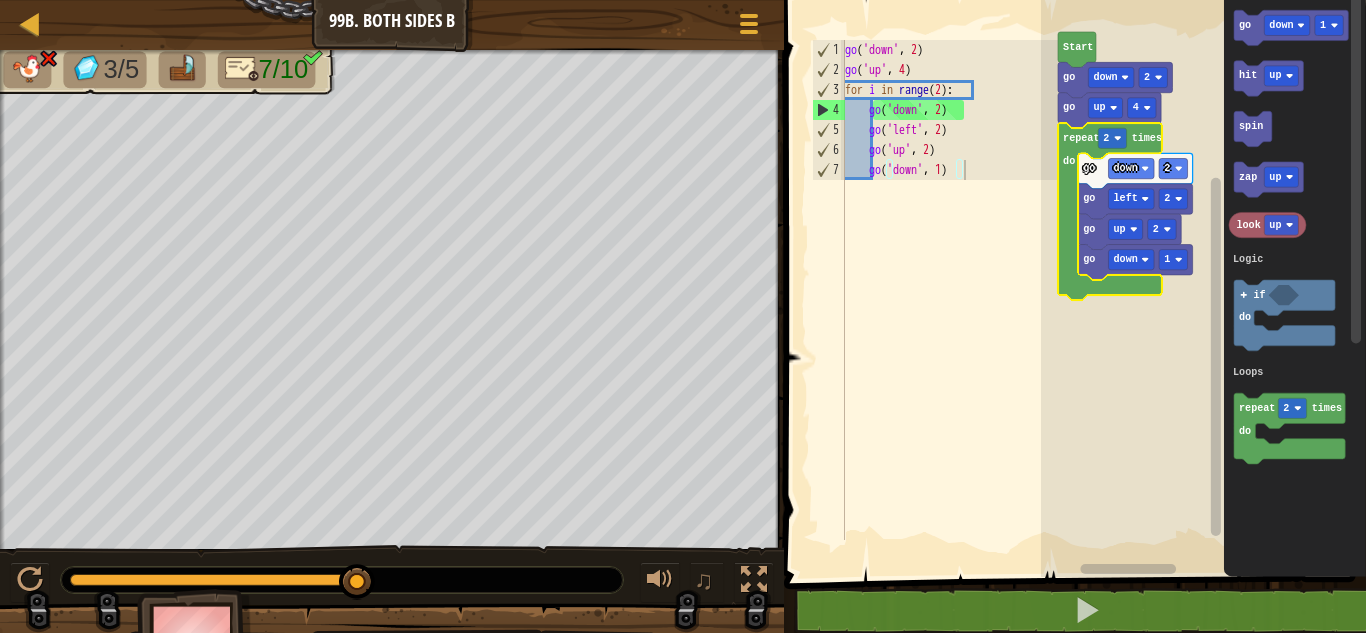 click 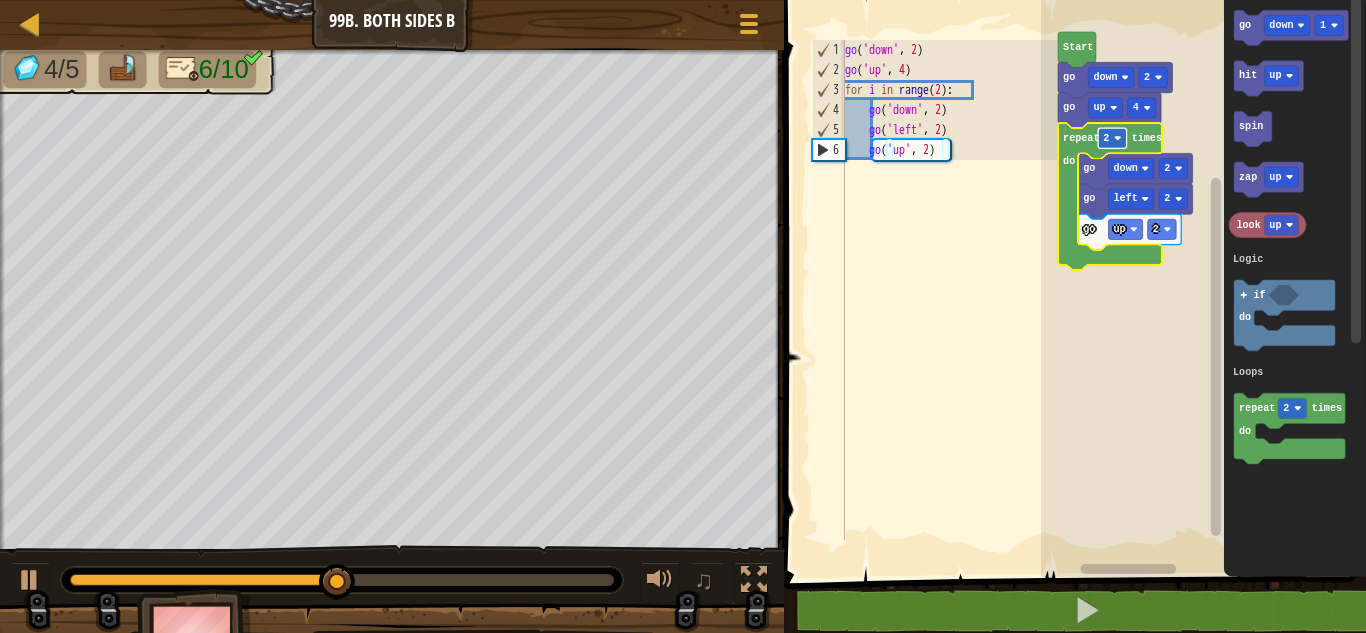 click 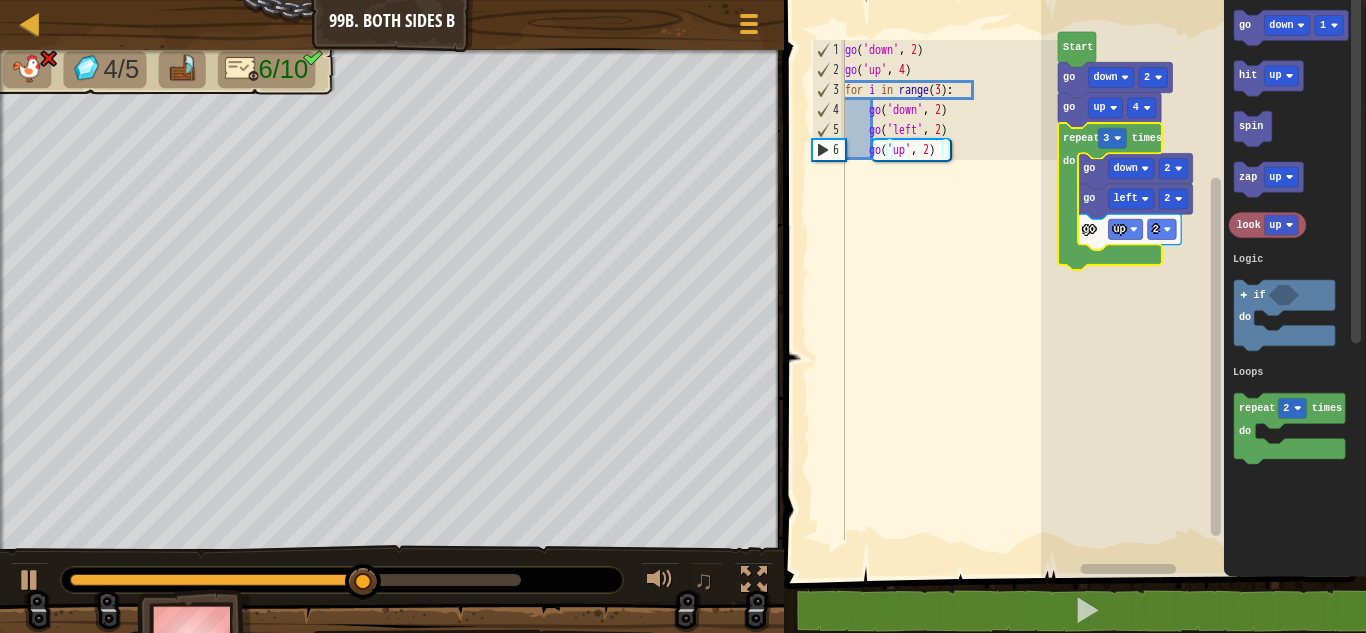 scroll, scrollTop: 0, scrollLeft: 0, axis: both 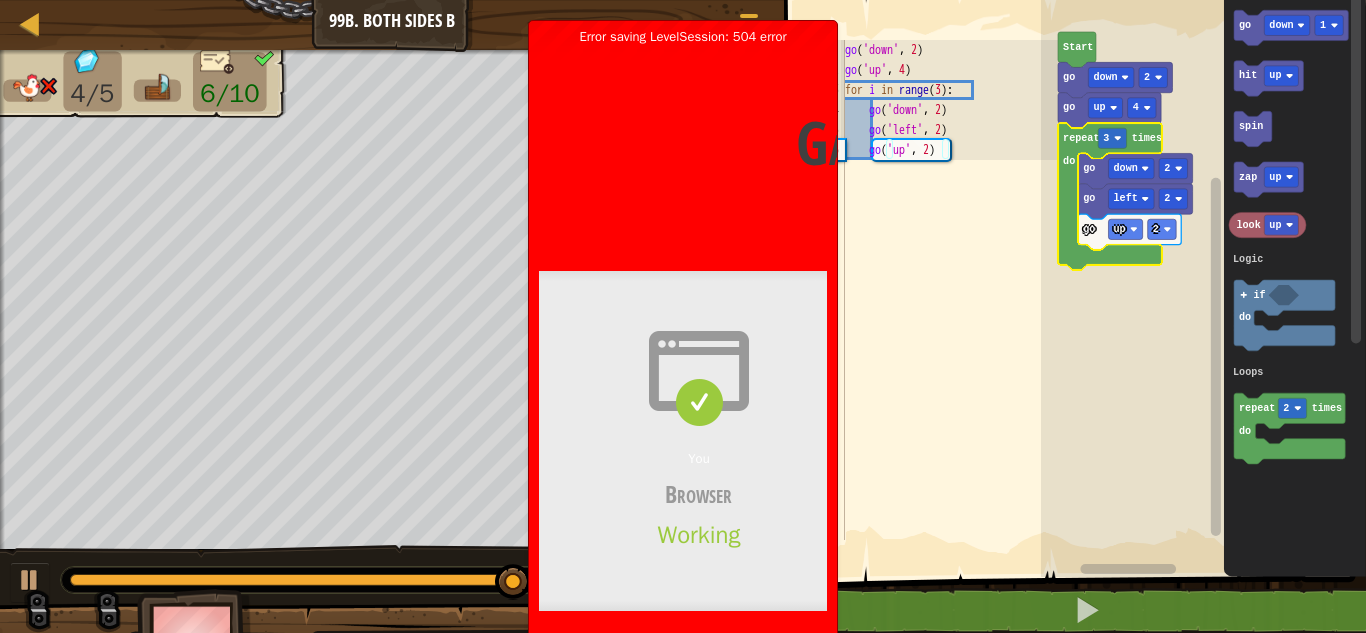 click on "Gateway time-out
Error code 504
Visit  [DOMAIN_NAME]  for more information.
[DATE] 18:36:54 UTC" at bounding box center (1019, 142) 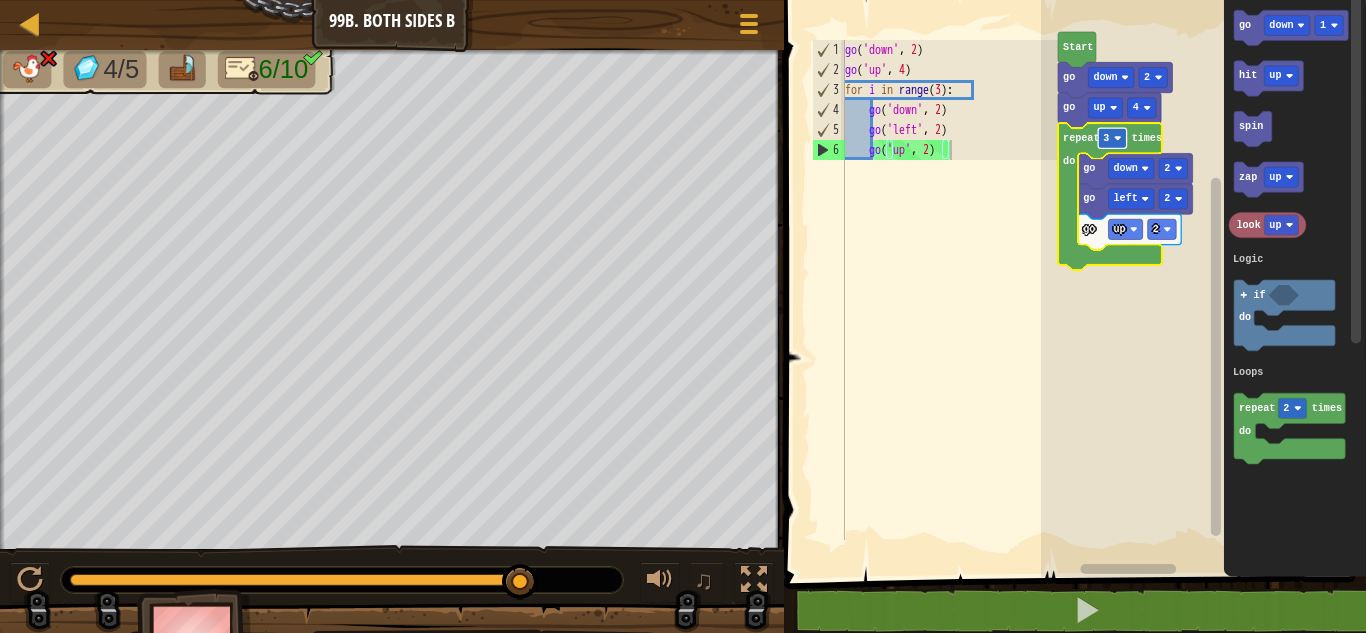 click 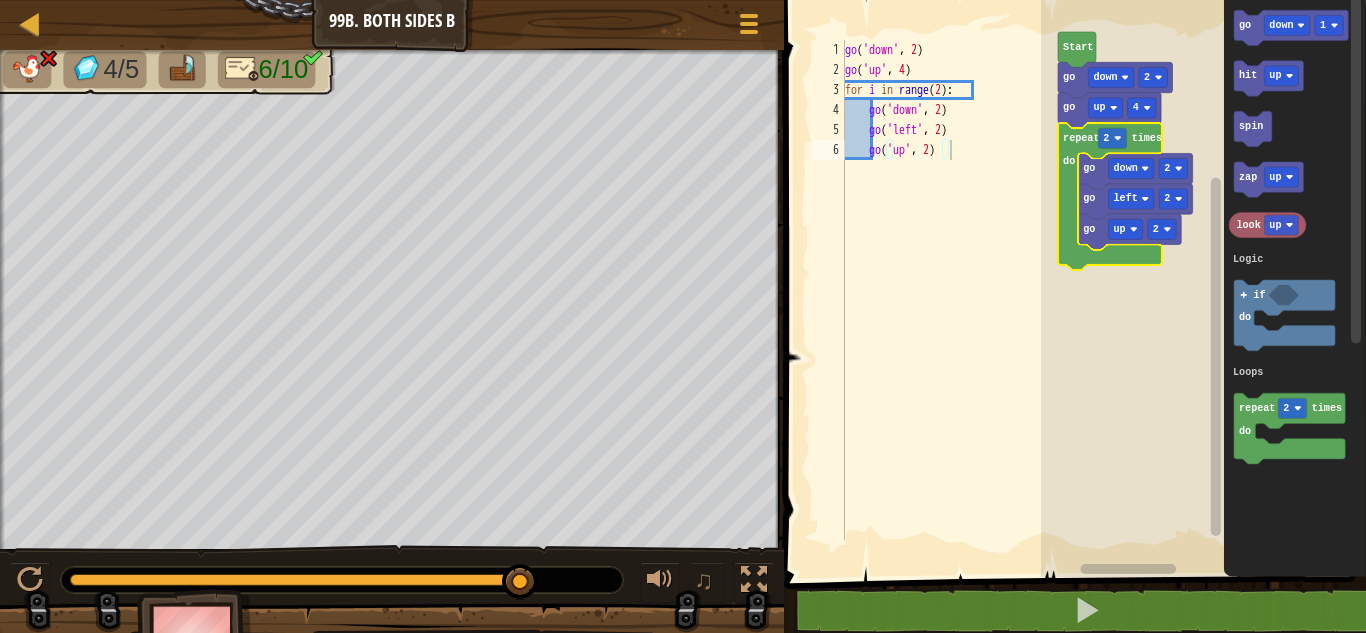 click 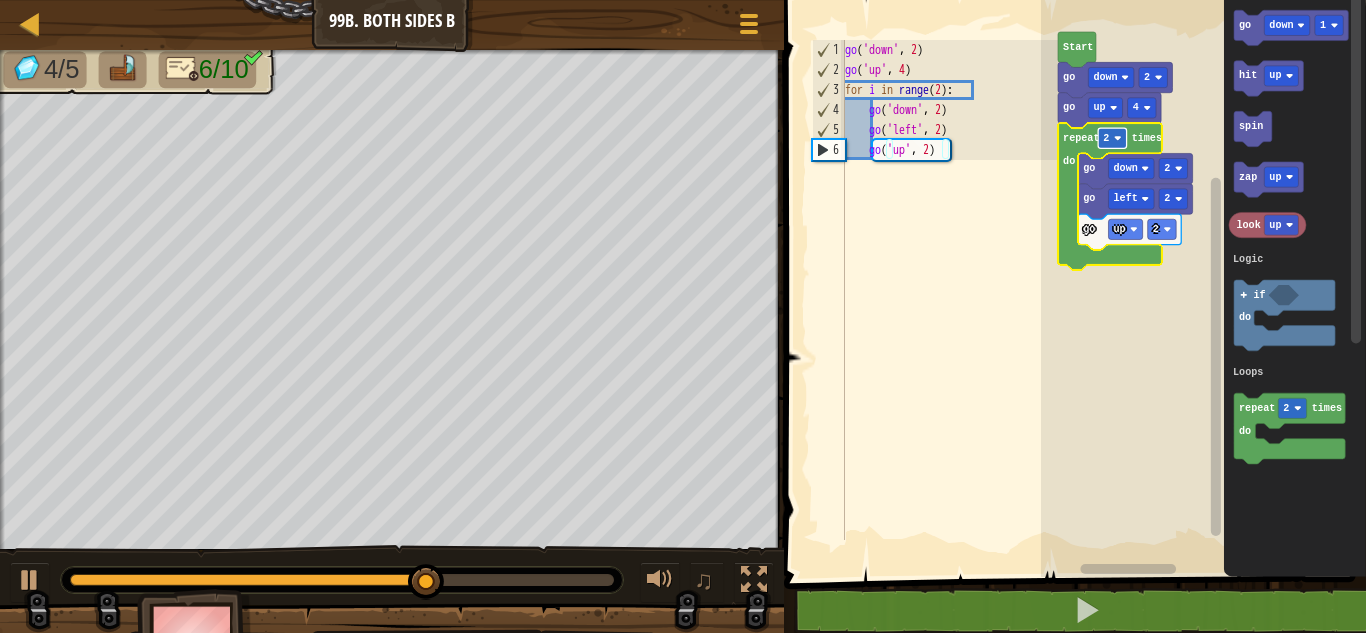 click 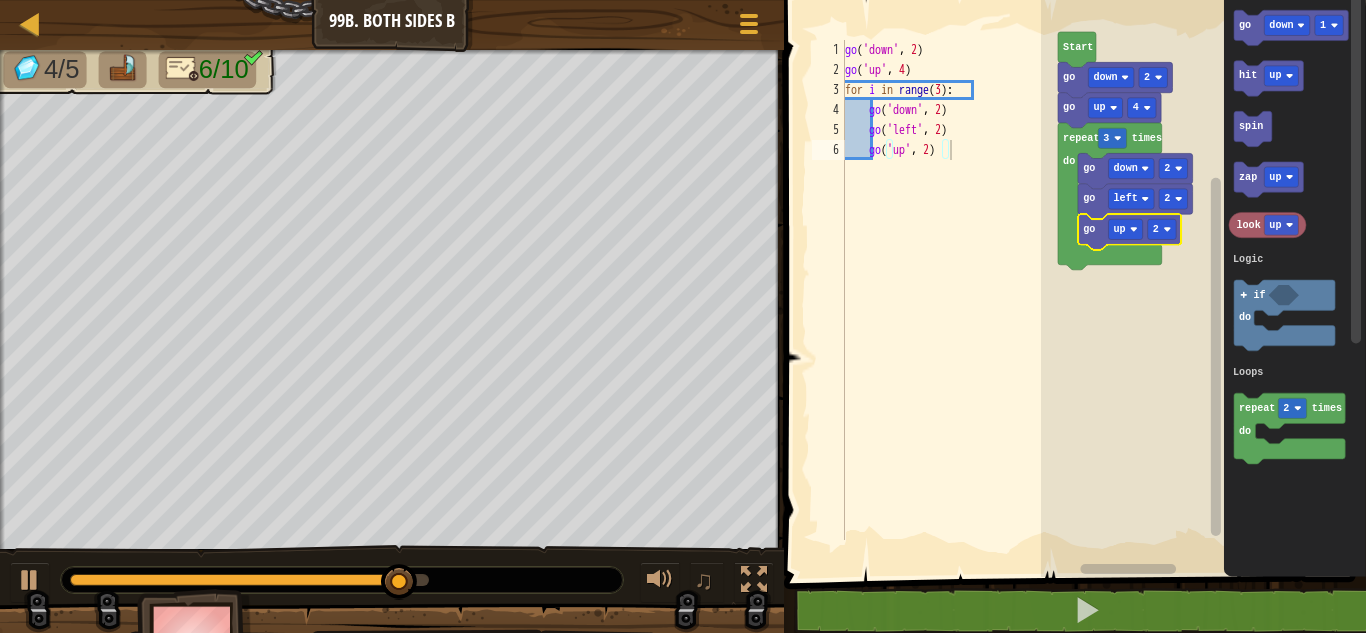 click 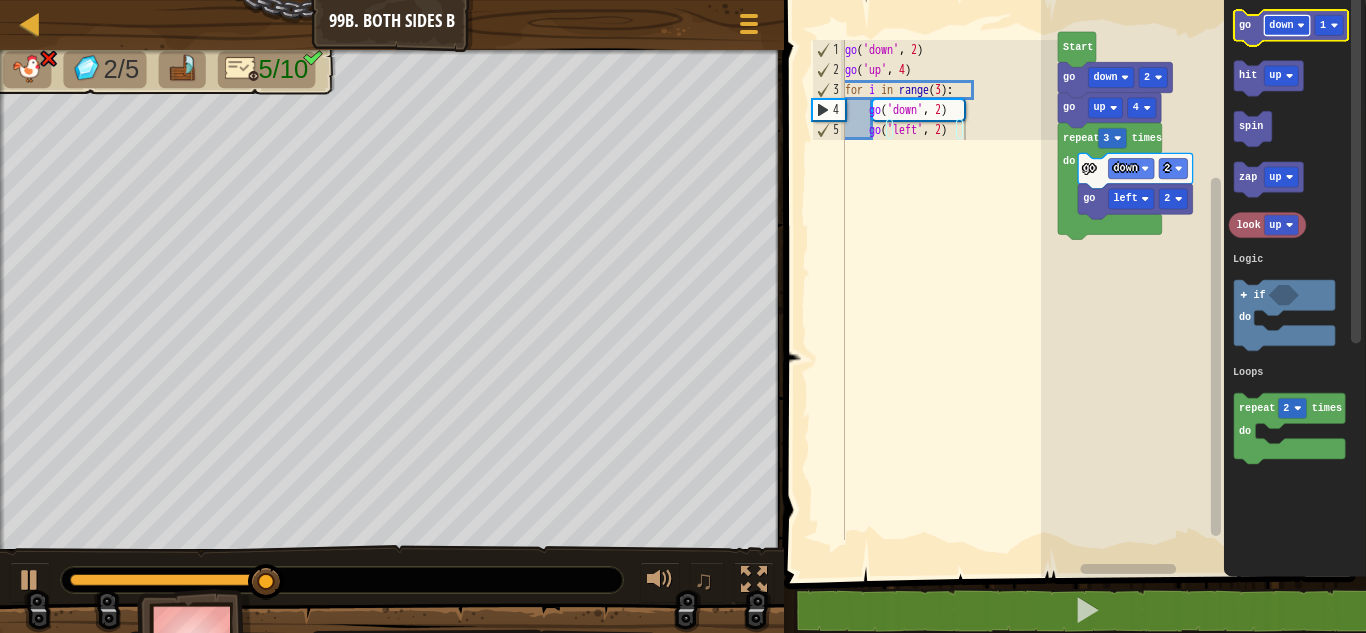click on "down" 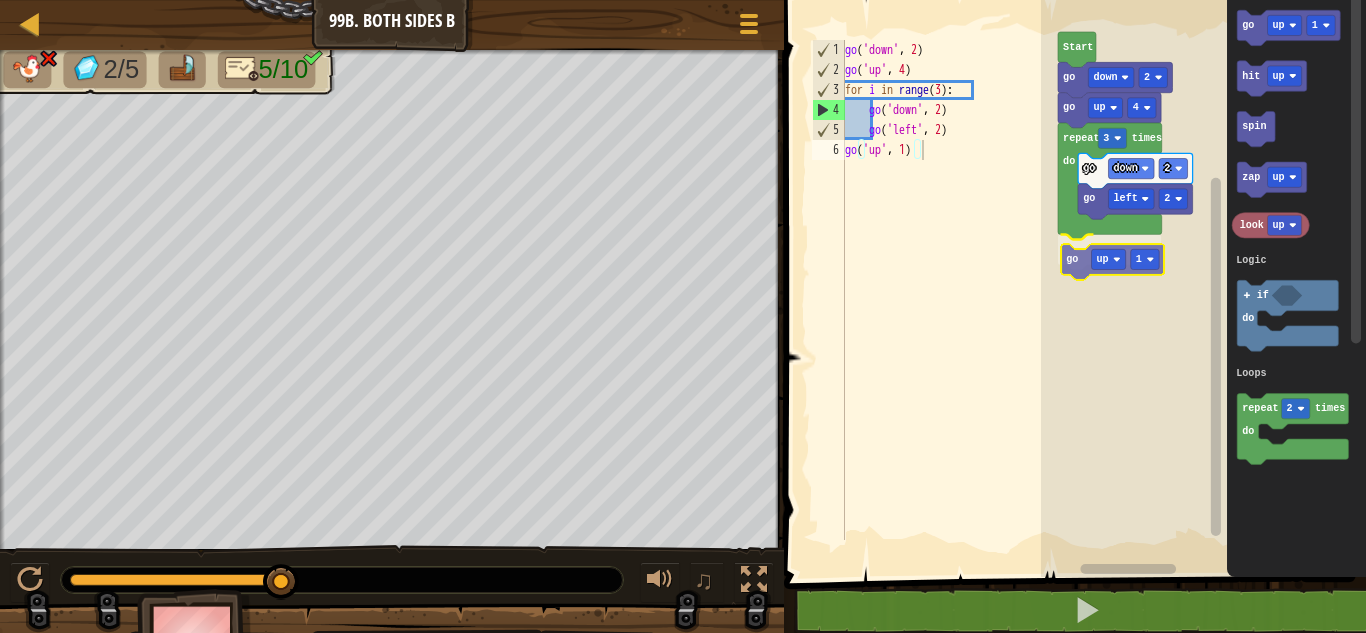 click on "Logic Loops Start go down 2 go up 4 repeat 3 times do go down 2 go left 2 go up 1 go up 1 hit up spin zap up look up repeat 2 times do if do Logic Loops go up 1" at bounding box center [1203, 283] 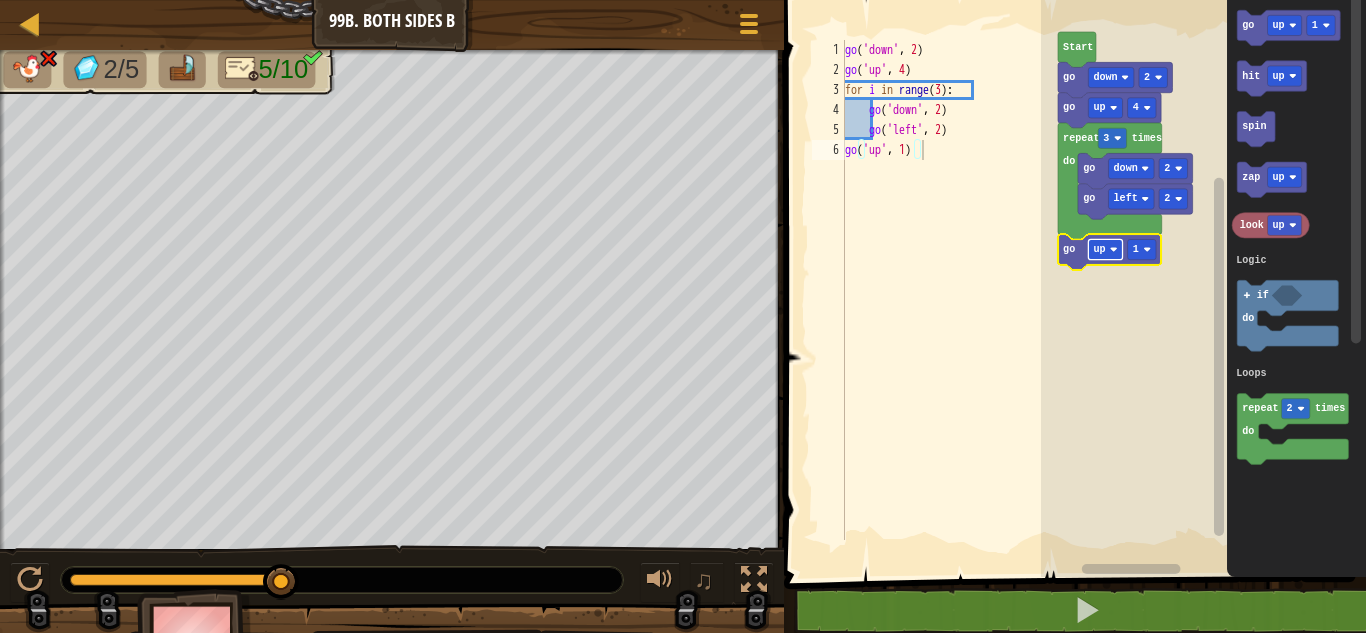 click 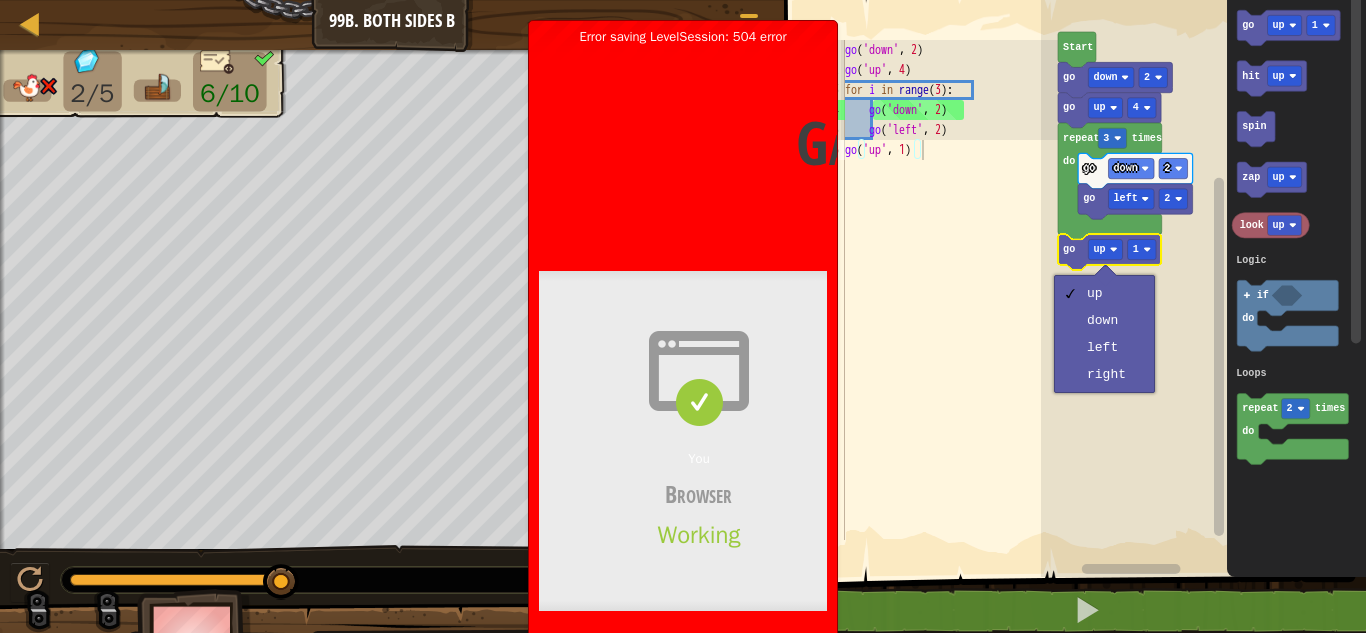 click on "You
Browser
Working" at bounding box center (699, 441) 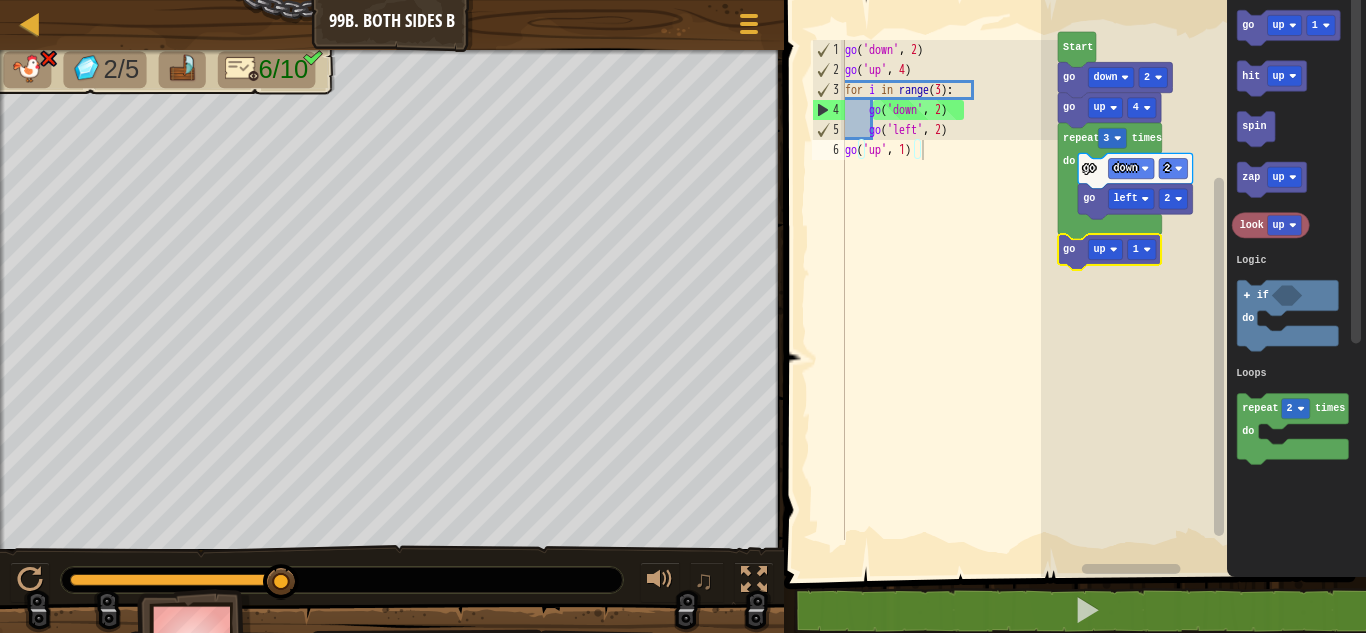 click 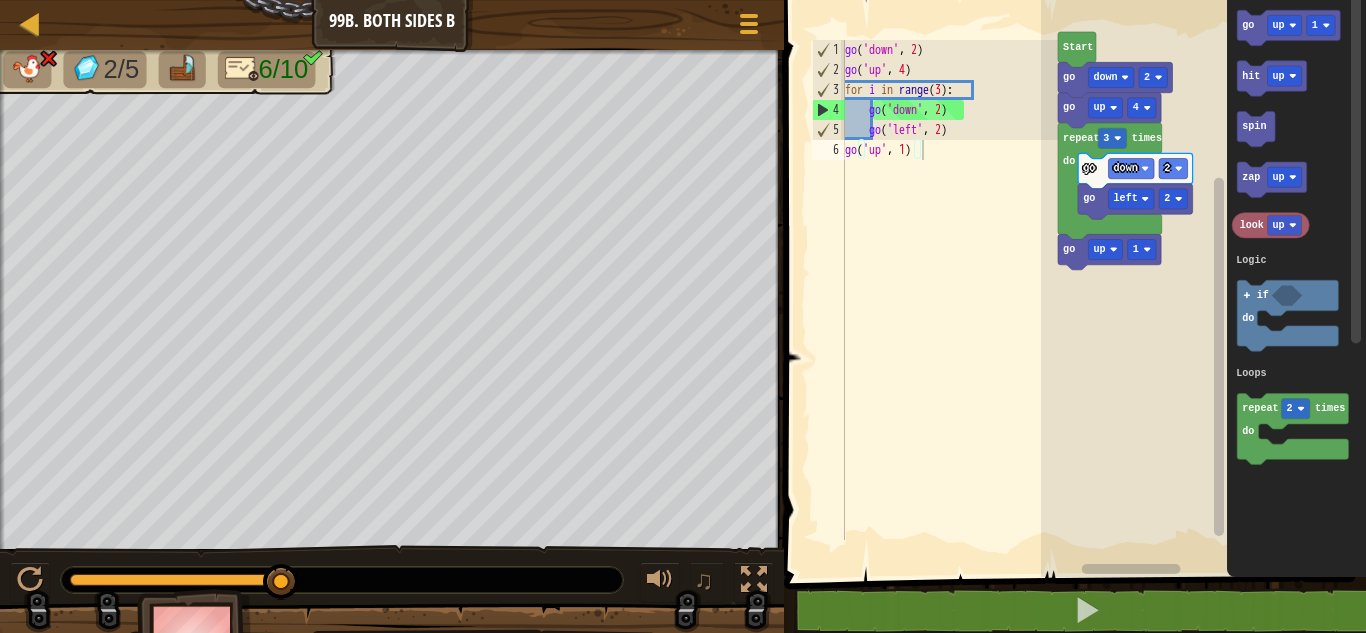 click 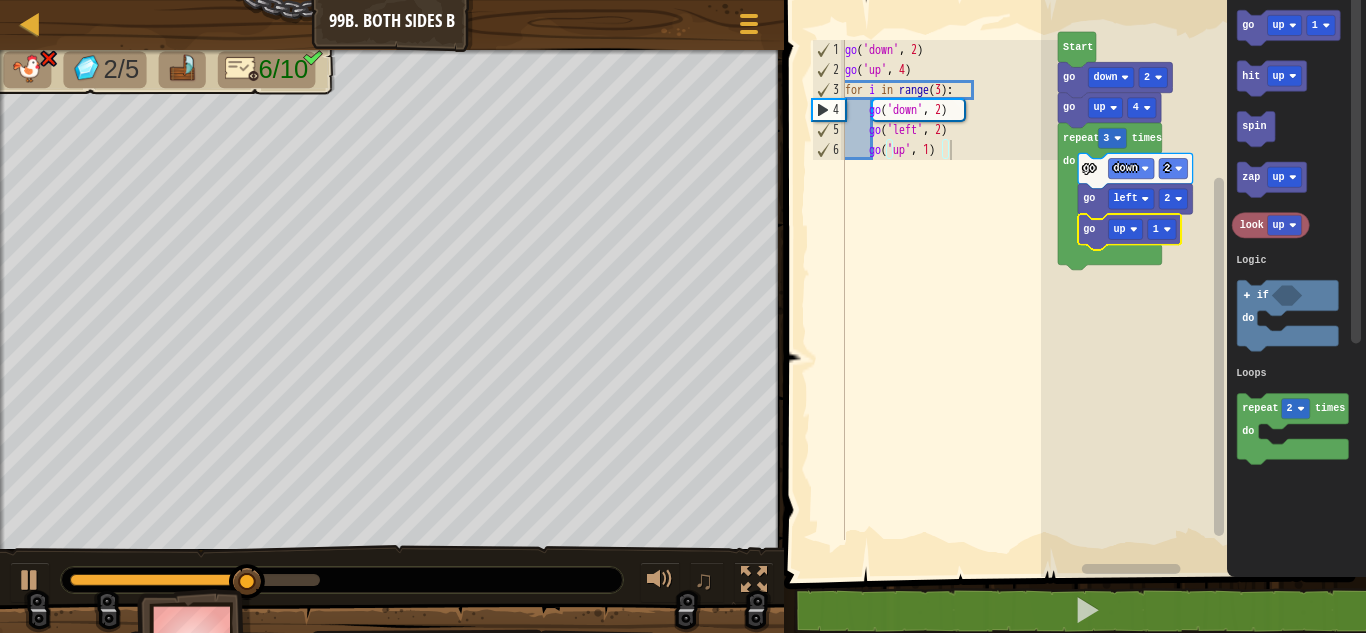 click 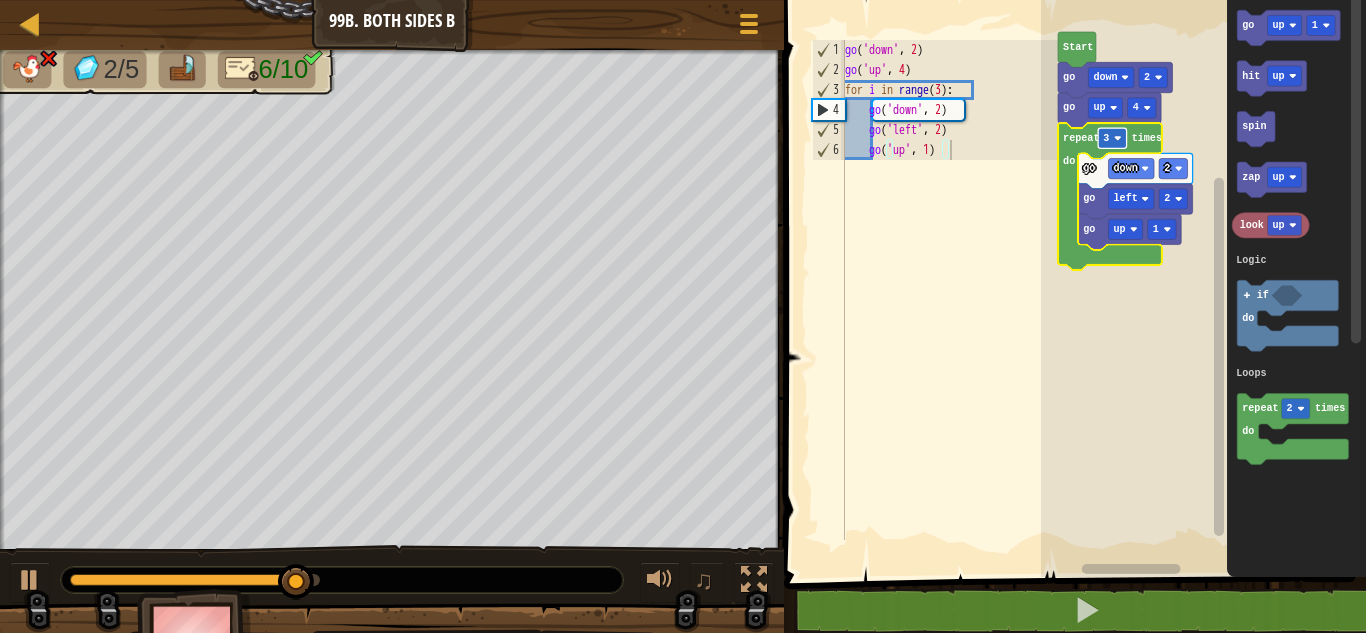 click 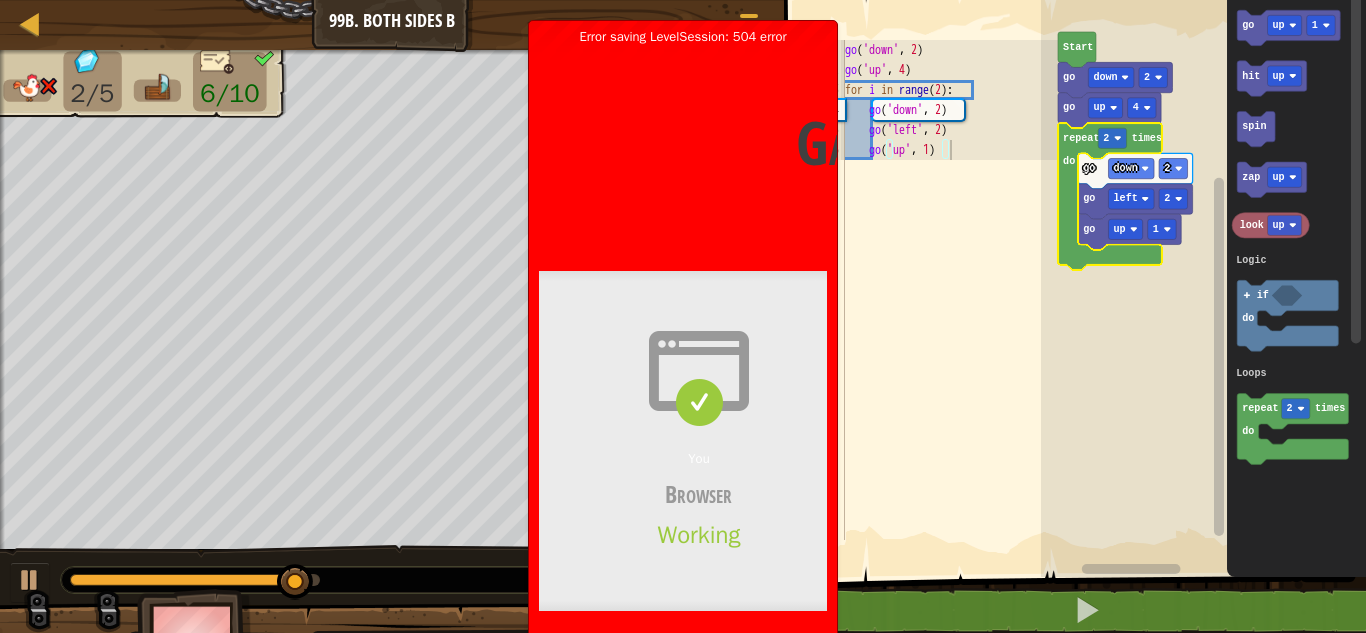 click on "Gateway time-out
Error code 504
Visit  cloudflare.com  for more information.
2025-07-11 18:37:29 UTC" at bounding box center [1019, 142] 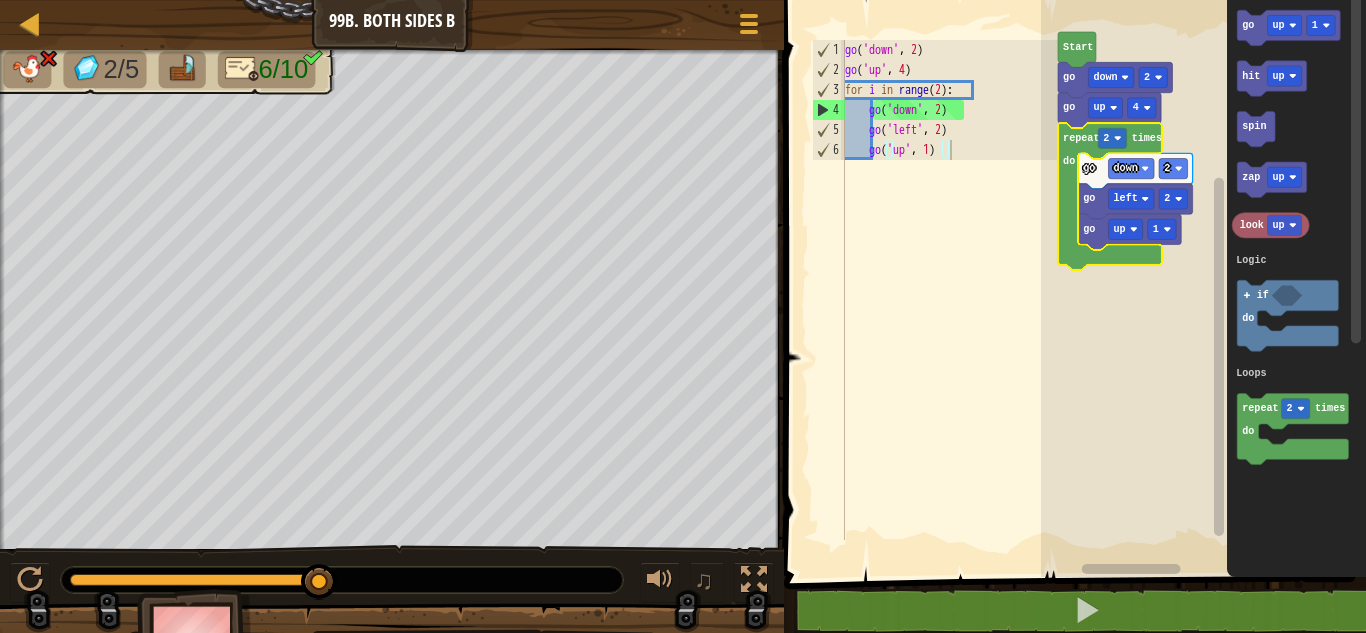 click 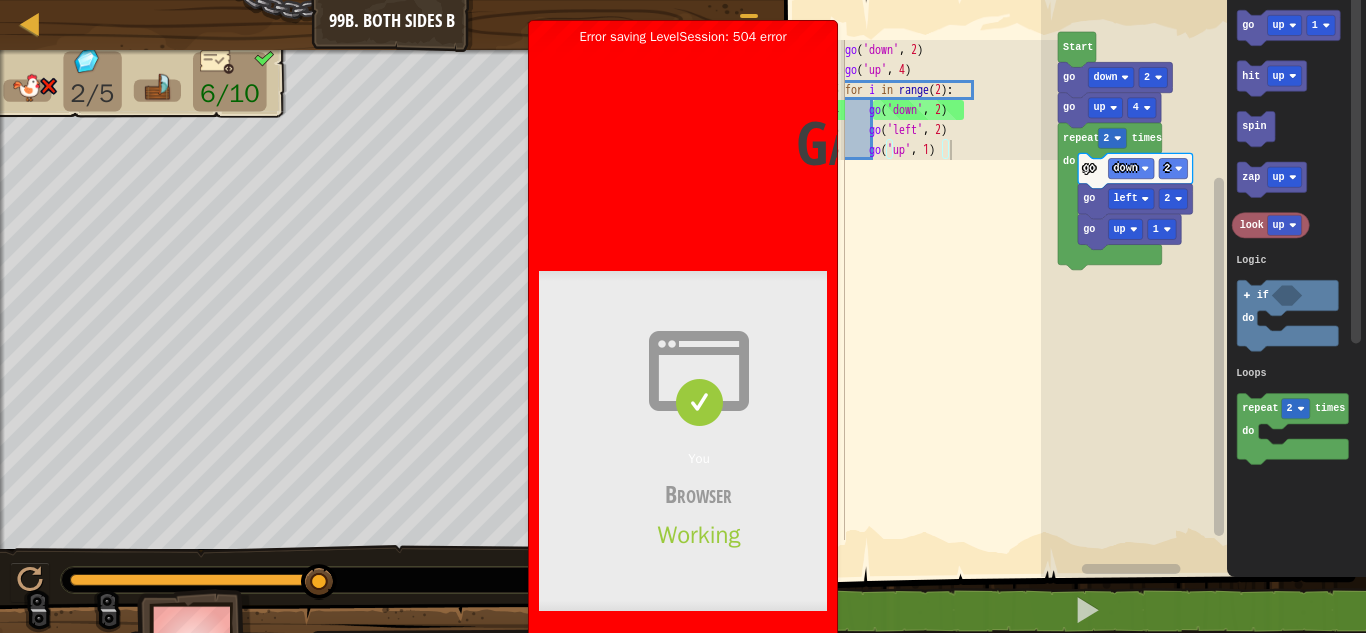click at bounding box center (699, 371) 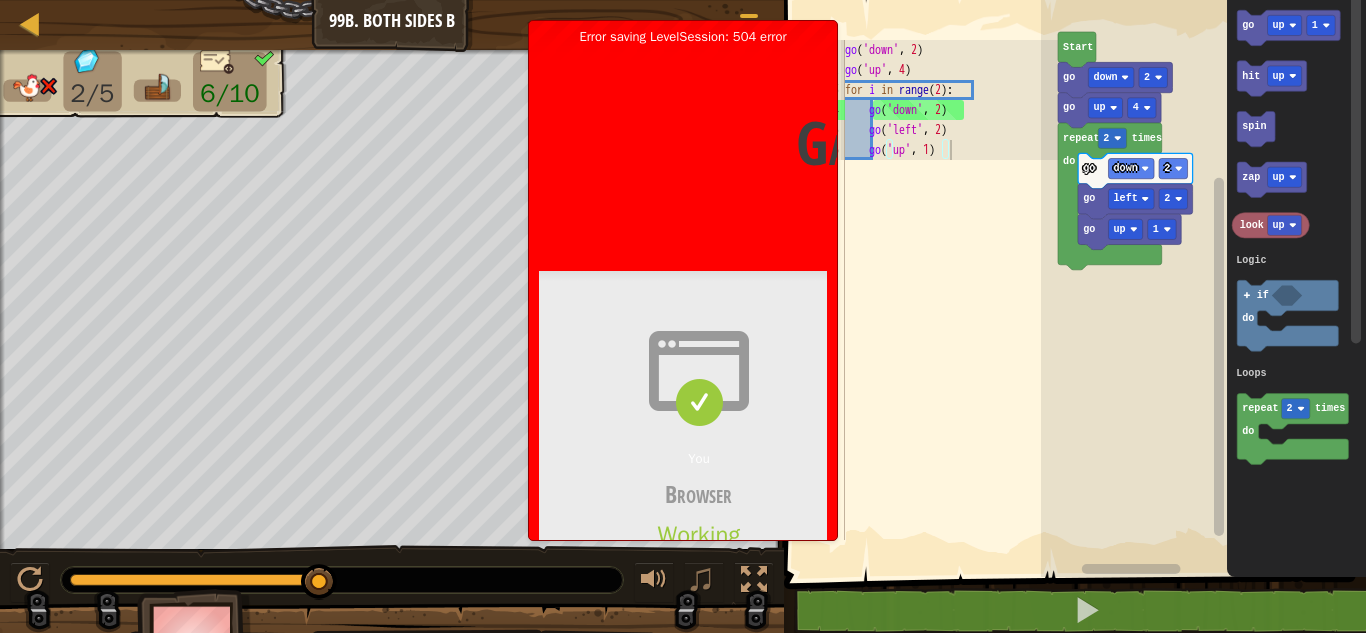 type on "go('up', 1)" 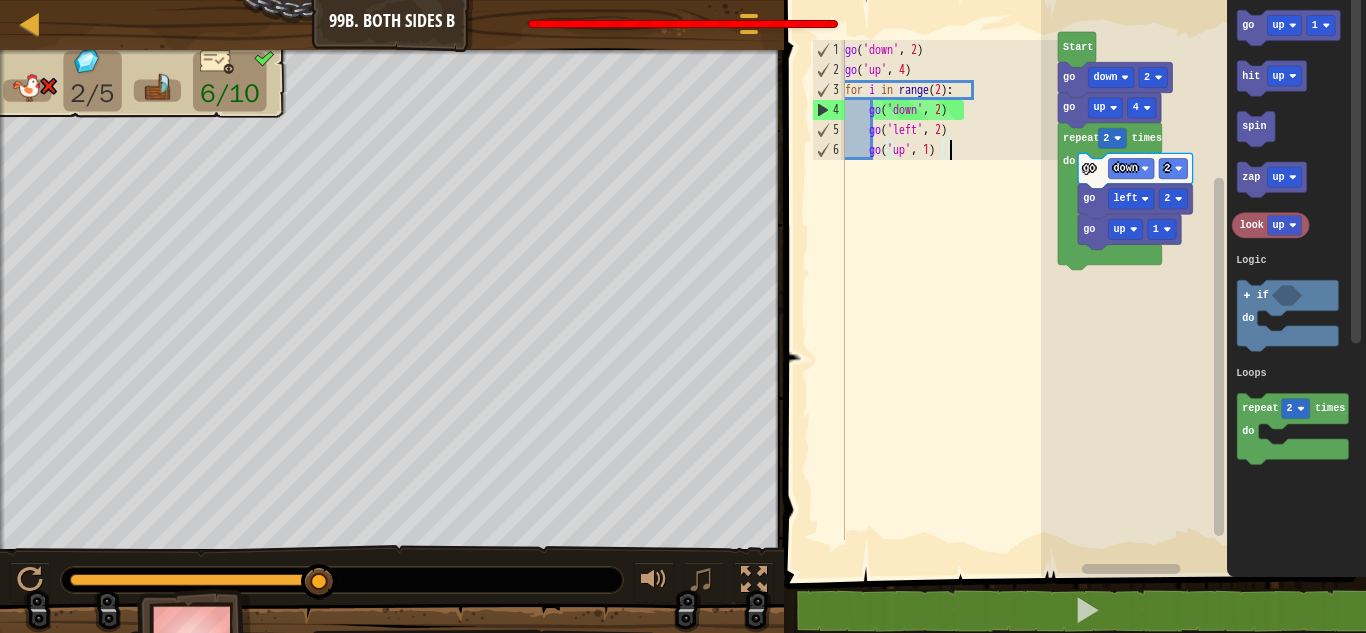 drag, startPoint x: 871, startPoint y: 283, endPoint x: 913, endPoint y: 271, distance: 43.68066 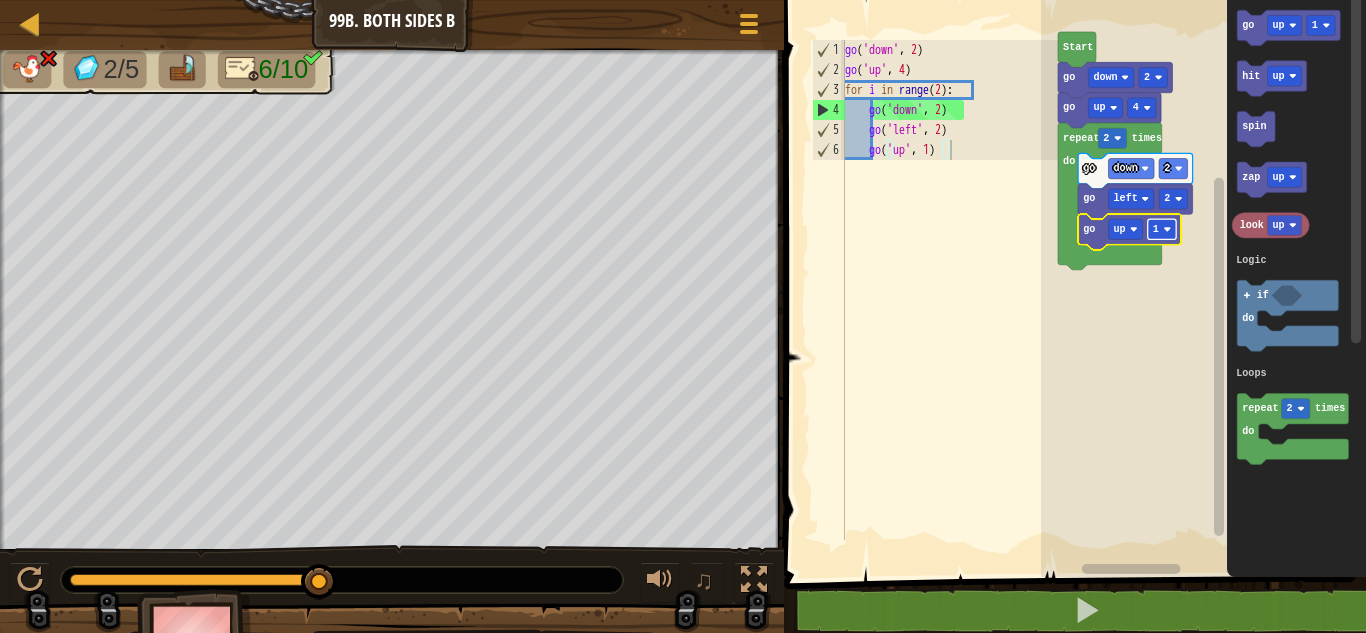 click 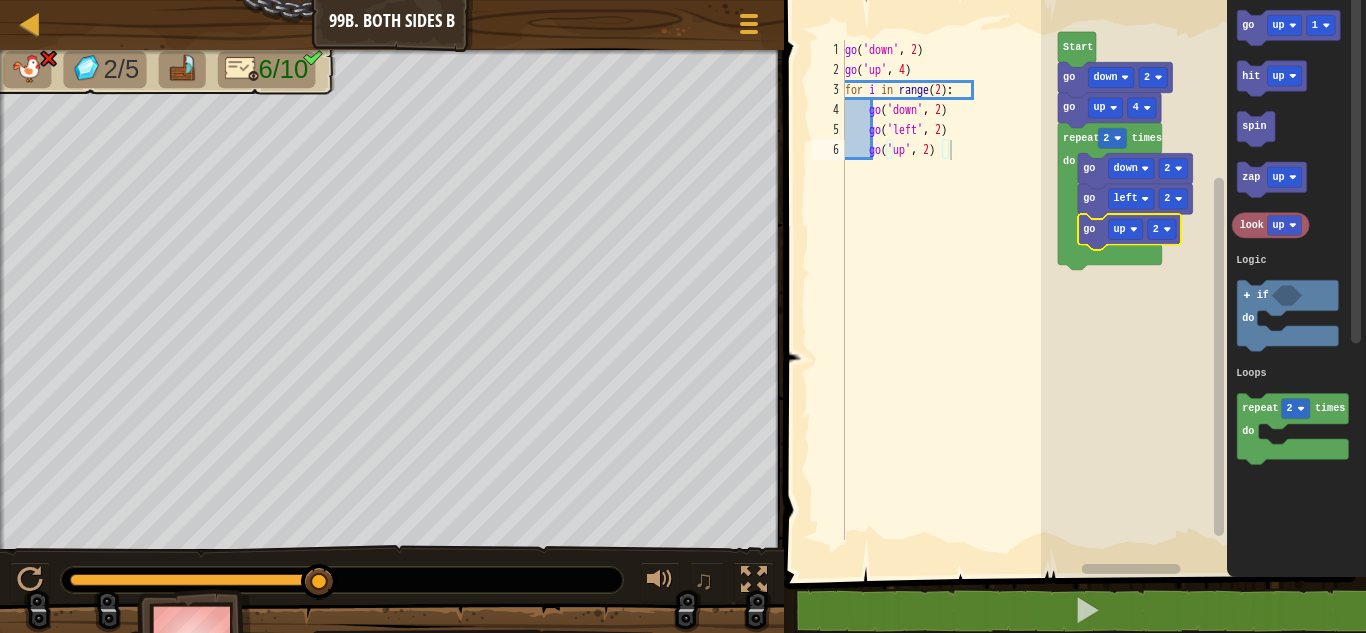 click 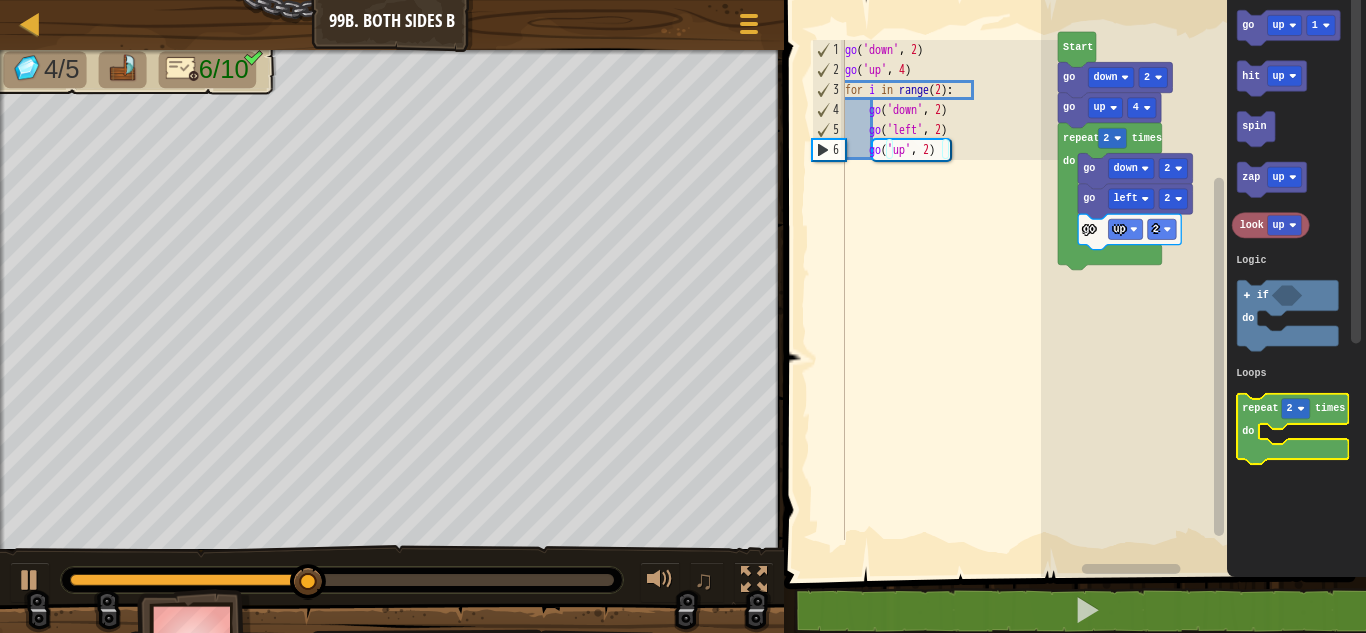 click on "repeat 2 times do" 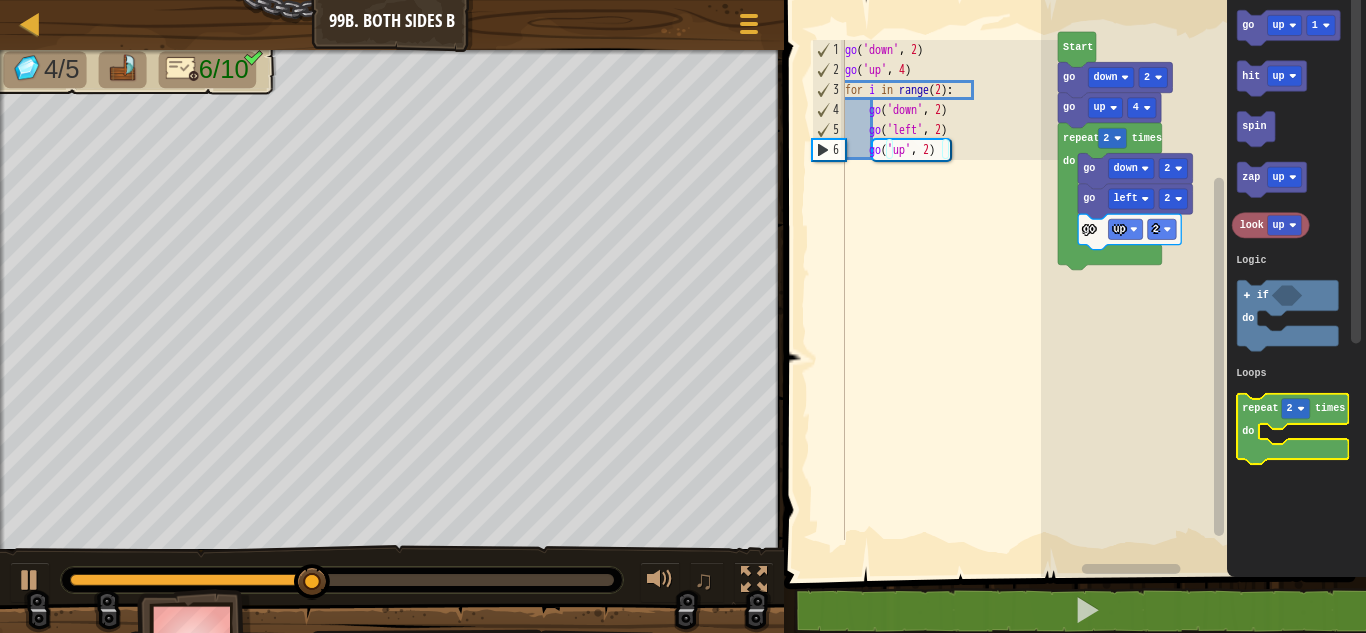 click on "repeat" 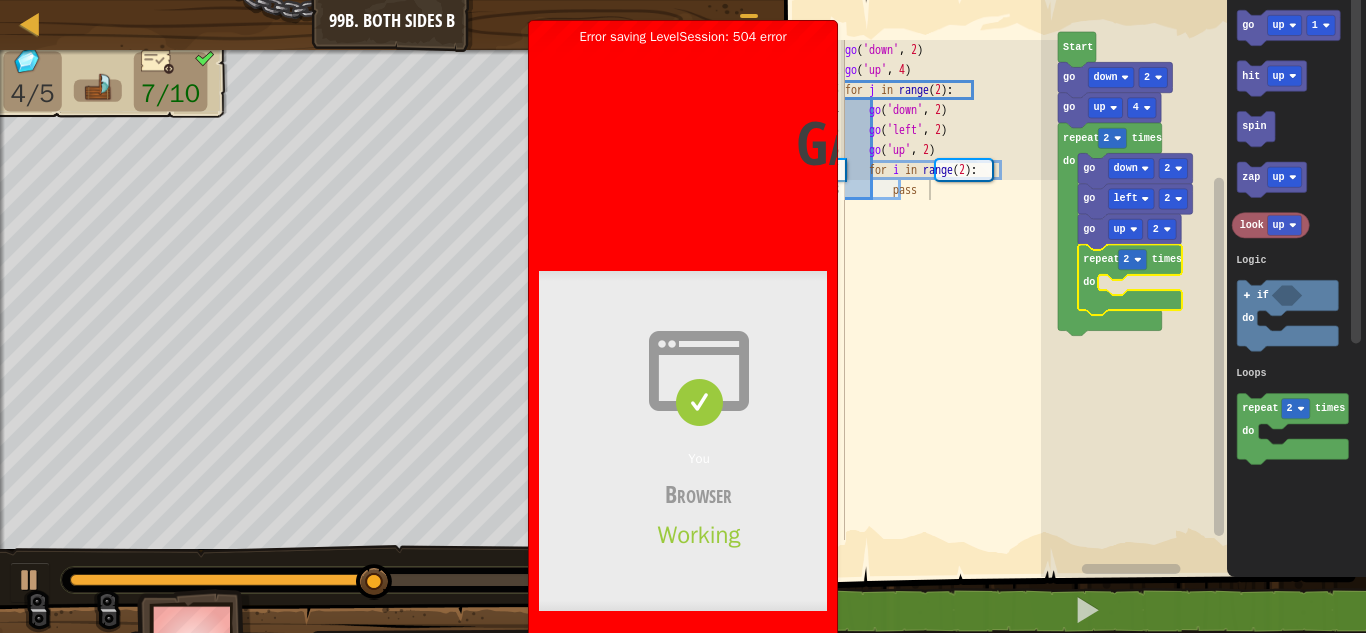 click on "repeat" 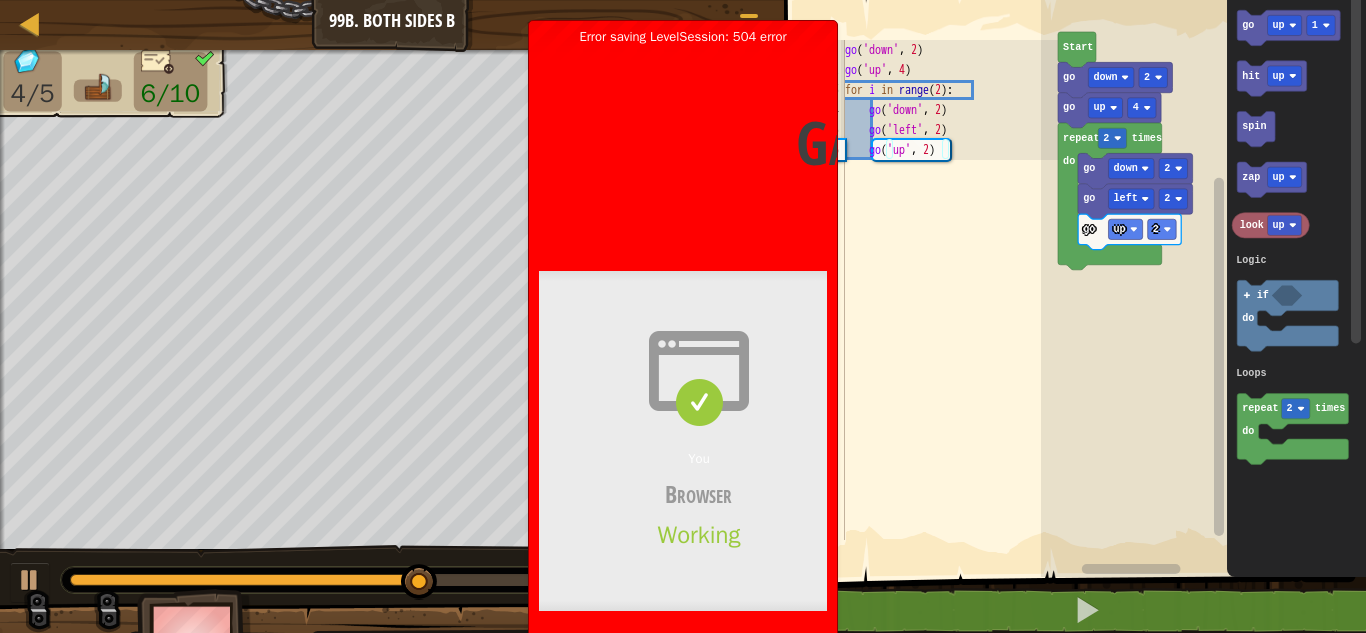 click at bounding box center [699, 371] 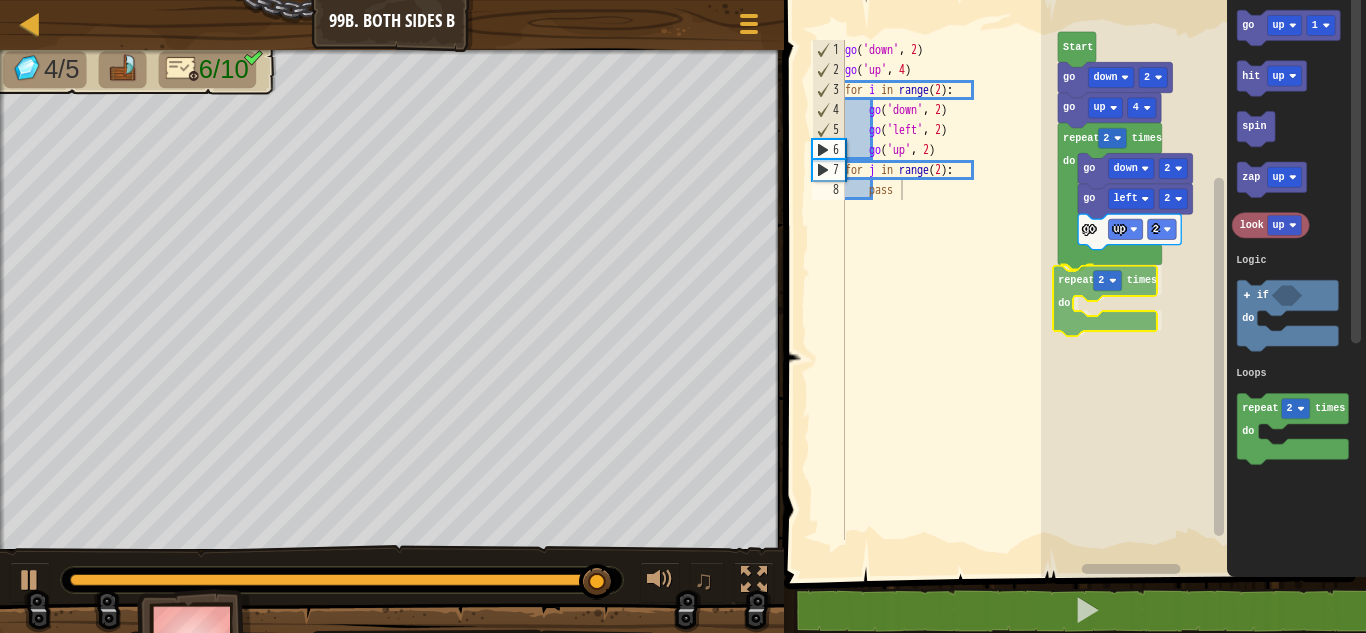 click on "Logic Loops Start go down 2 go up 4 repeat 2 times do go down 2 go left 2 go up 2 repeat 2 times do go up 1 hit up spin zap up look up repeat 2 times do if do Logic Loops repeat 2 times do" at bounding box center (1203, 283) 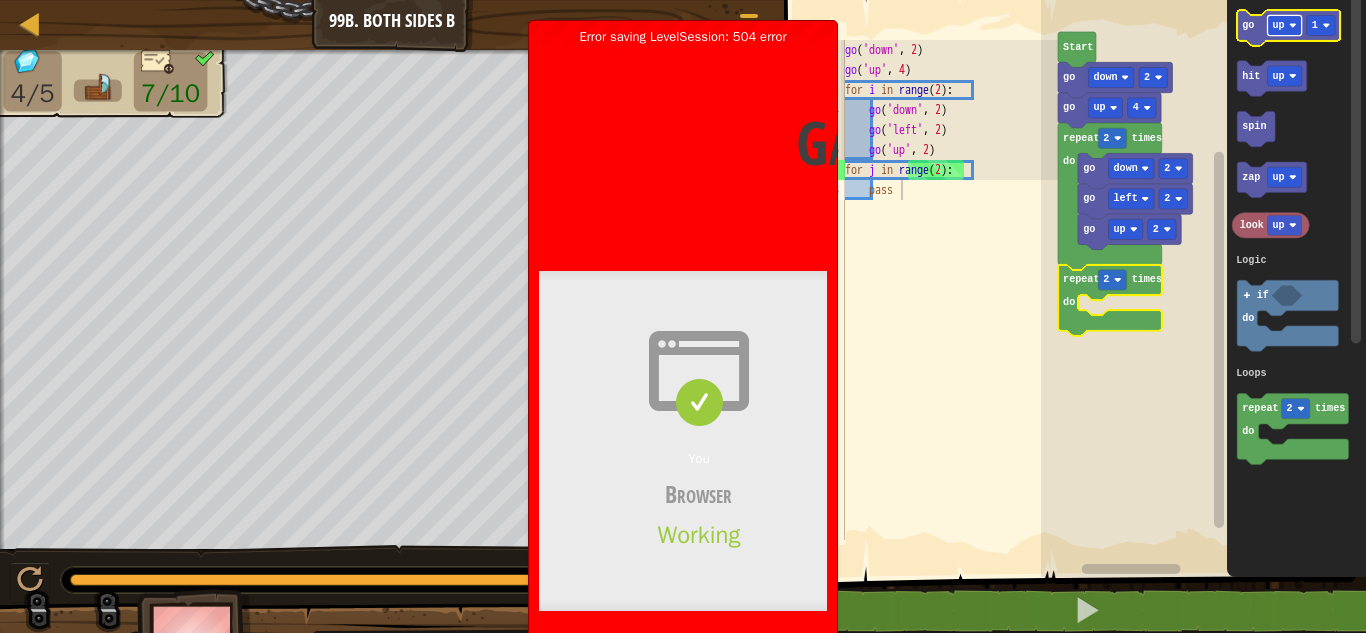 click on "up" 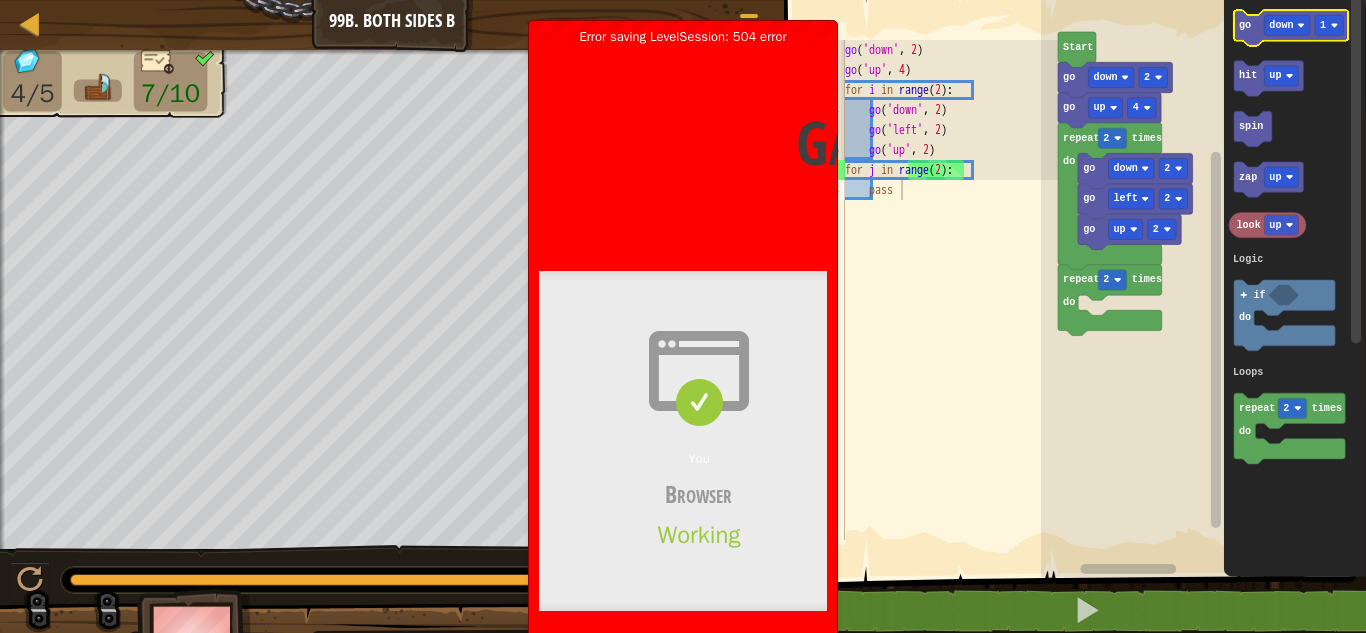 click on "go down 1" 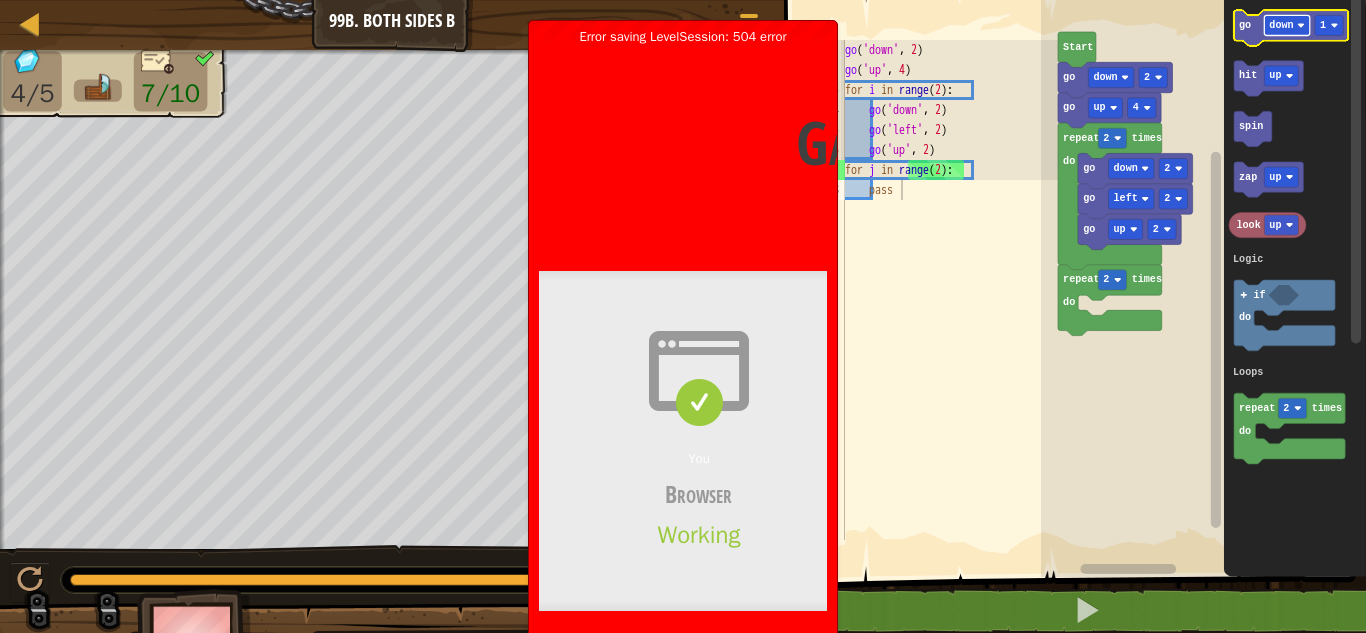click on "go down 1" 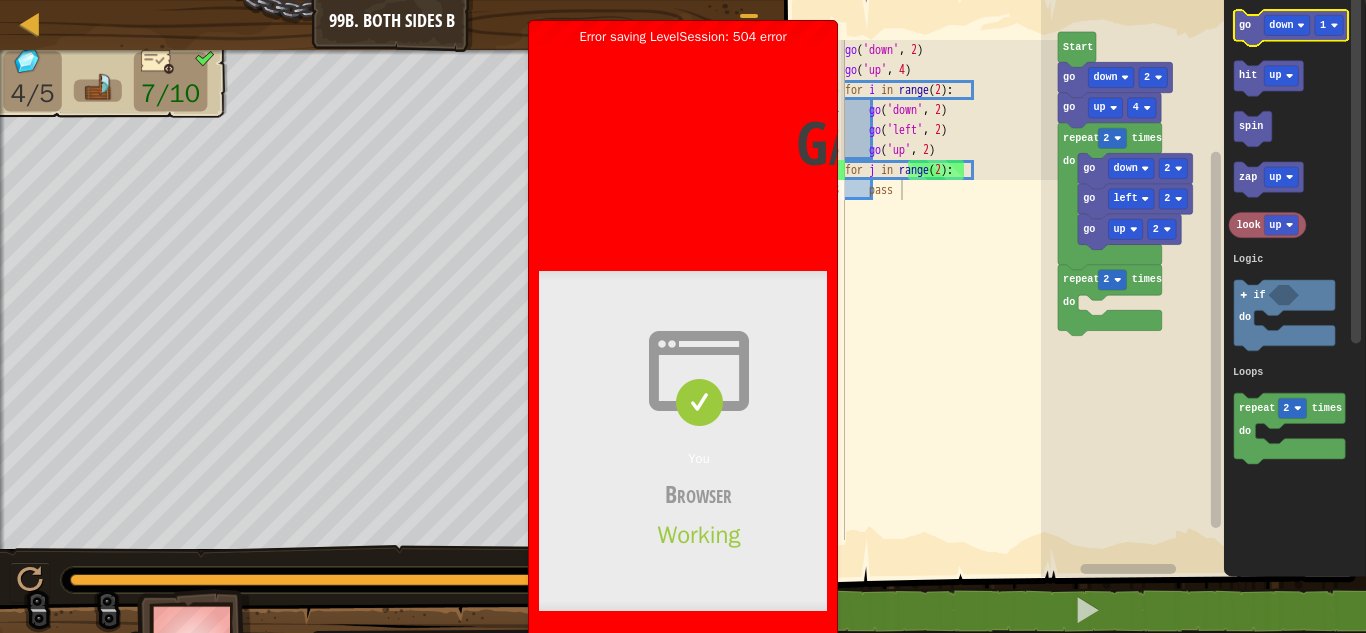 click 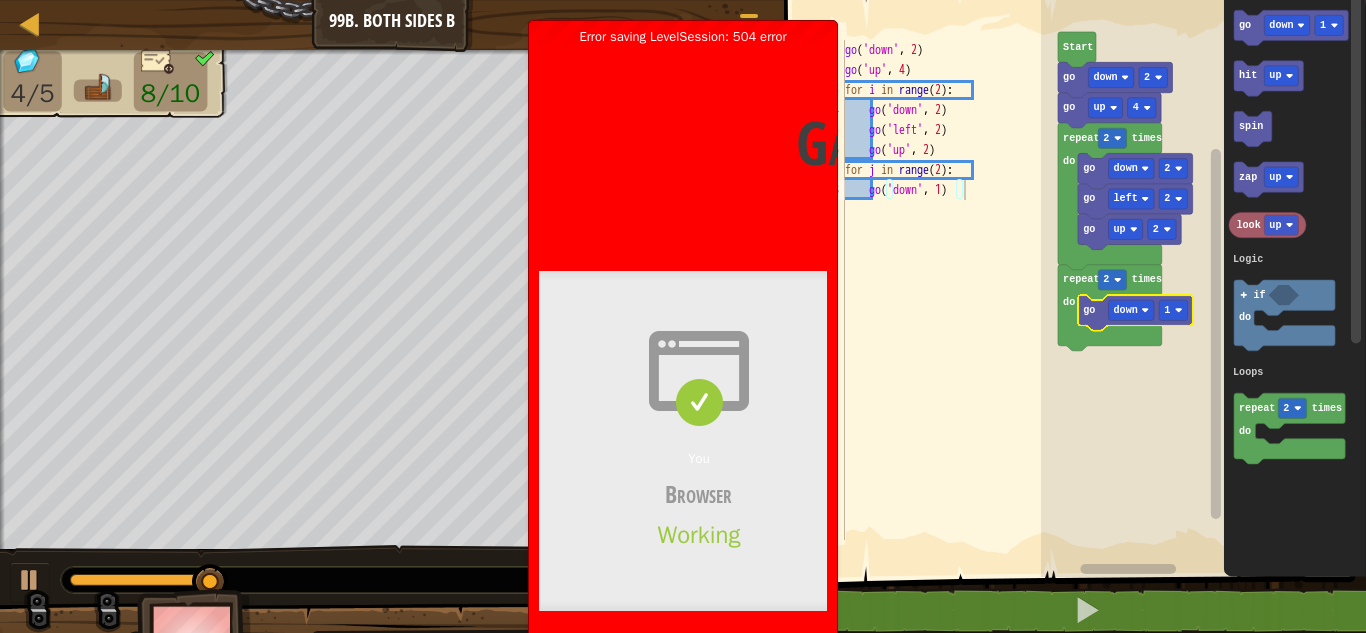 click on "Gateway time-out
Error code 504
Visit  cloudflare.com  for more information.
2025-07-11 18:38:04 UTC
You
Browser
Working
Tunis
Cloudflare
Working
codecombat.com
Host
Error
What happened?
The web server reported a gateway time-out error.
What can I do?
Please try again in a few minutes.
Cloudflare Ray ID:  95da68f84c365bca
•
Click to reveal" at bounding box center (683, 473) 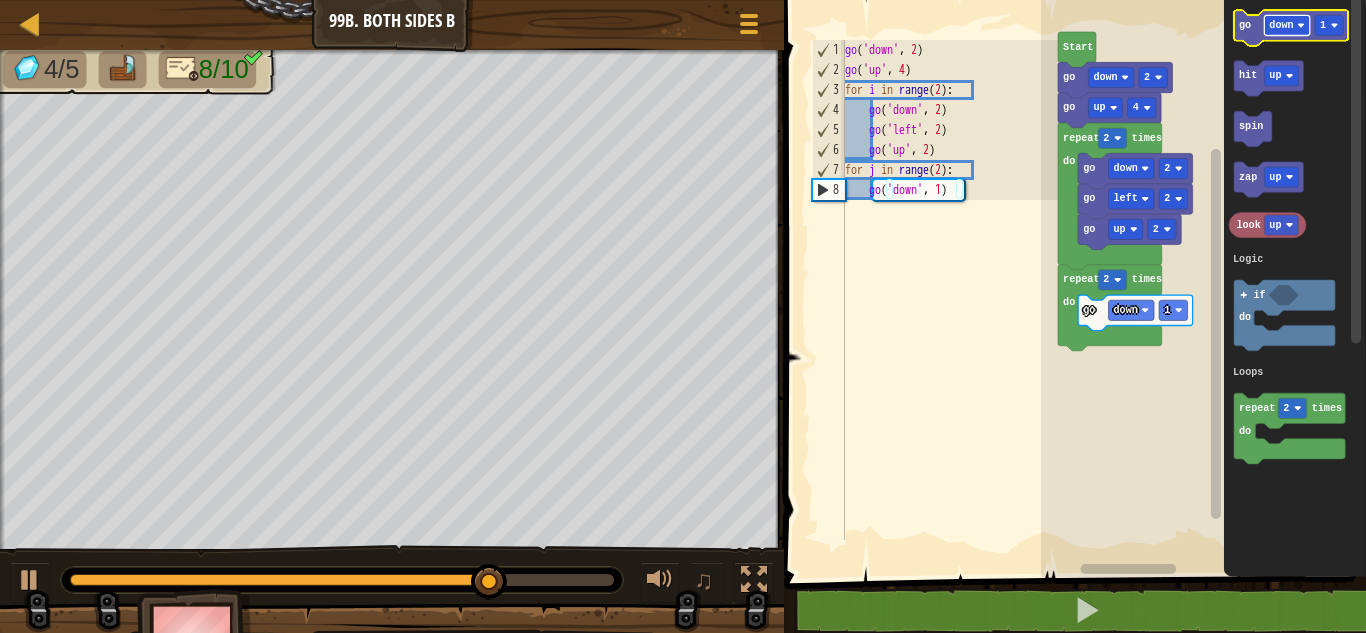 click on "down" 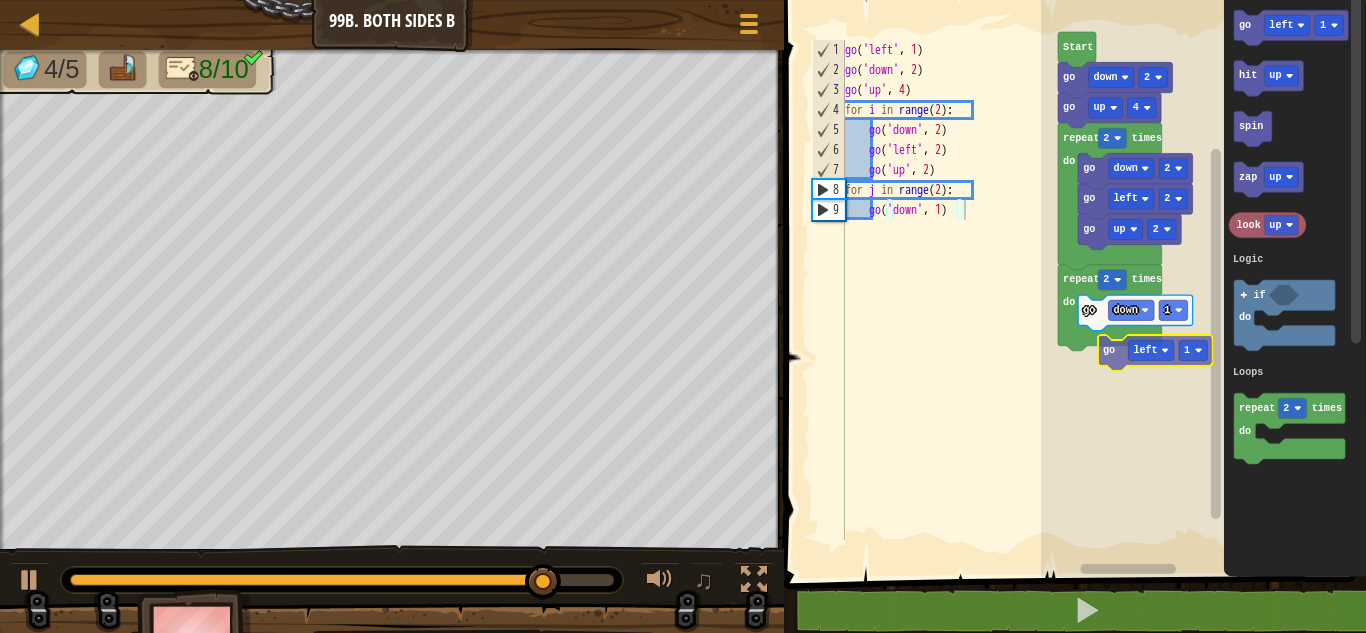 click on "Logic Loops Start go down 2 go up 4 repeat 2 times do go down 2 go left 2 go up 2 repeat 2 times do go down 1 go left 1 hit up spin zap up look up repeat 2 times do if do Logic Loops go left 1" at bounding box center (1203, 283) 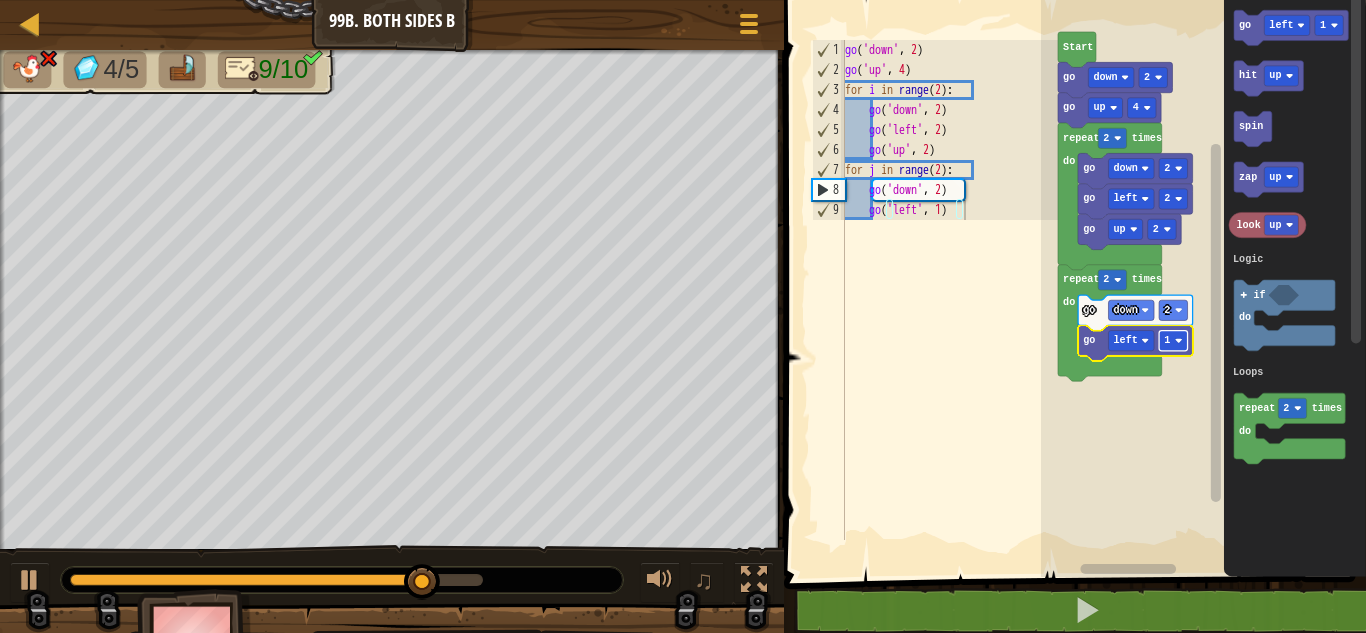click 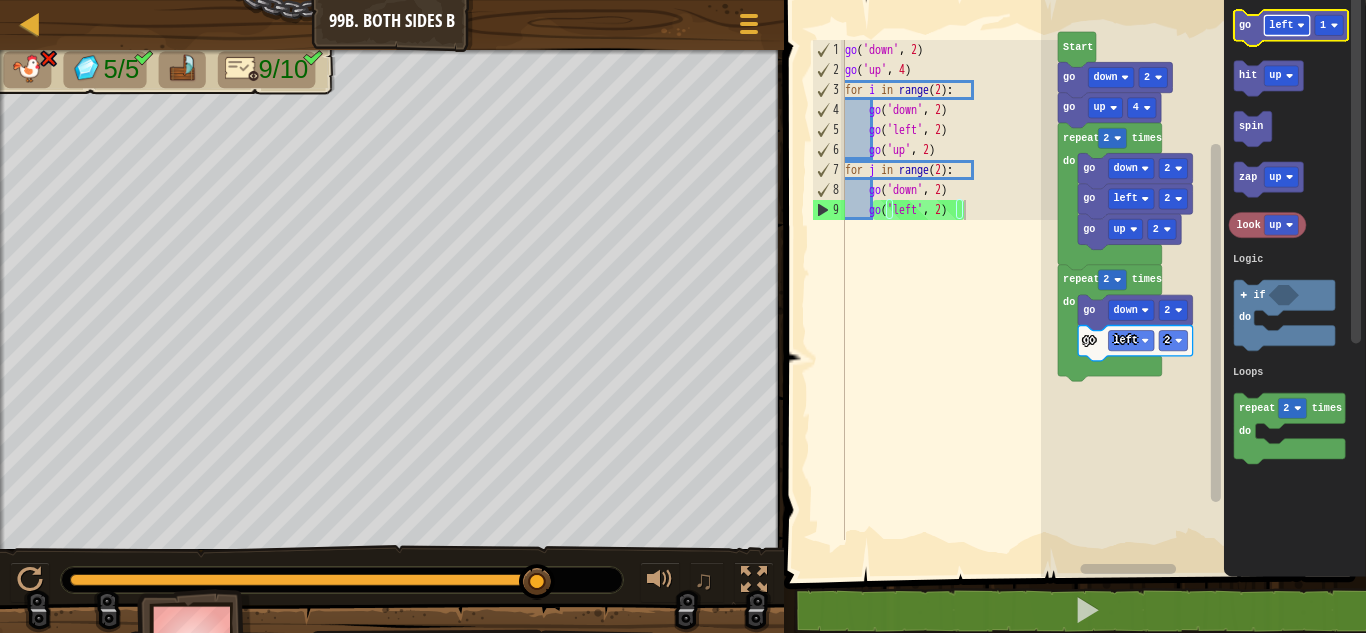 click 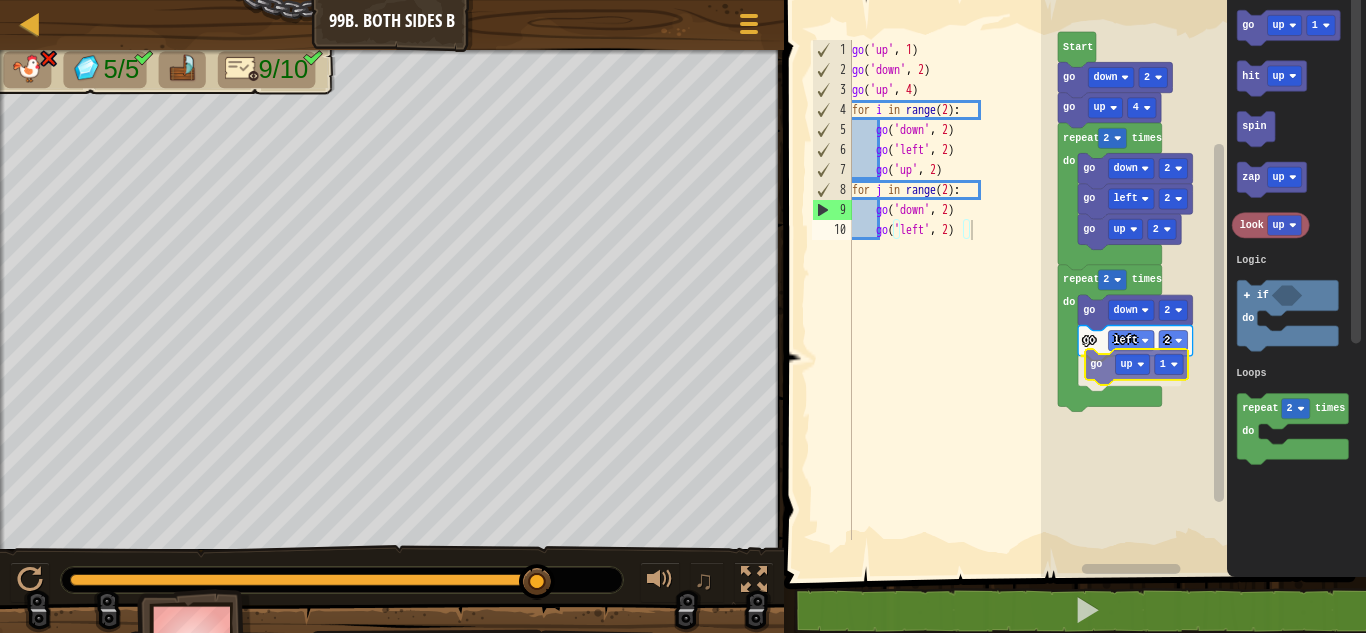 click on "Logic Loops Start go down 2 go up 4 go up 2 go left 2 go down 2 repeat 2 times do repeat 2 times do go down 2 go left 2 go up 1 go up 1 hit up spin zap up look up repeat 2 times do if do Logic Loops go up 1" at bounding box center (1203, 283) 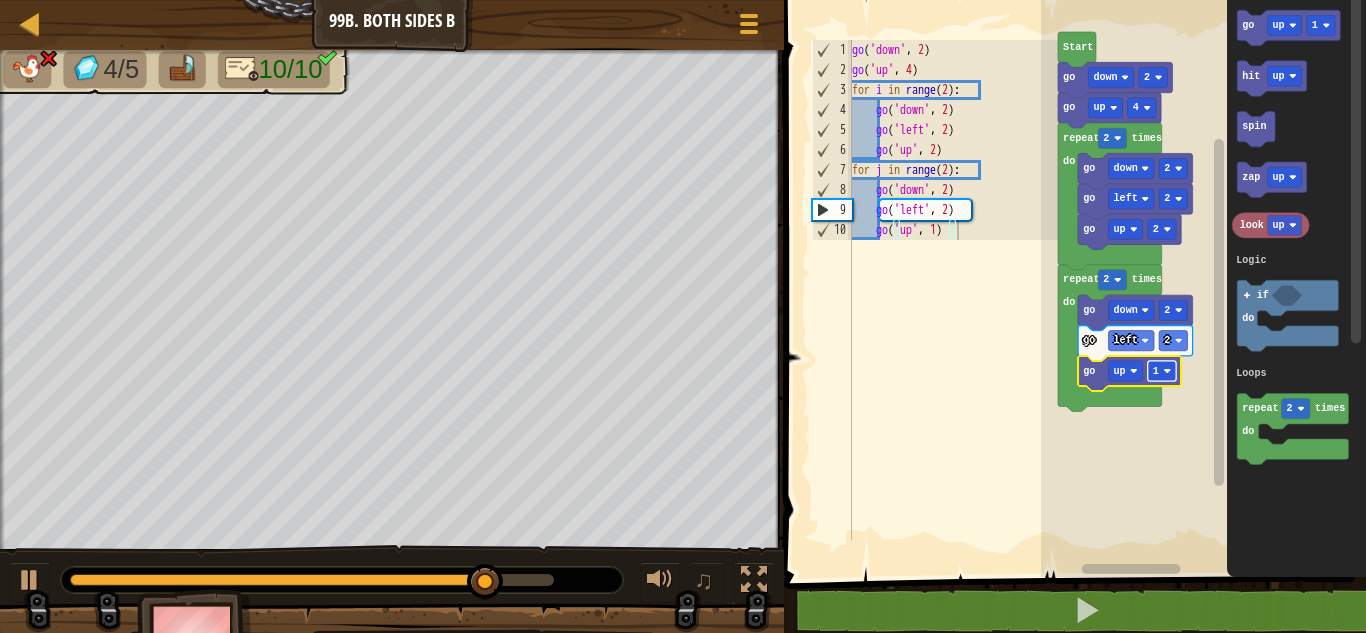 click 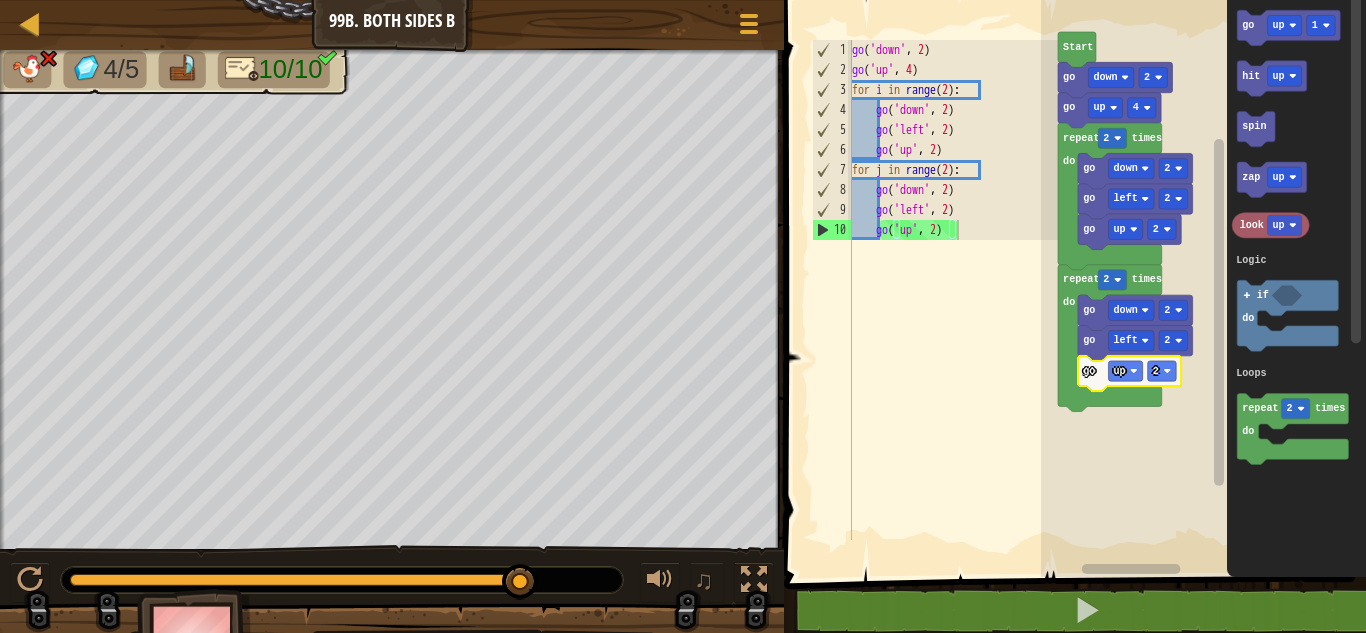 click 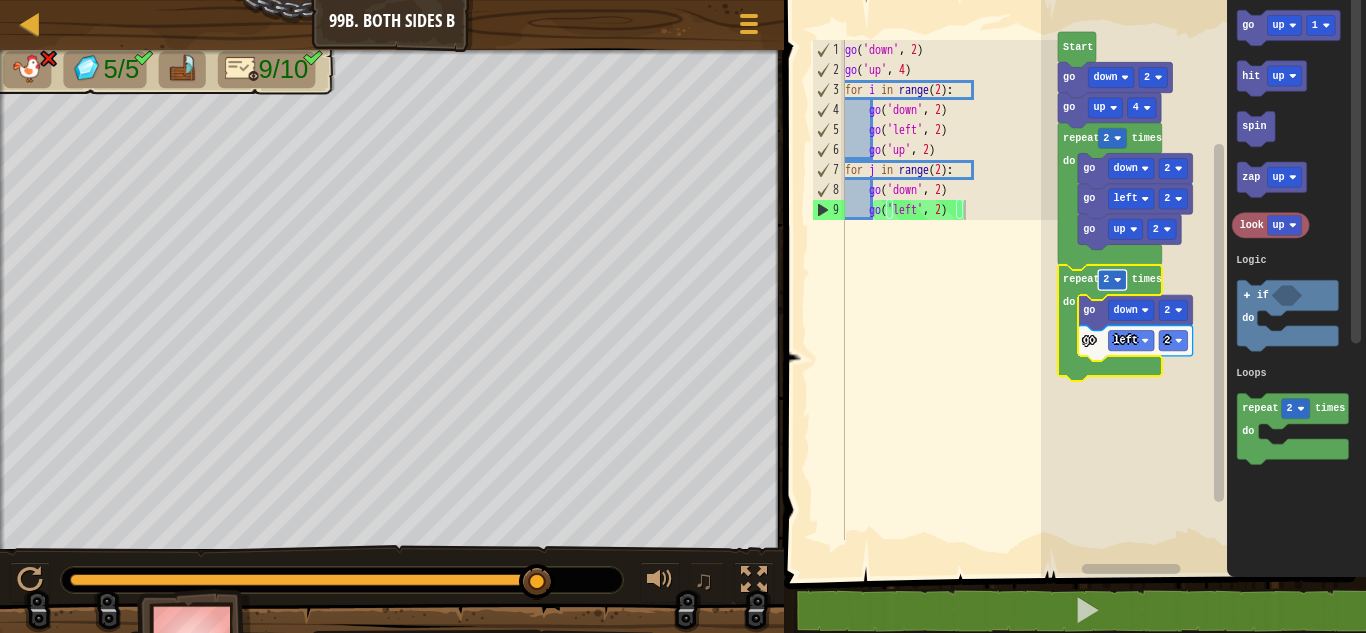 click 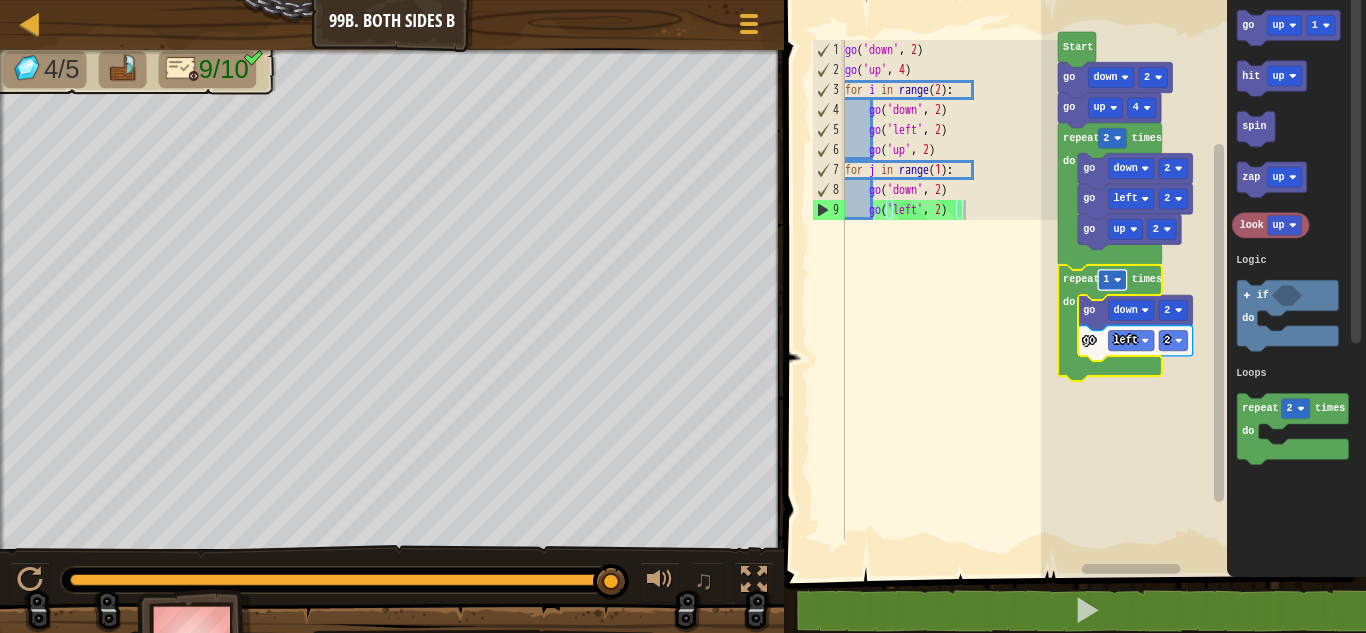 click 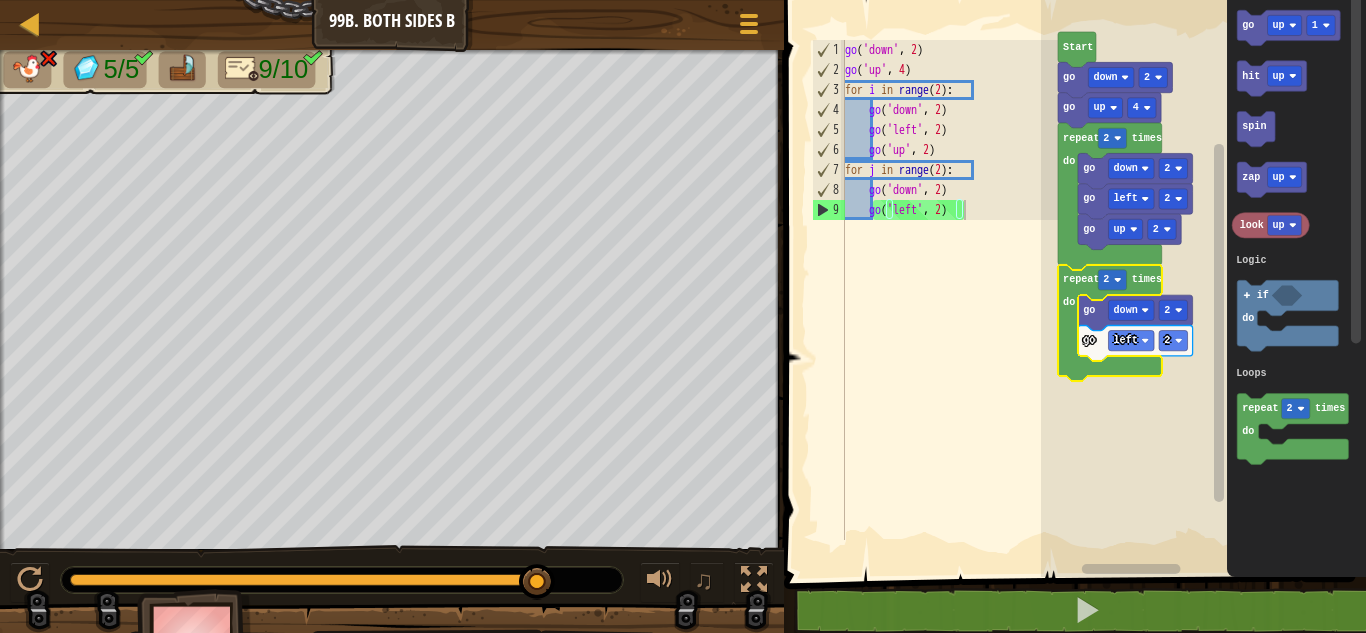 click on "repeat" 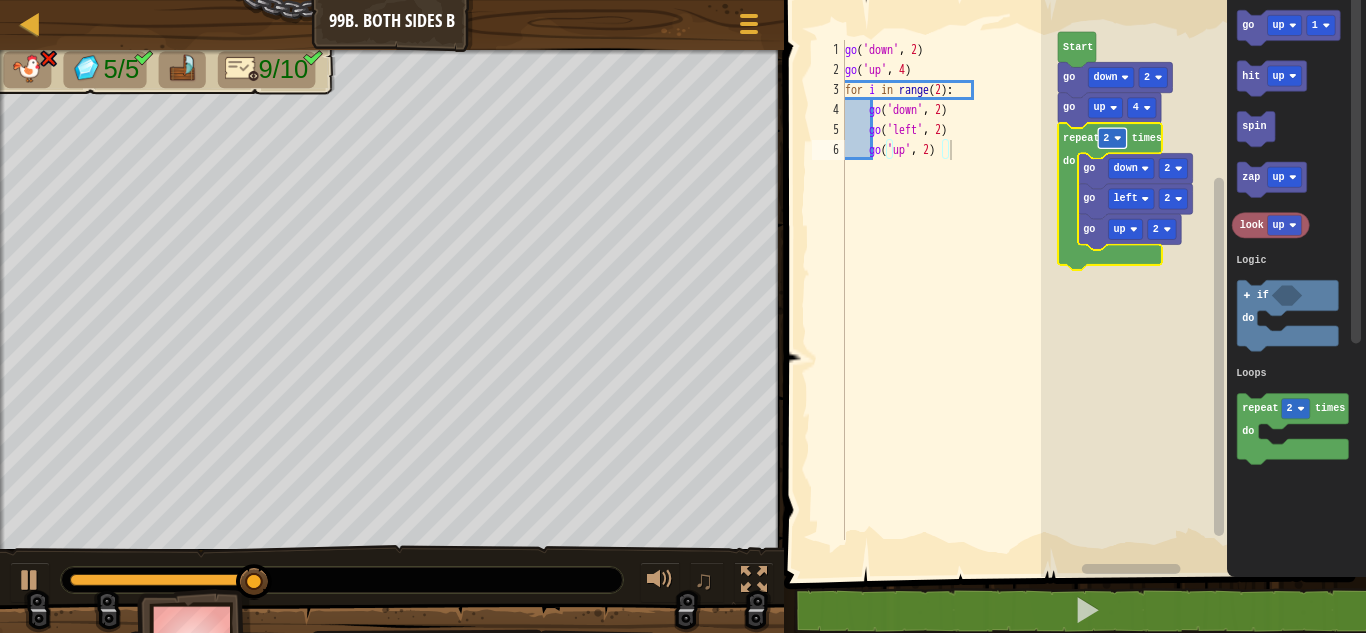 click 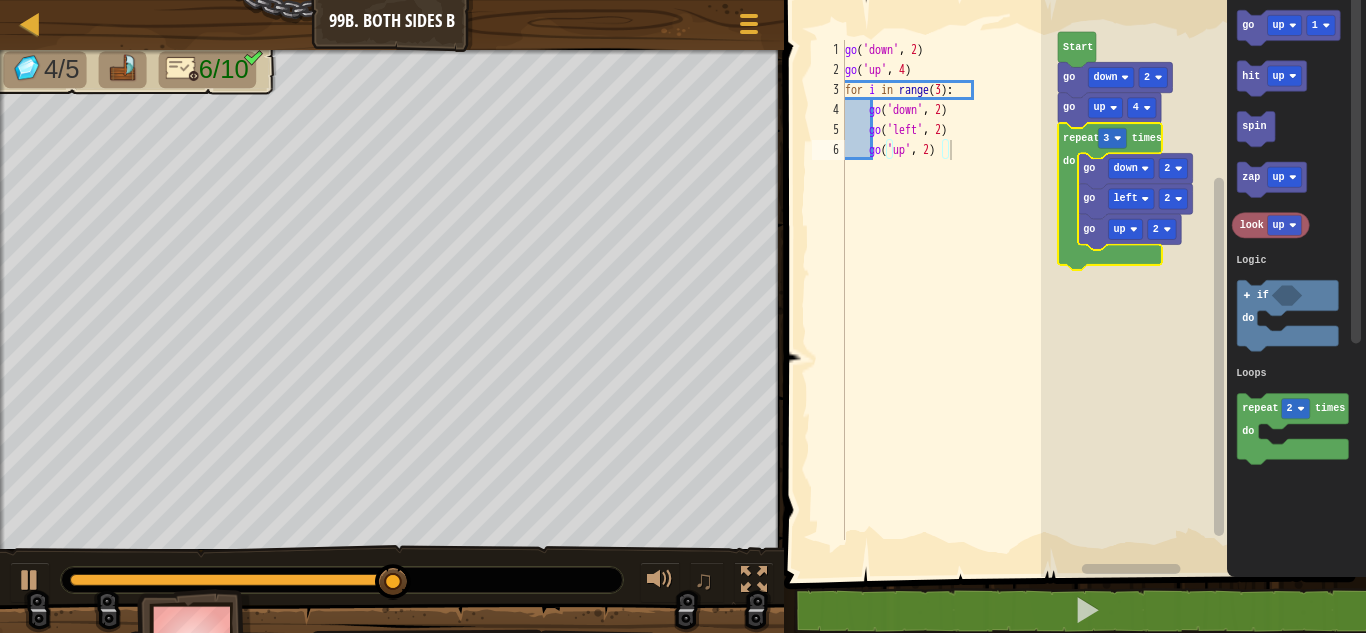 click 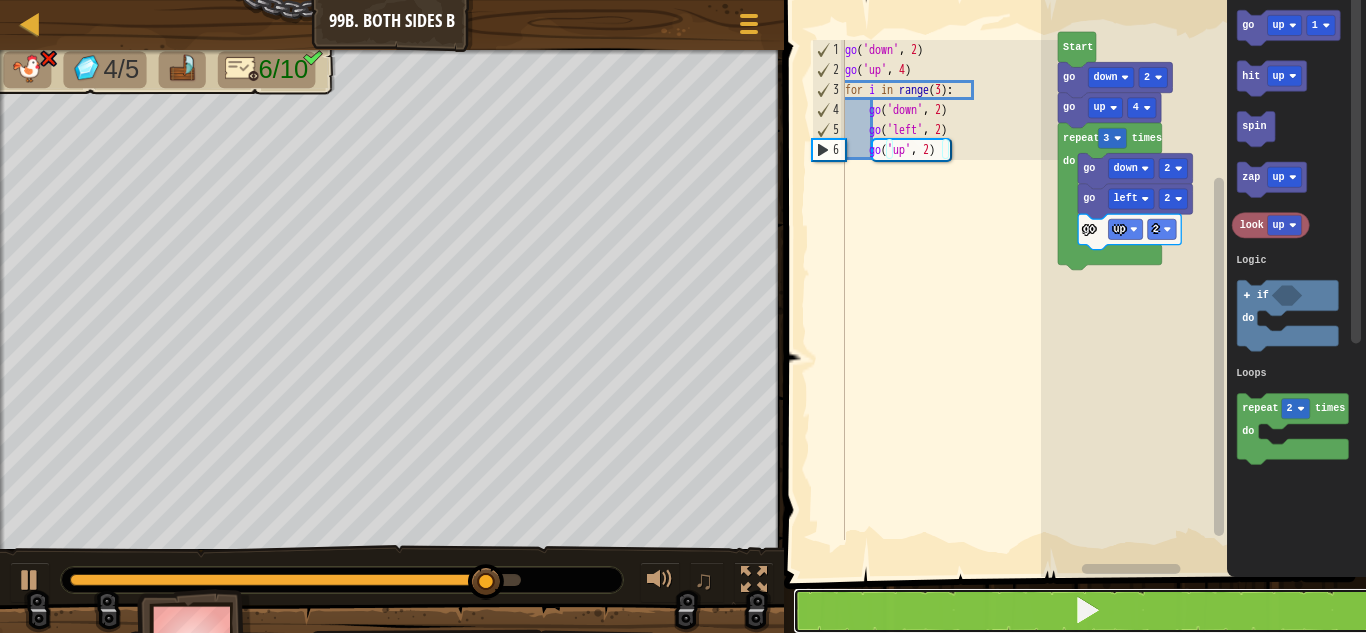 click at bounding box center (1087, 611) 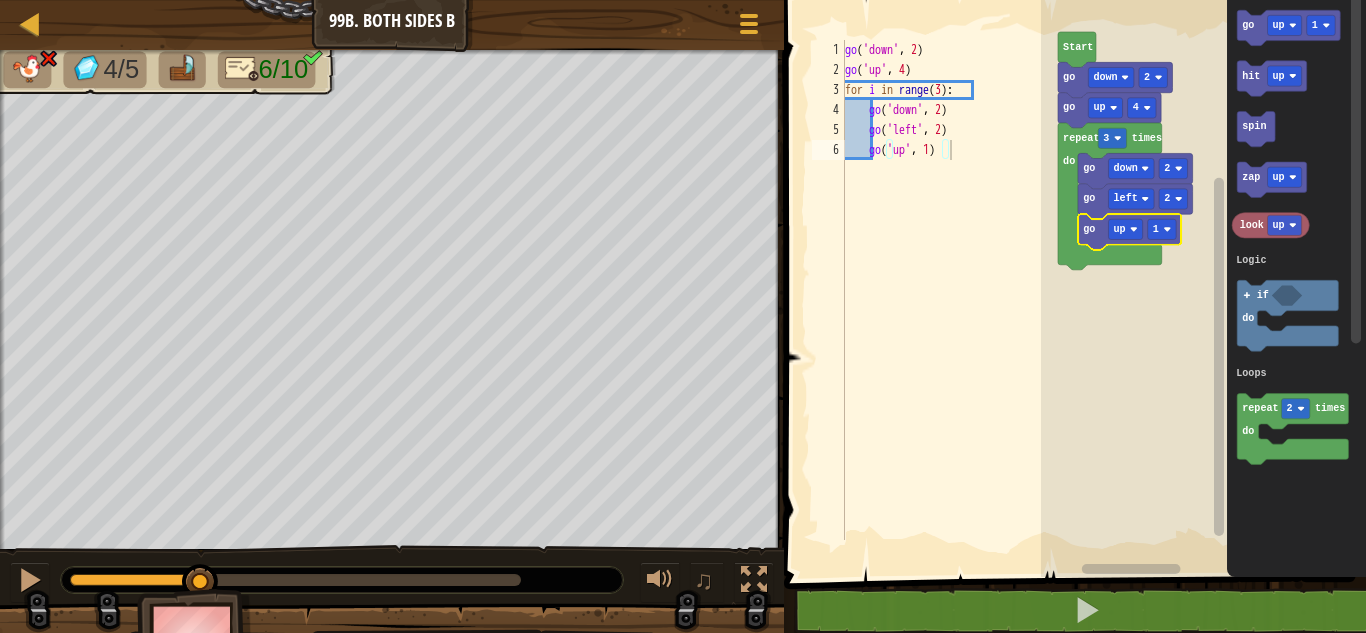 click 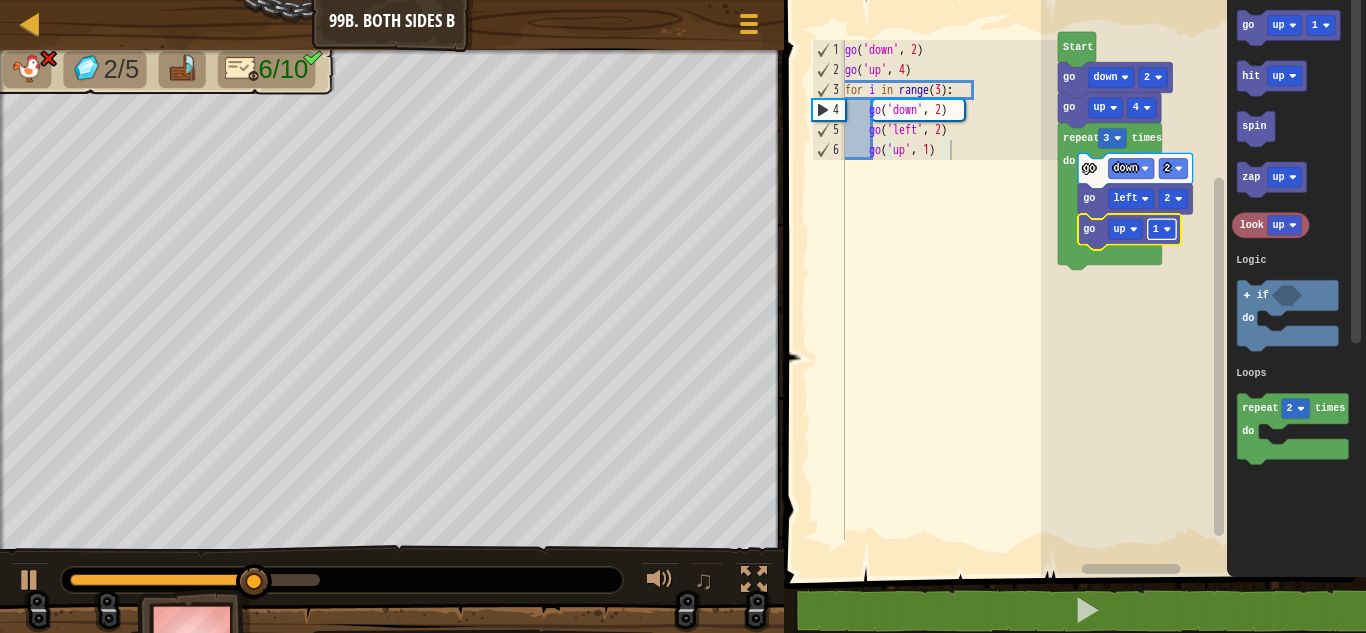 click 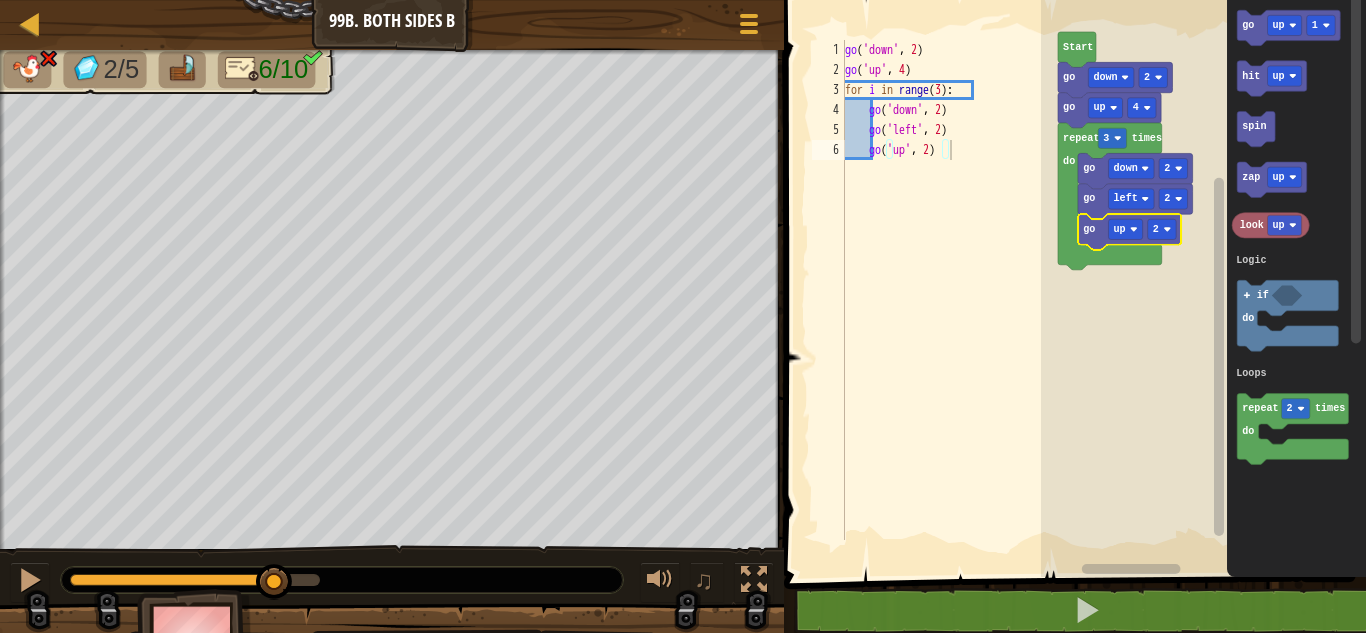 click 